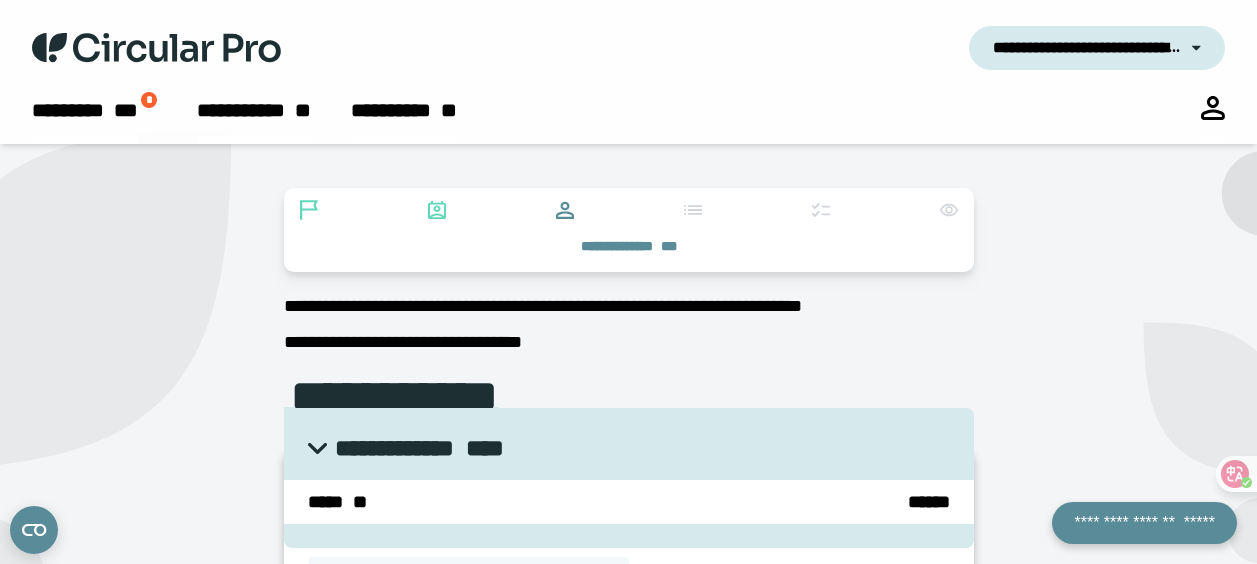 select on "**" 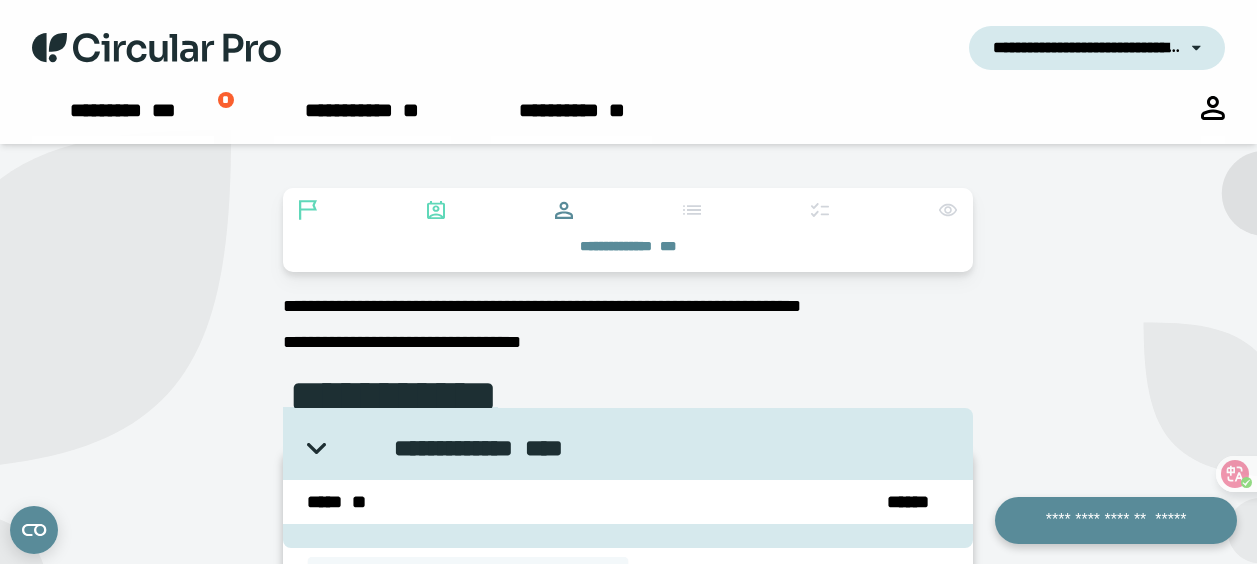 scroll, scrollTop: 380, scrollLeft: 0, axis: vertical 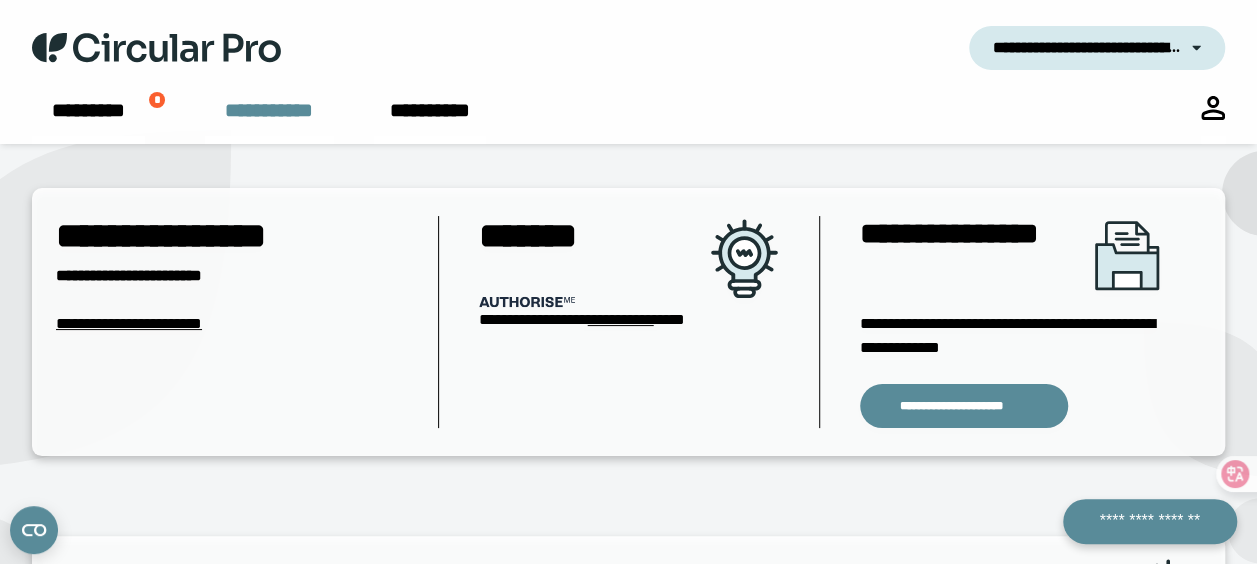 click on "**********" at bounding box center (269, 120) 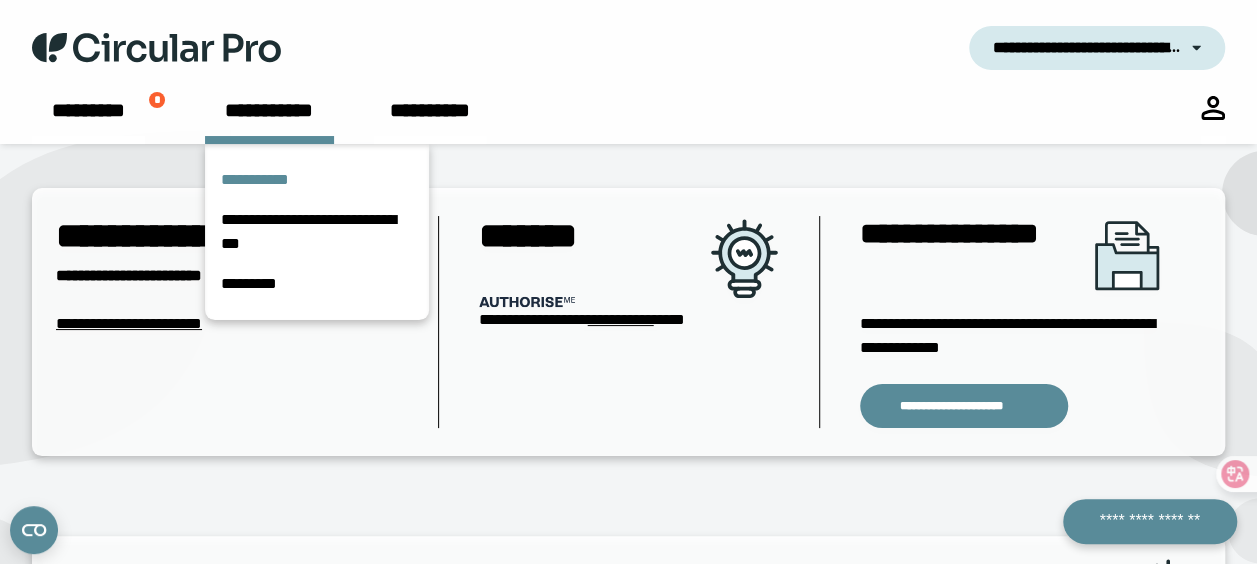 click on "**********" at bounding box center [317, 180] 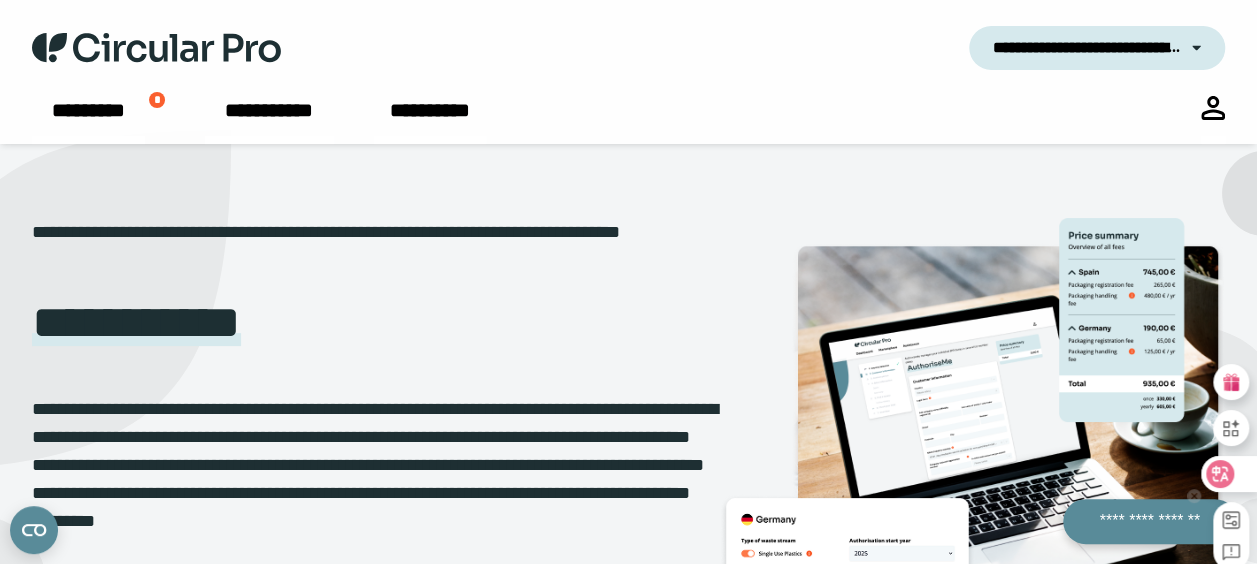 click 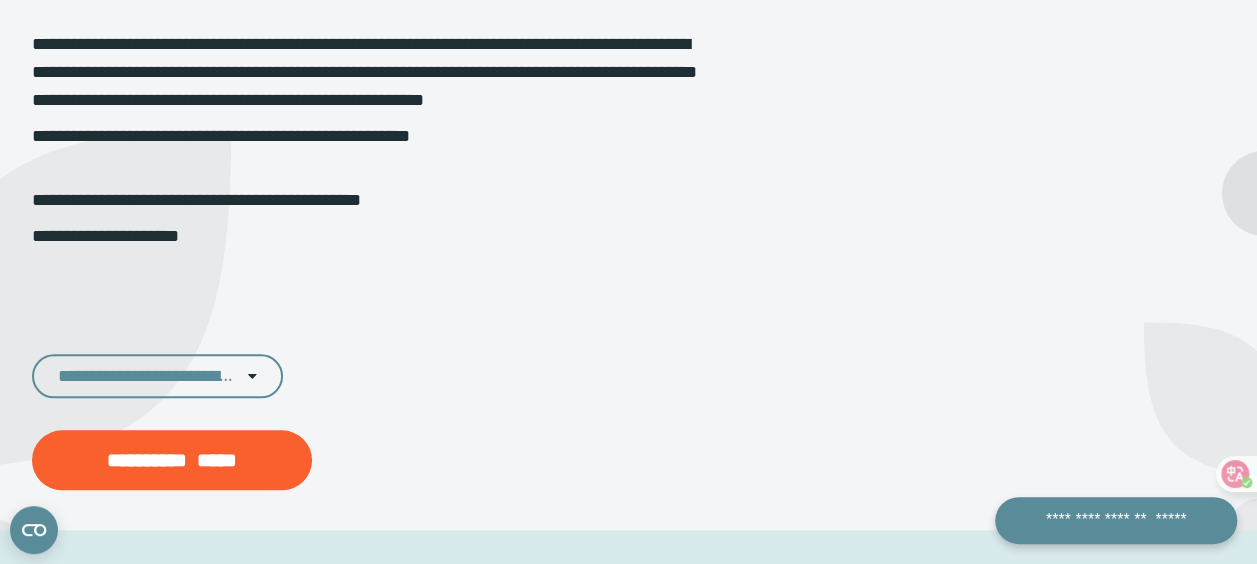 scroll, scrollTop: 900, scrollLeft: 0, axis: vertical 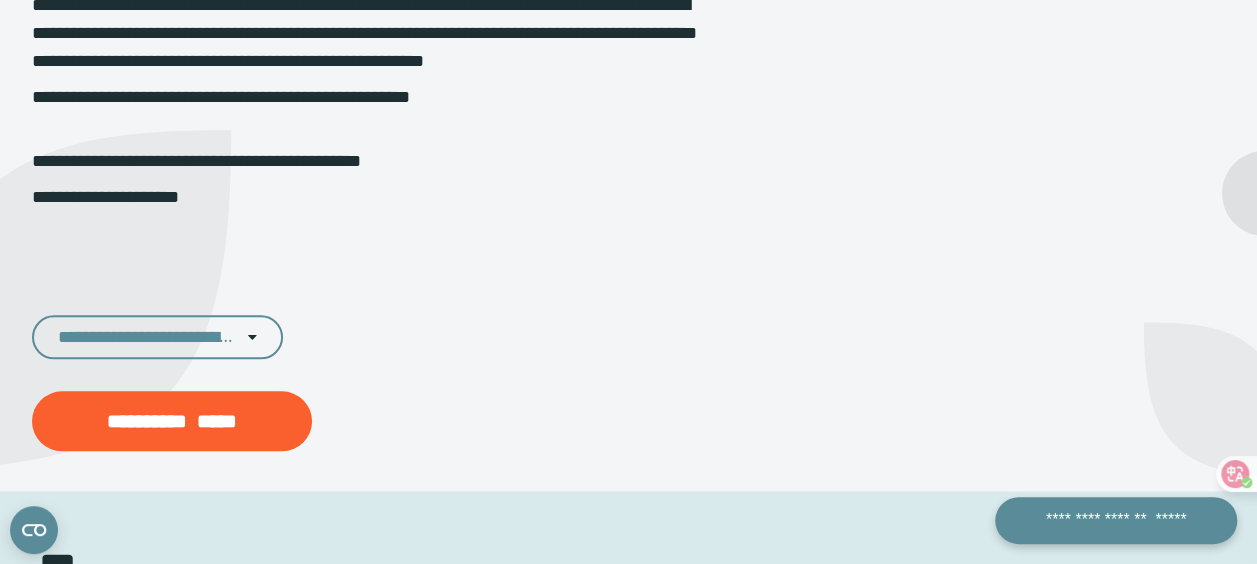 click on "*****" at bounding box center [217, 421] 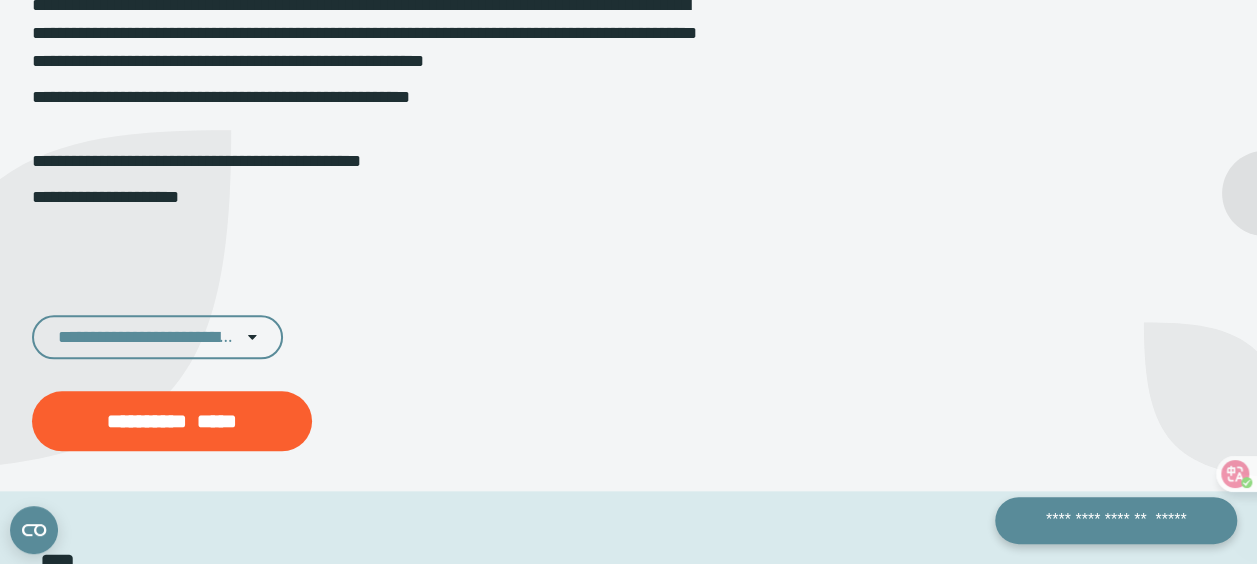 select on "**" 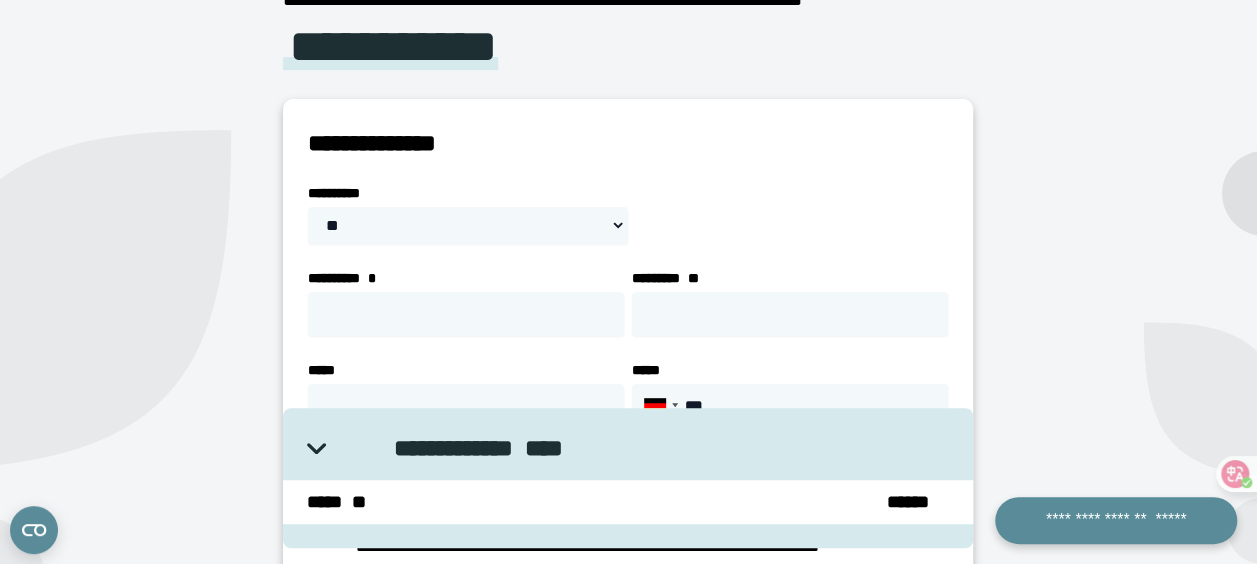 scroll, scrollTop: 300, scrollLeft: 0, axis: vertical 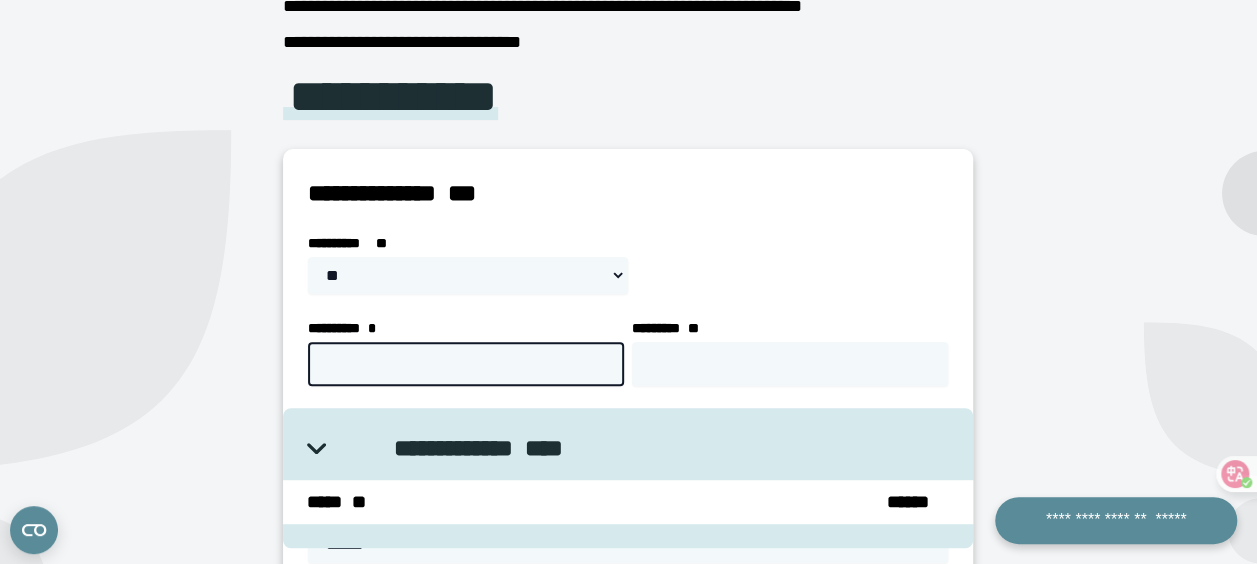 click on "**********" at bounding box center (466, 364) 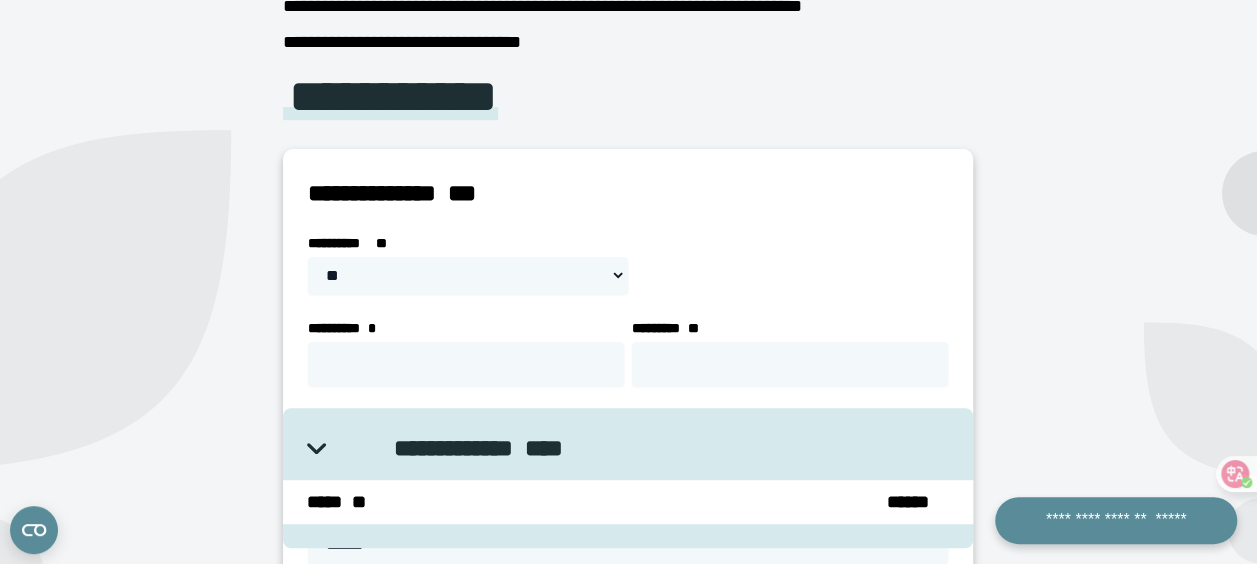 click on "**********" at bounding box center [628, 420] 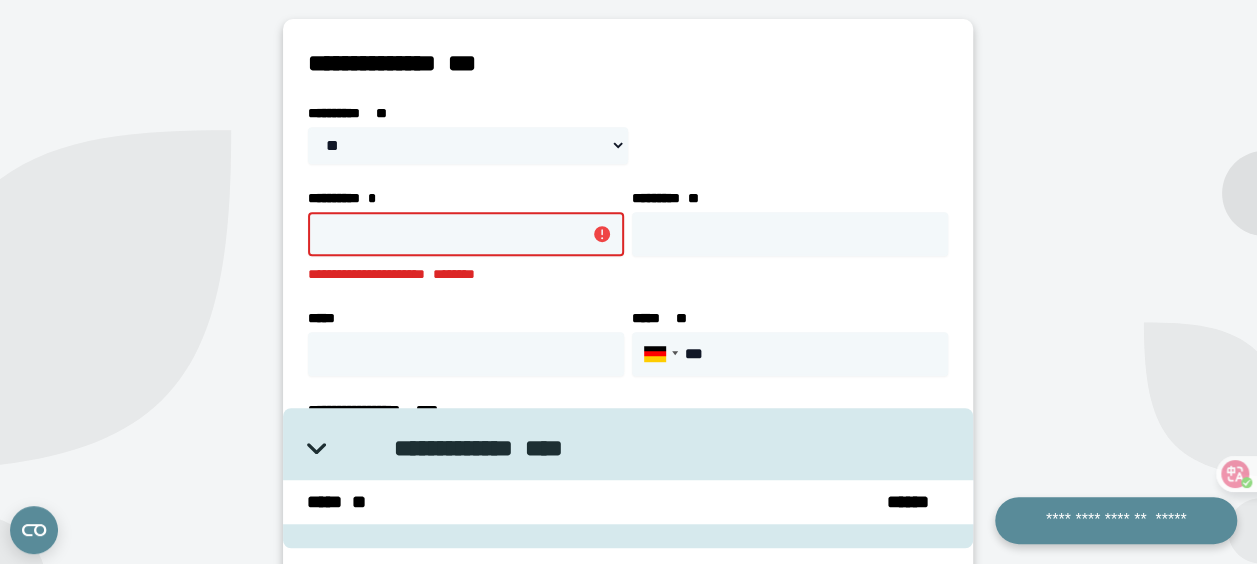 scroll, scrollTop: 400, scrollLeft: 0, axis: vertical 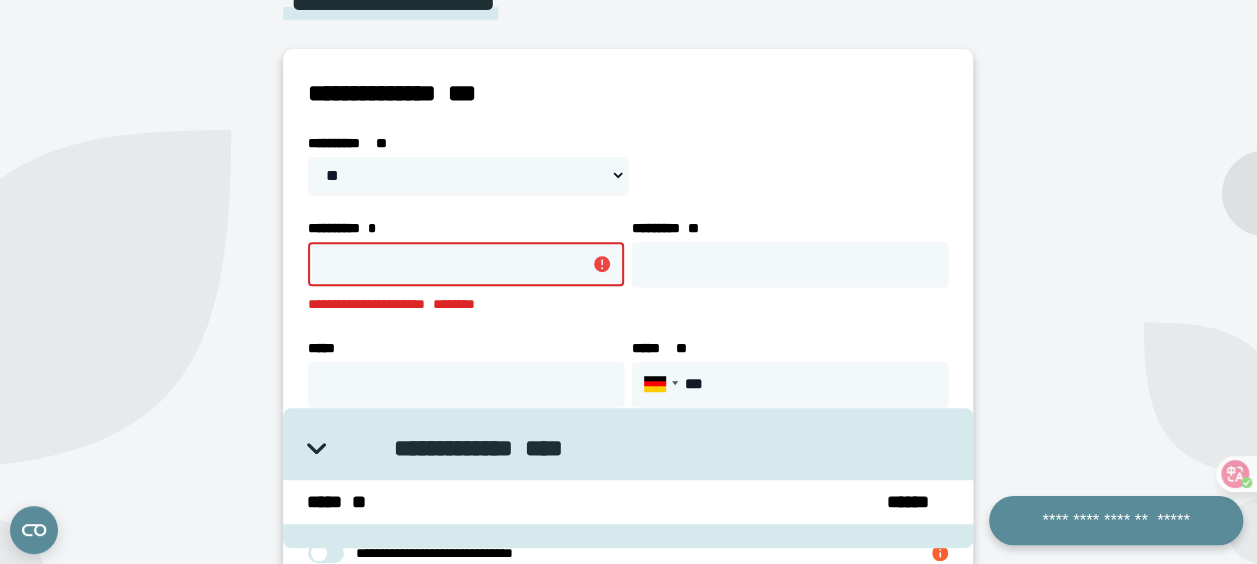 click on "**********" at bounding box center (1116, 520) 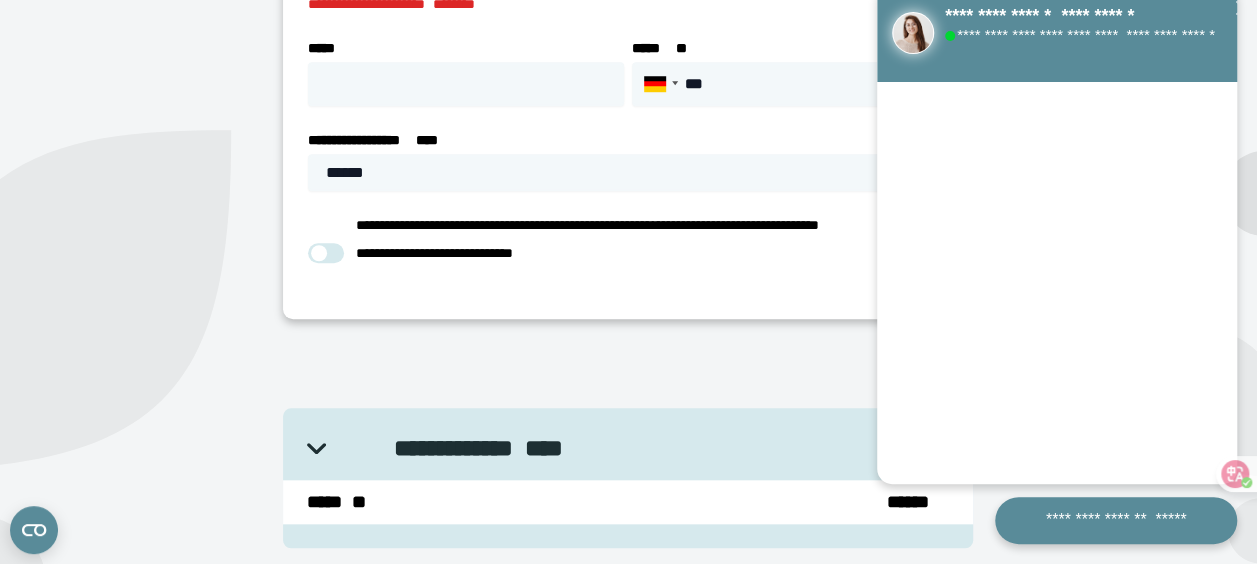 scroll, scrollTop: 800, scrollLeft: 0, axis: vertical 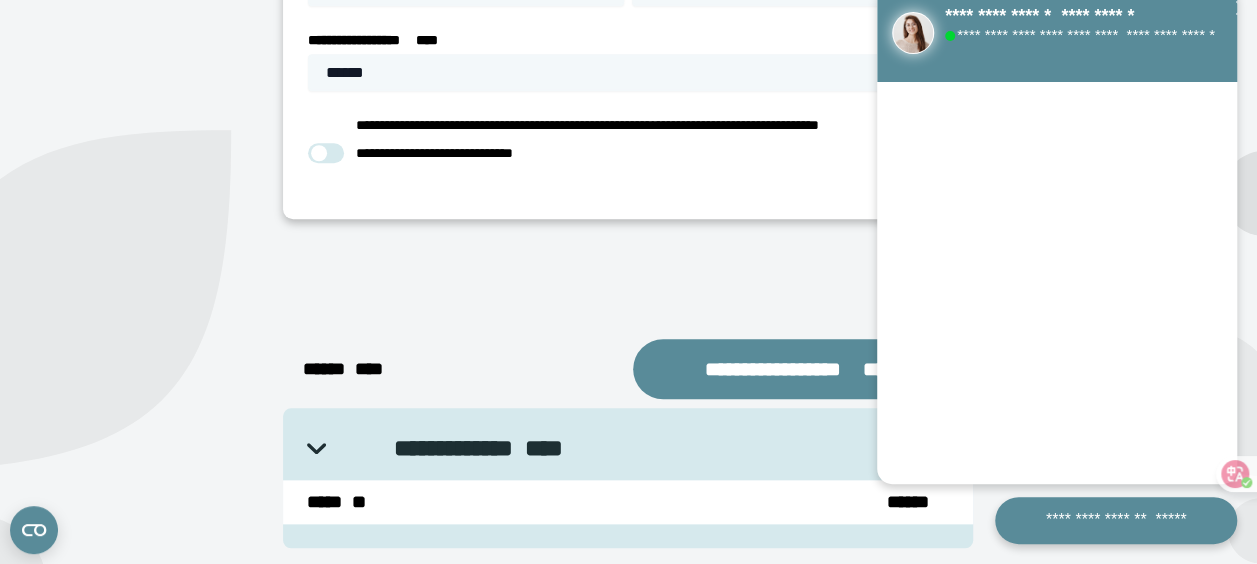 click at bounding box center [326, 153] 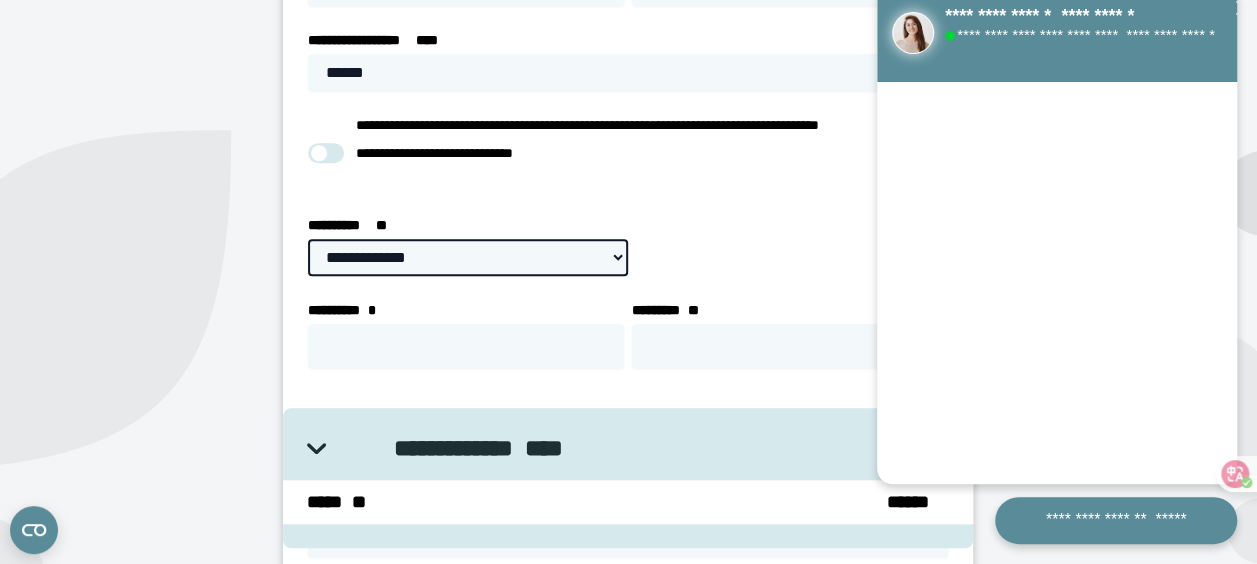 click on "**********" at bounding box center (468, 257) 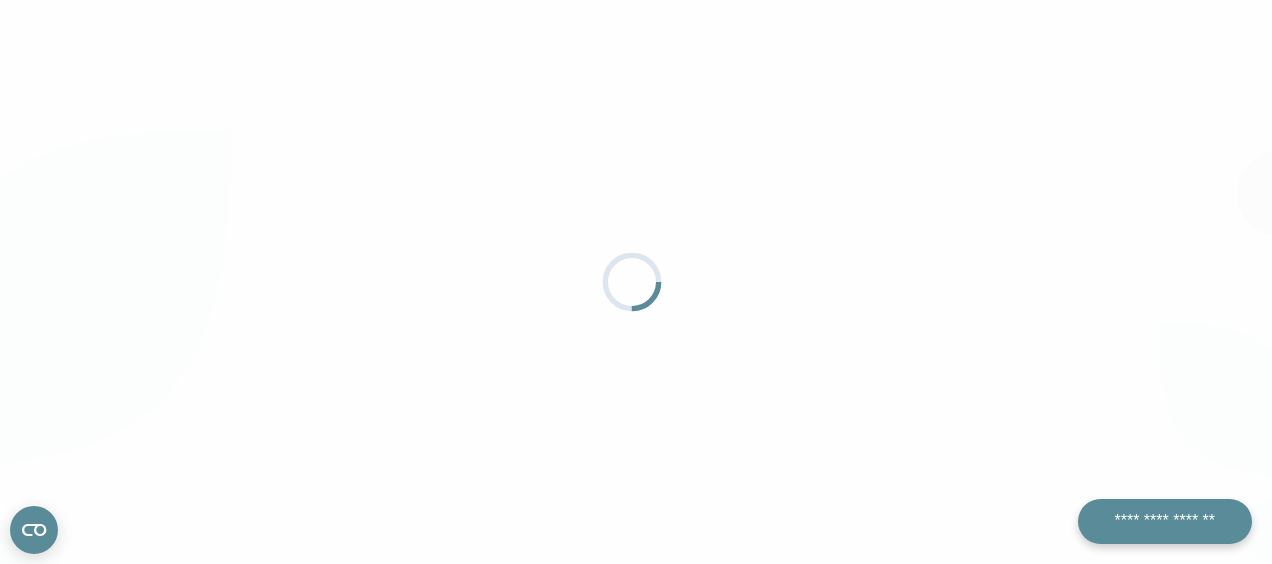 scroll, scrollTop: 0, scrollLeft: 0, axis: both 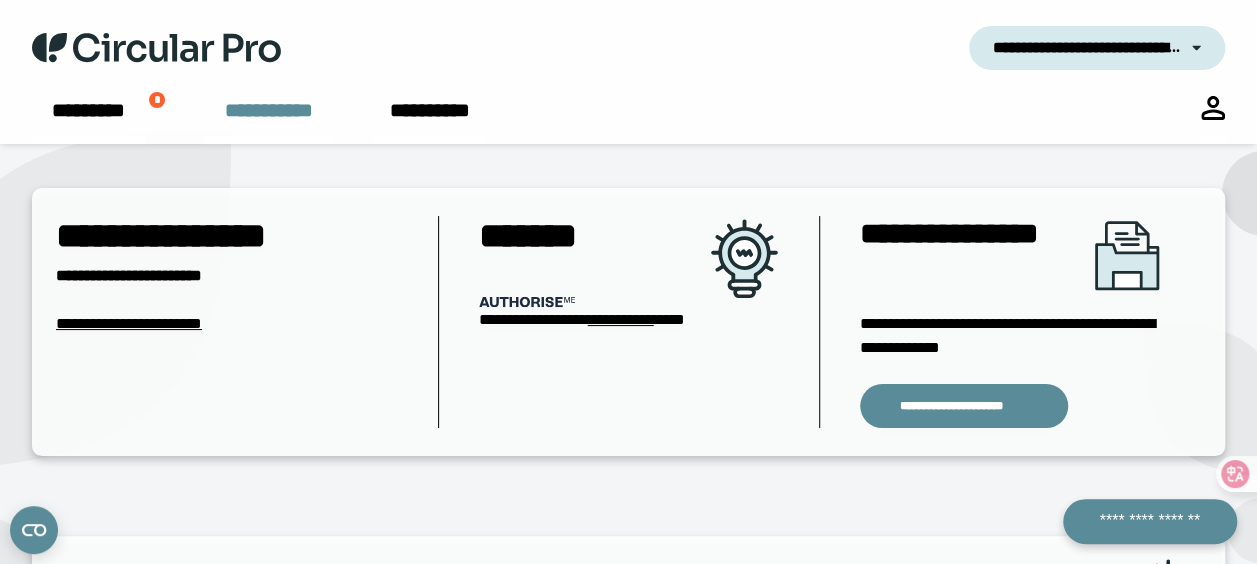 click on "**********" at bounding box center [269, 120] 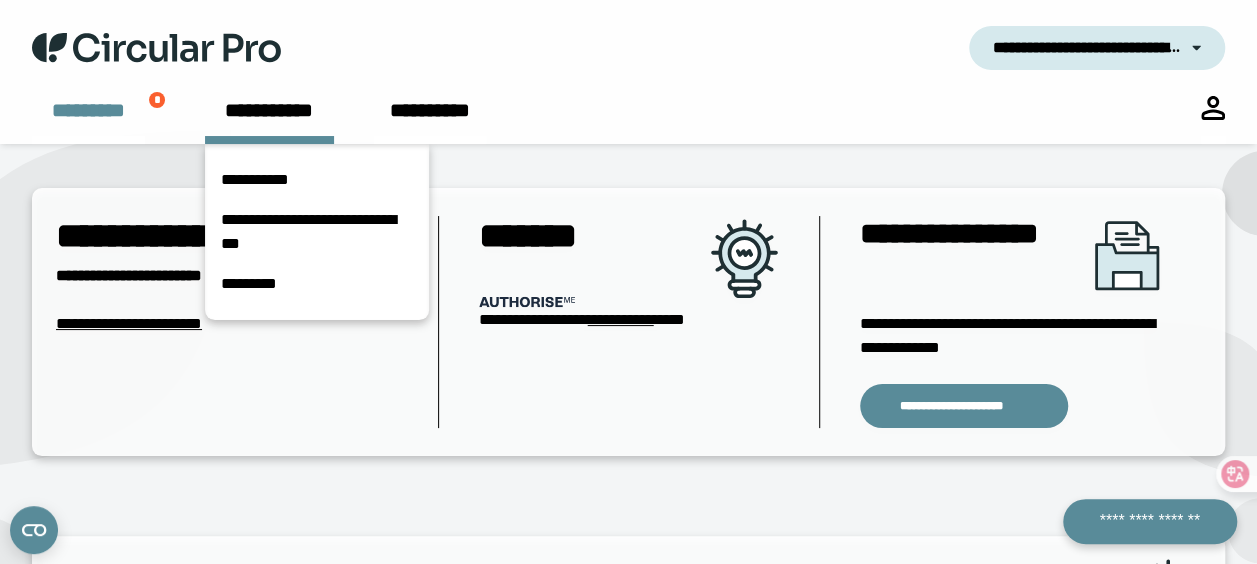 click on "*********" at bounding box center [88, 120] 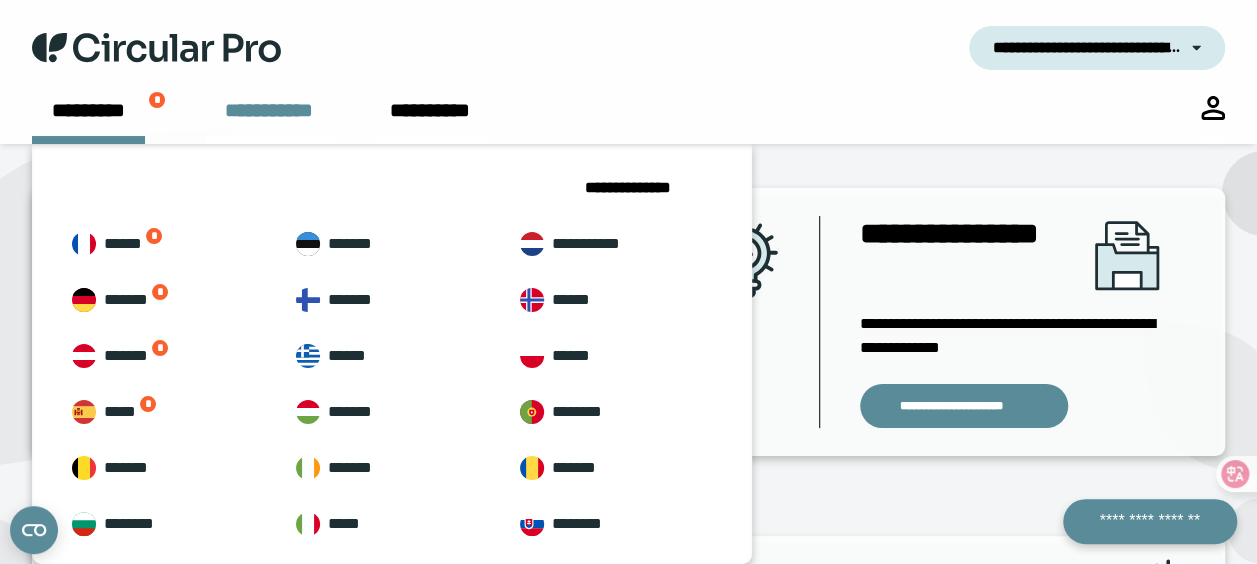 click on "**********" at bounding box center [269, 120] 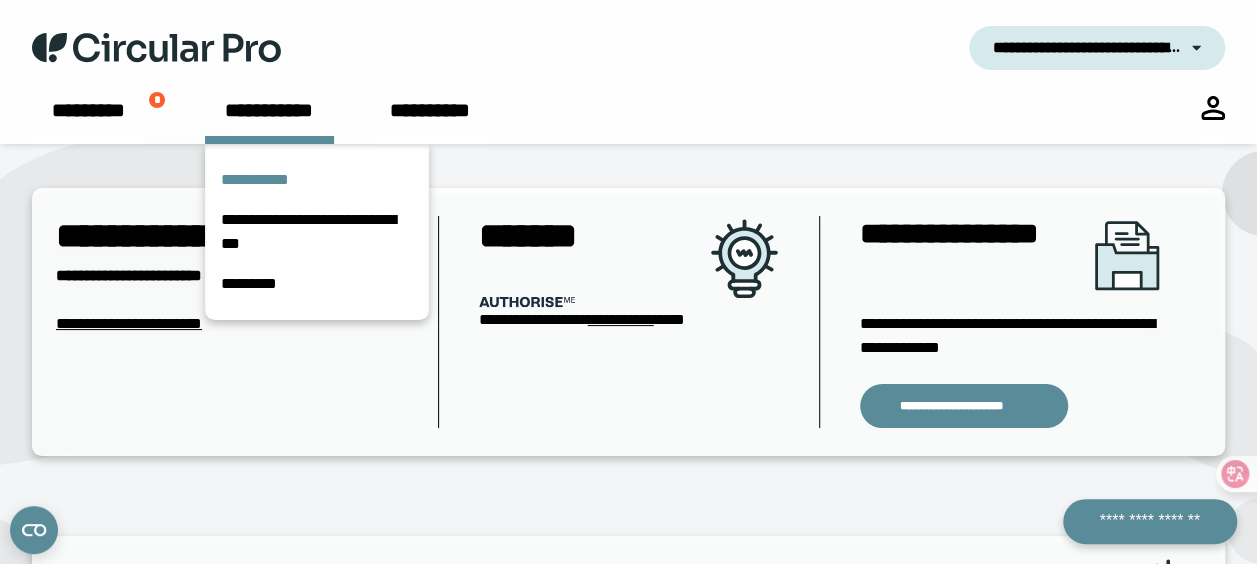 click on "**********" at bounding box center [317, 180] 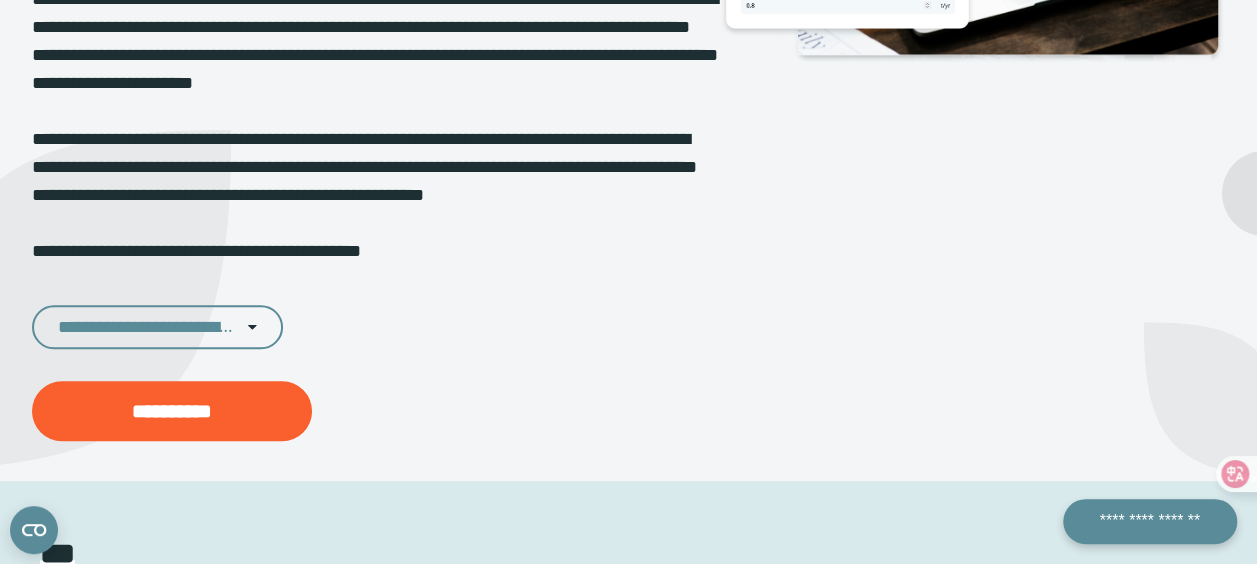 scroll, scrollTop: 700, scrollLeft: 0, axis: vertical 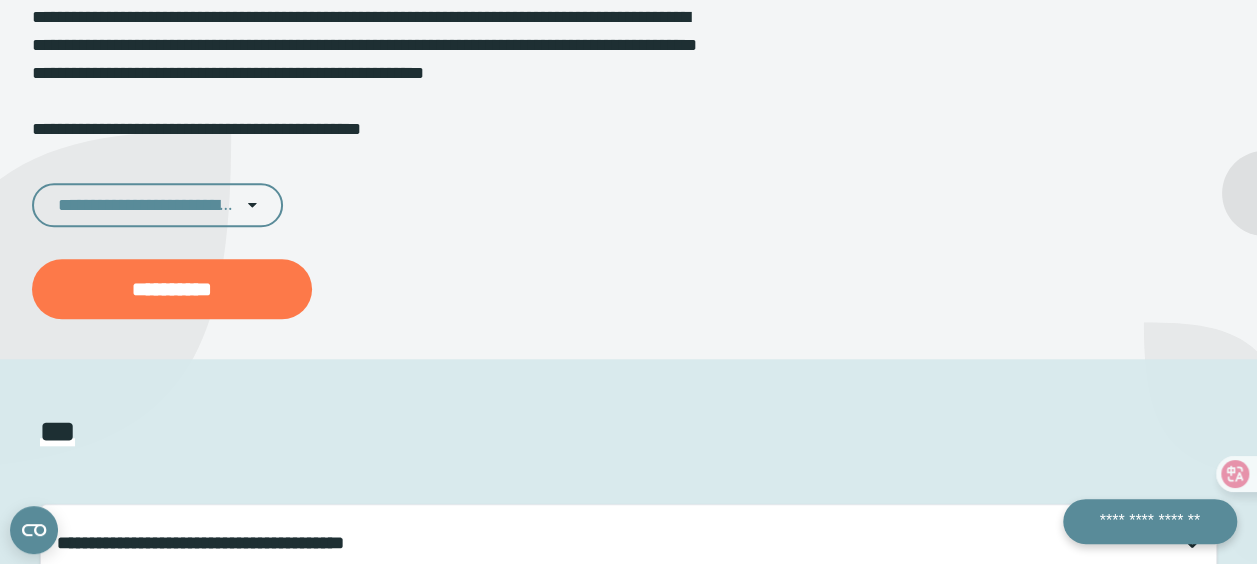 click on "**********" at bounding box center [172, 289] 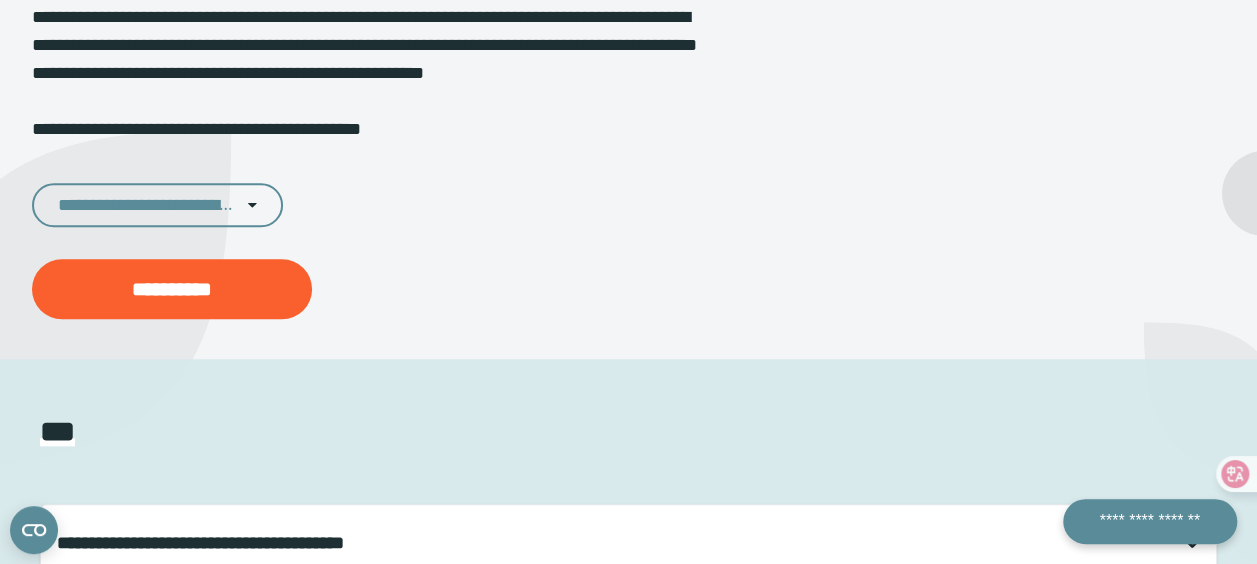 select on "**" 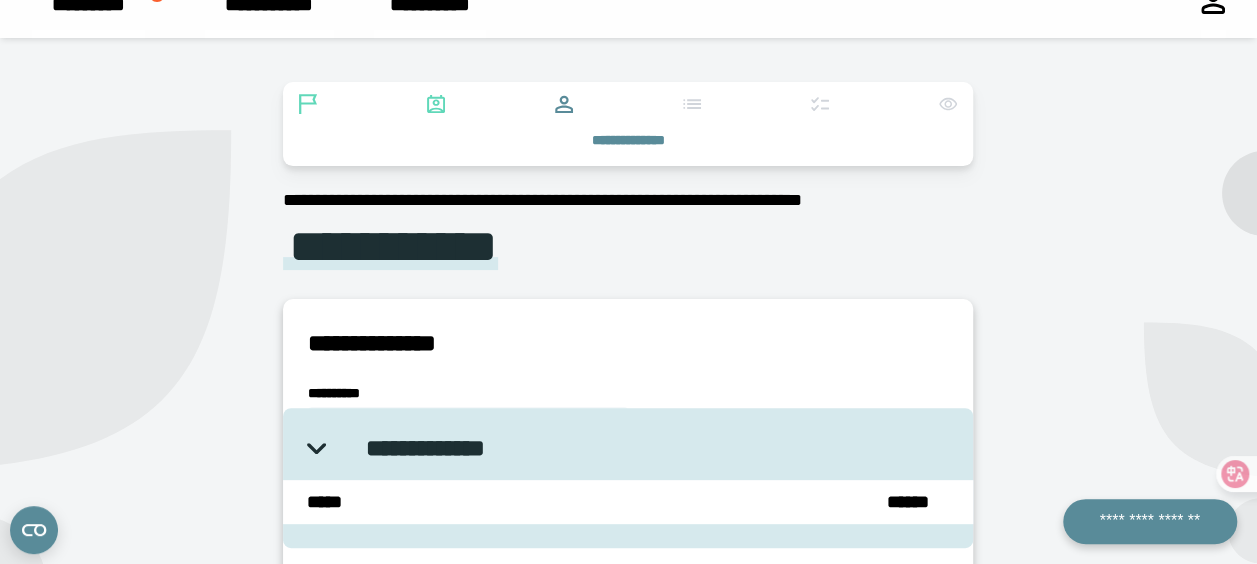 scroll, scrollTop: 0, scrollLeft: 0, axis: both 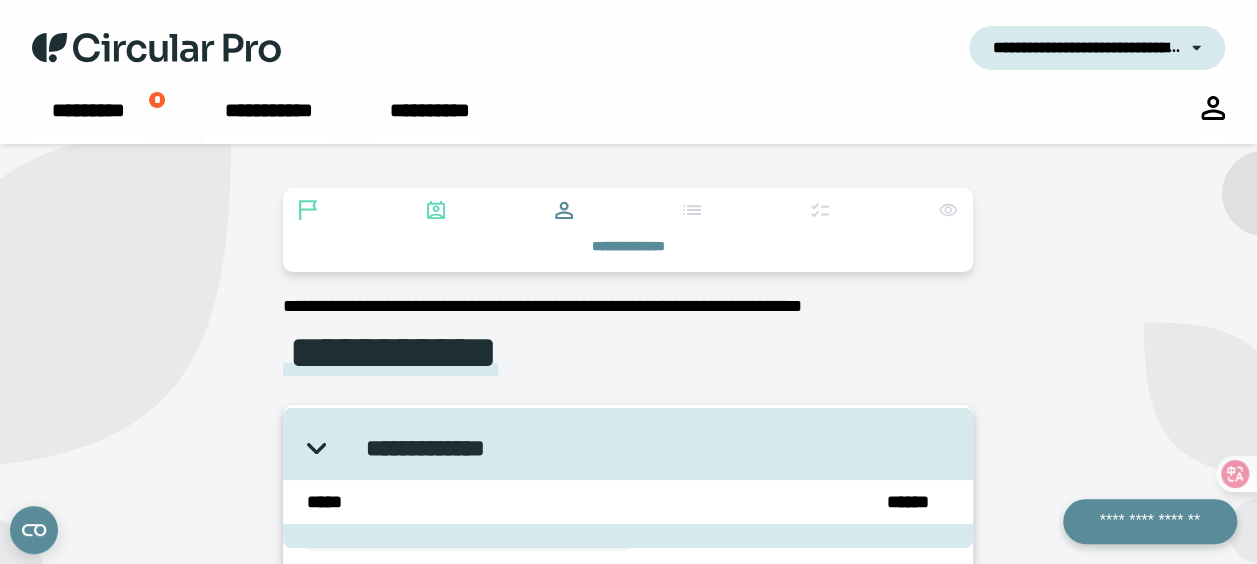 click 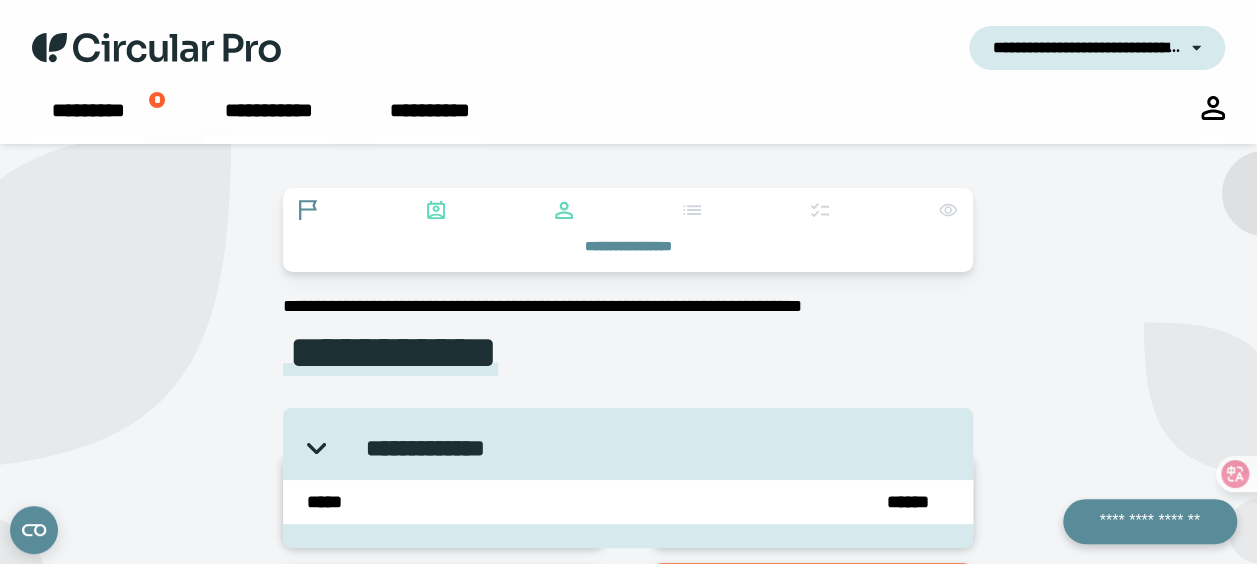 click 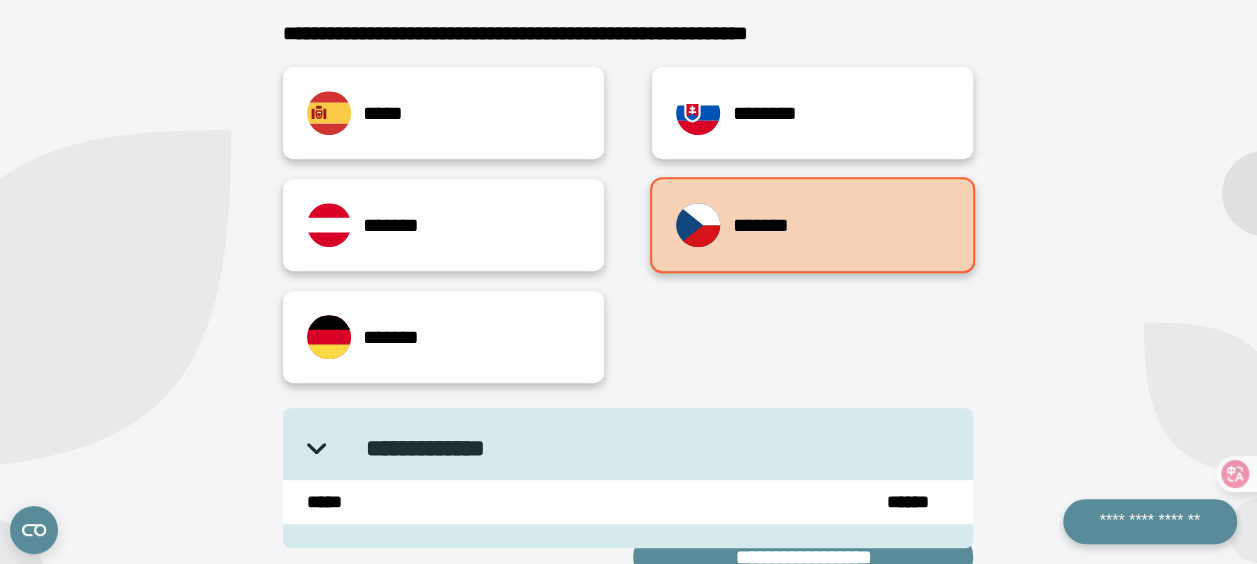 scroll, scrollTop: 400, scrollLeft: 0, axis: vertical 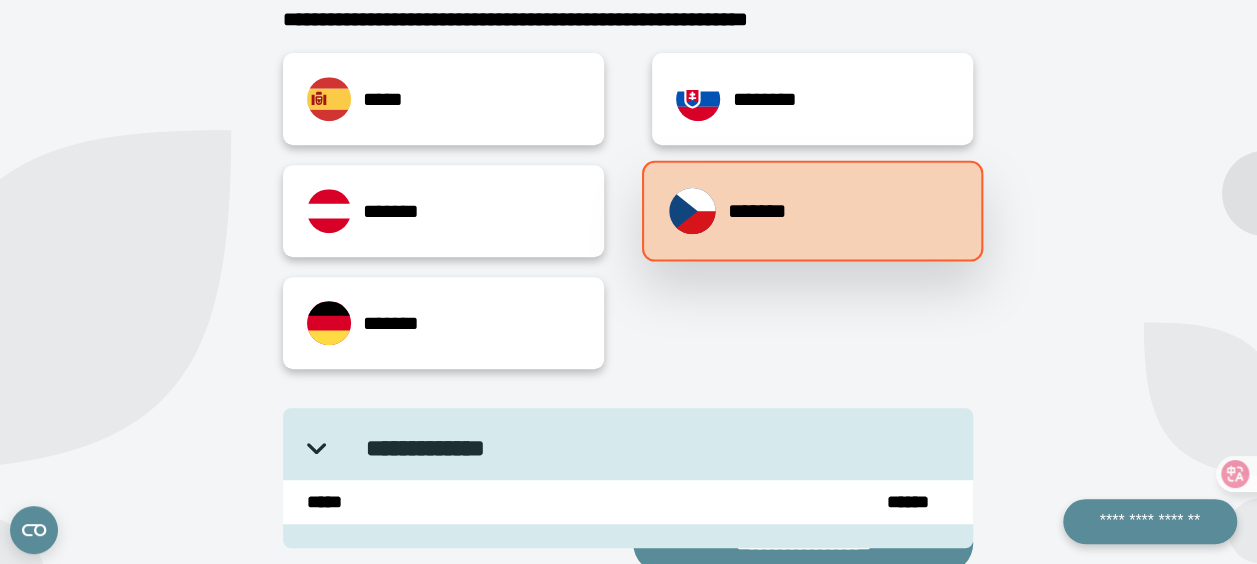 click on "*******" at bounding box center (812, 211) 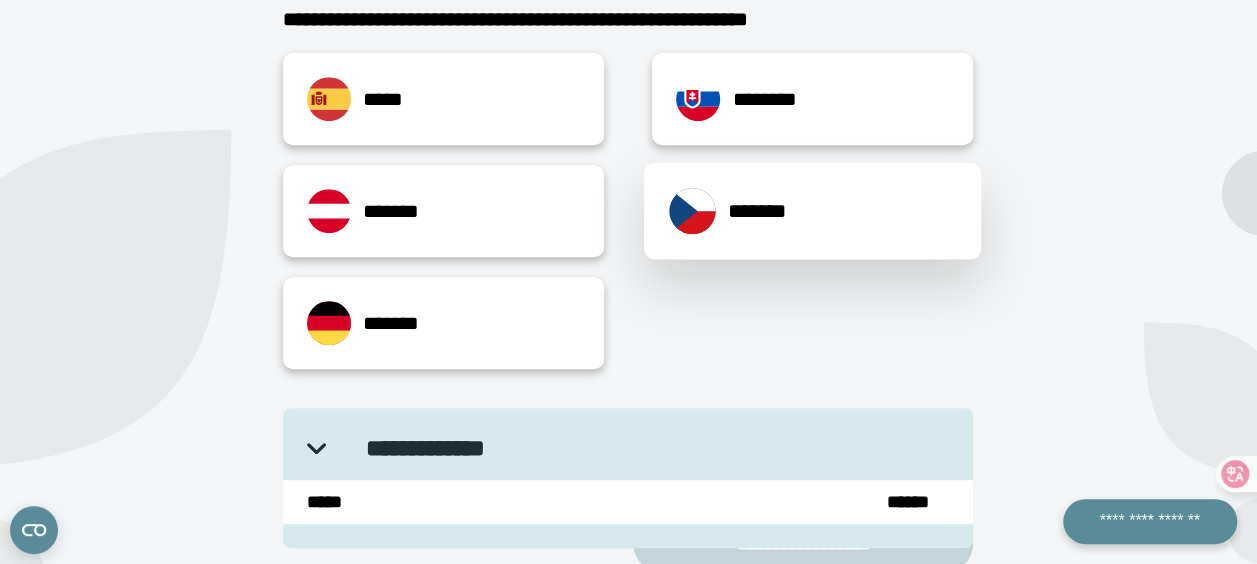 click on "*******" at bounding box center (812, 211) 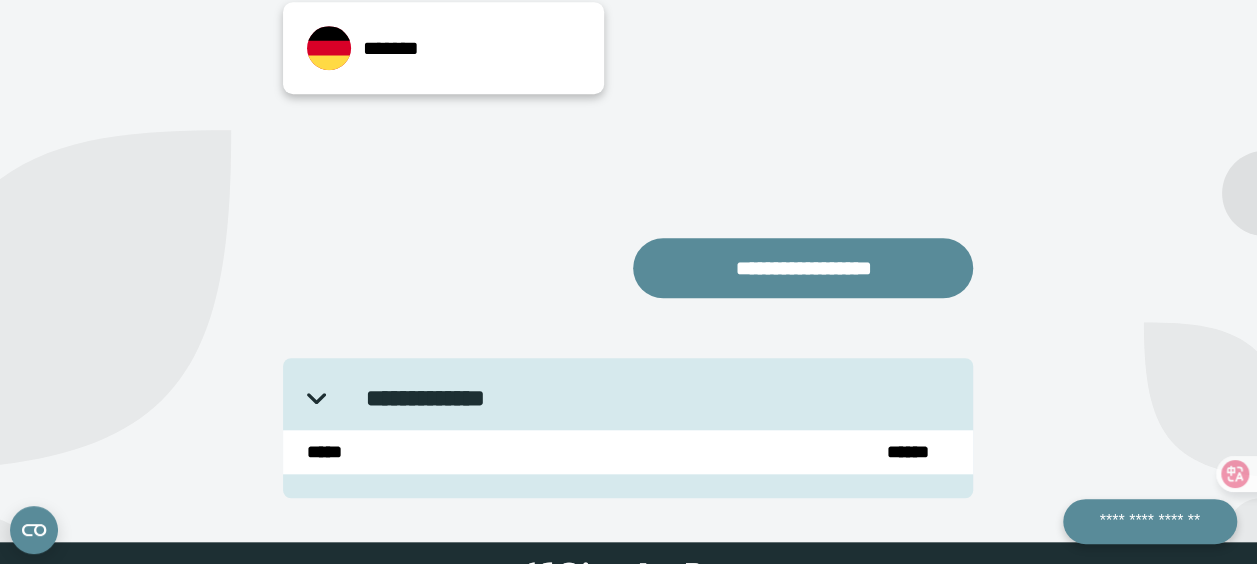 scroll, scrollTop: 900, scrollLeft: 0, axis: vertical 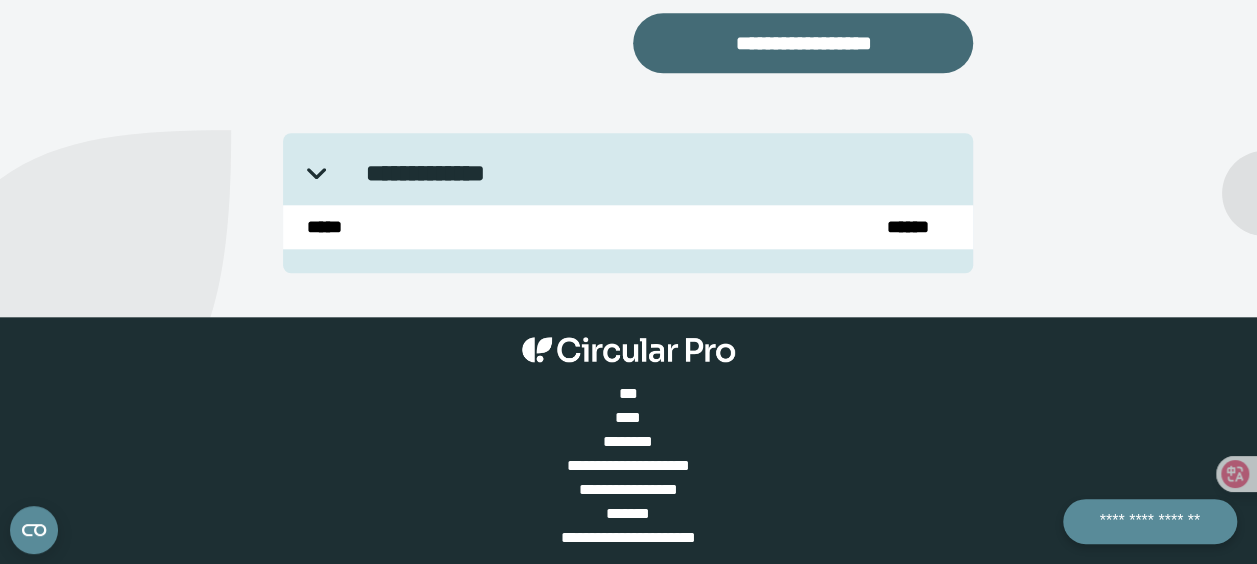 click on "**********" at bounding box center [803, 43] 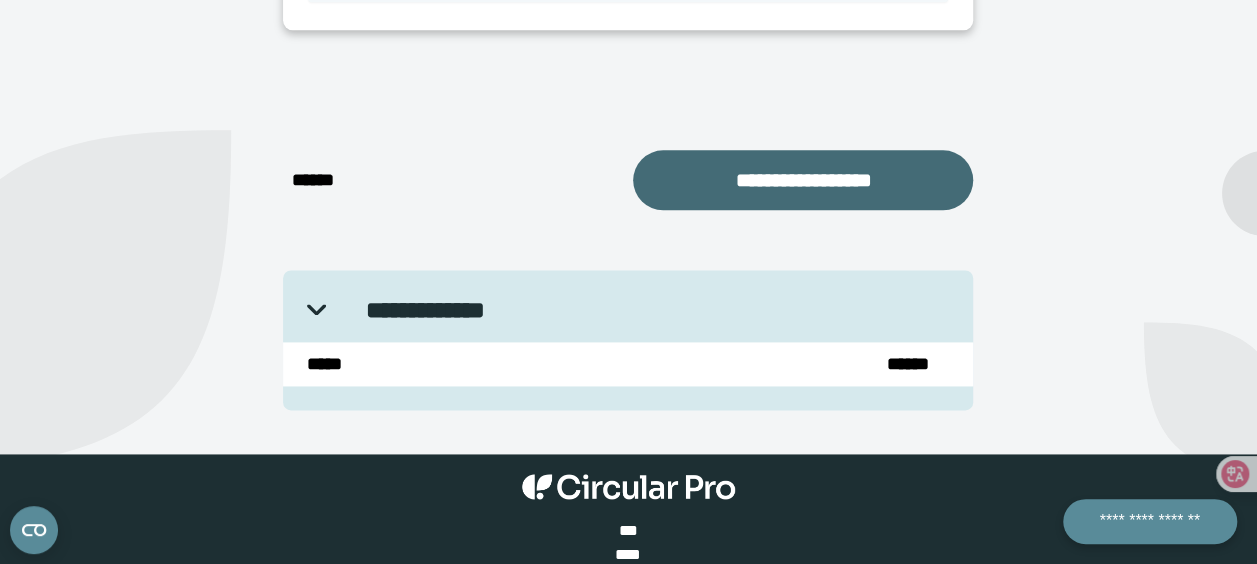 scroll, scrollTop: 1100, scrollLeft: 0, axis: vertical 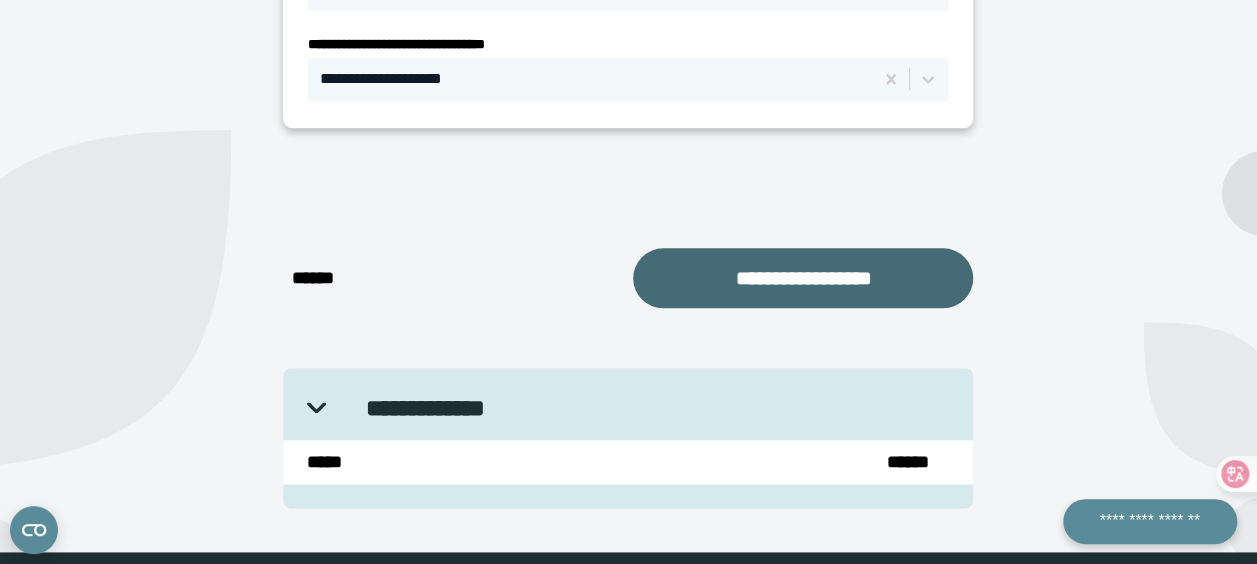 click on "**********" at bounding box center [803, 278] 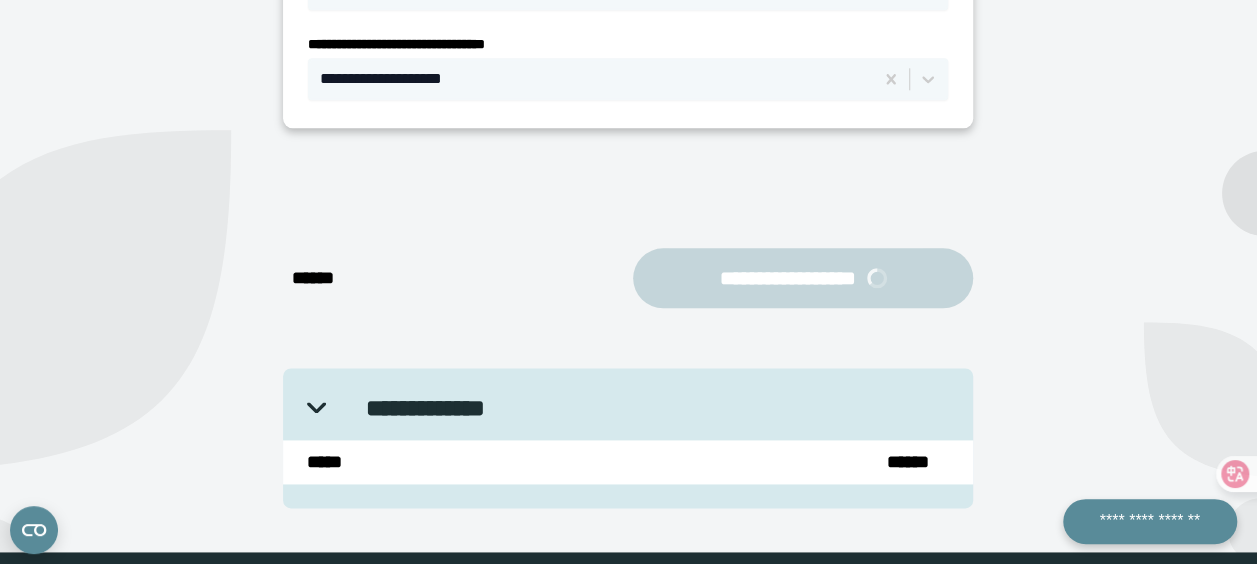 select on "**" 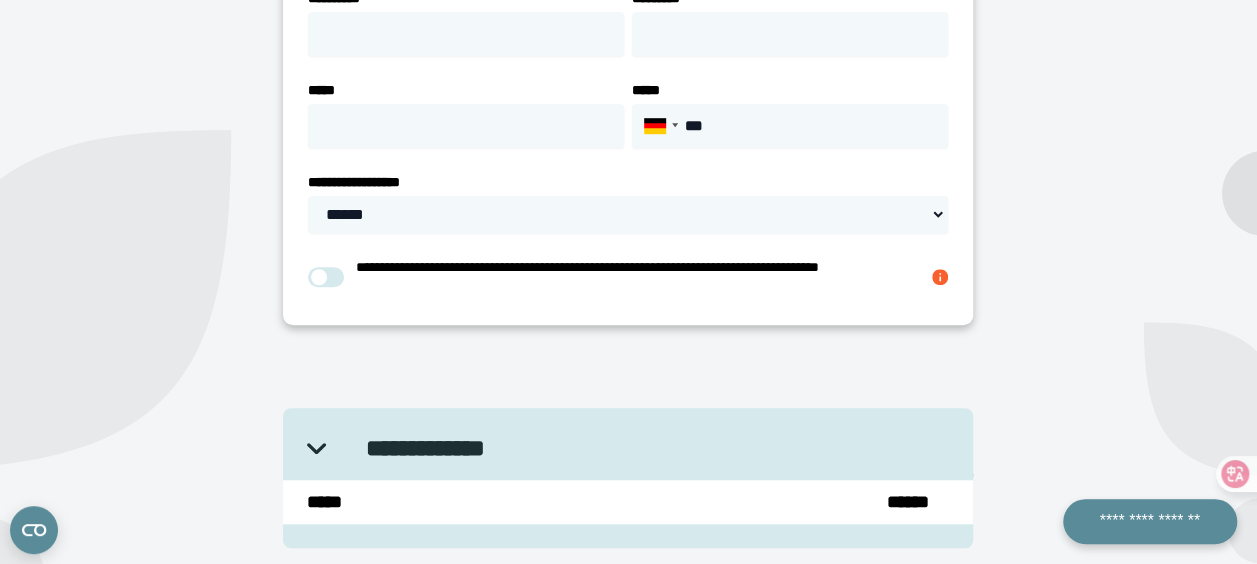 scroll, scrollTop: 636, scrollLeft: 0, axis: vertical 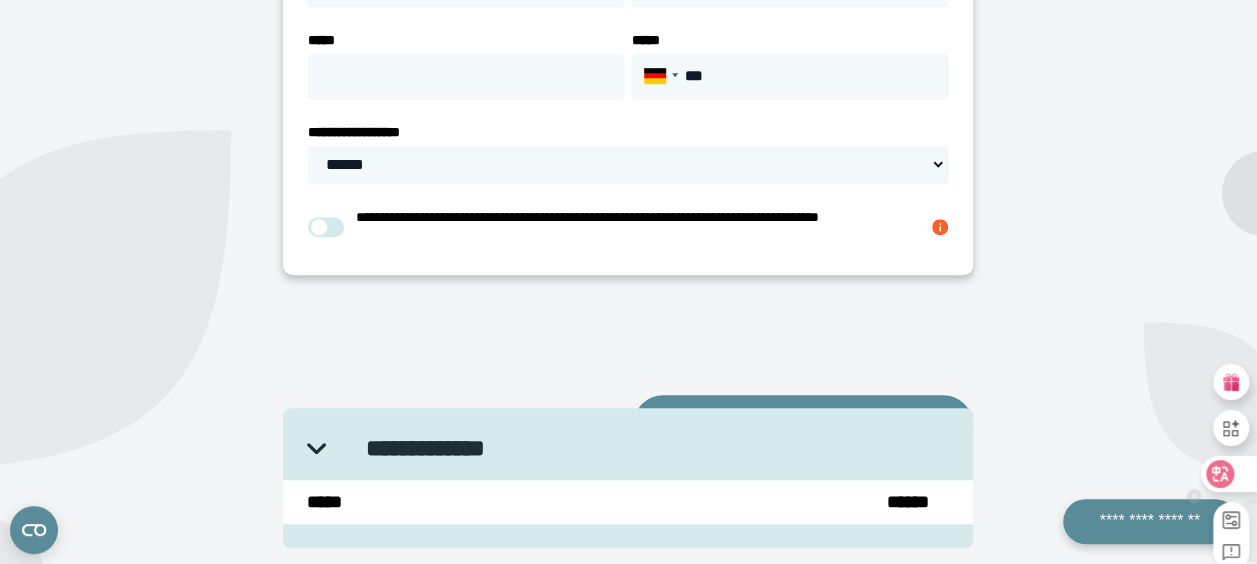 drag, startPoint x: 1224, startPoint y: 469, endPoint x: 1114, endPoint y: 442, distance: 113.265175 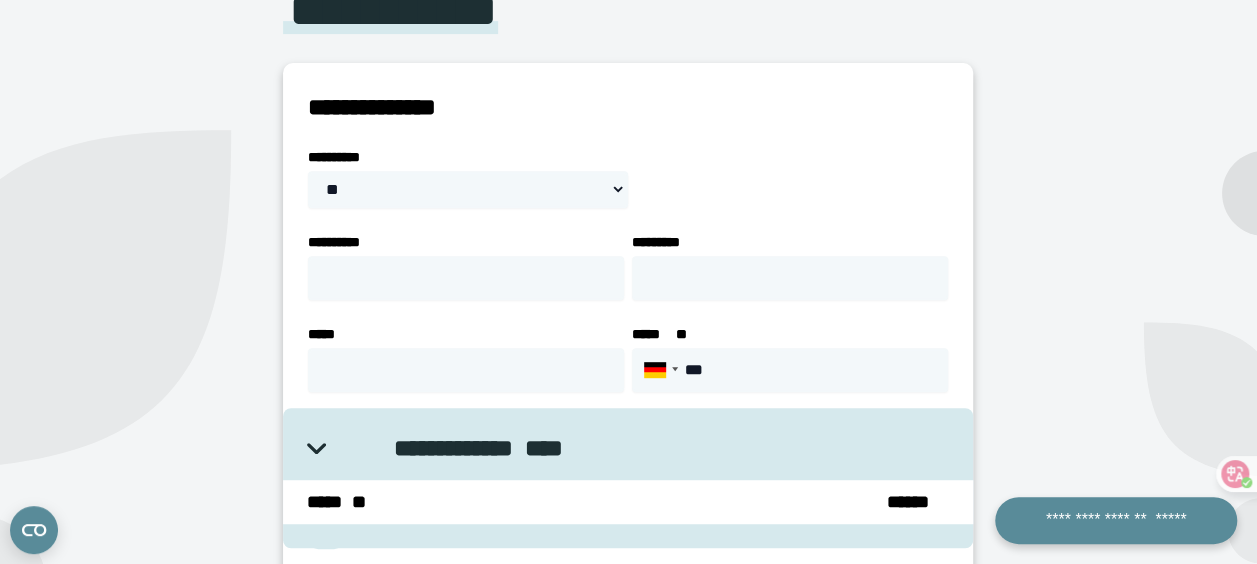 scroll, scrollTop: 336, scrollLeft: 0, axis: vertical 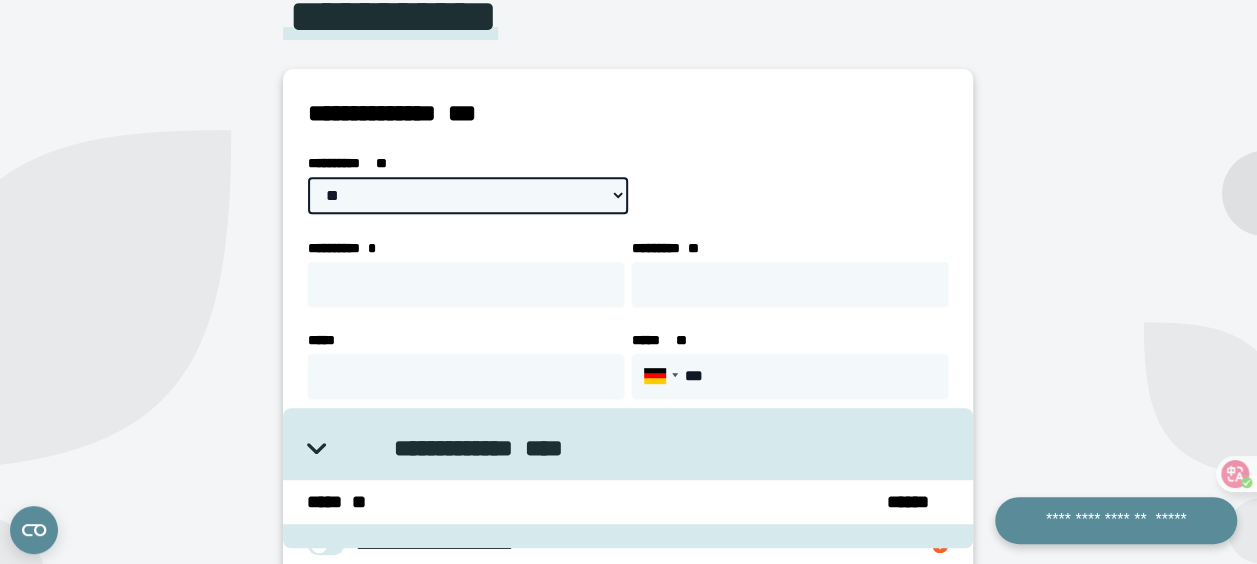 click on "**********" at bounding box center [468, 195] 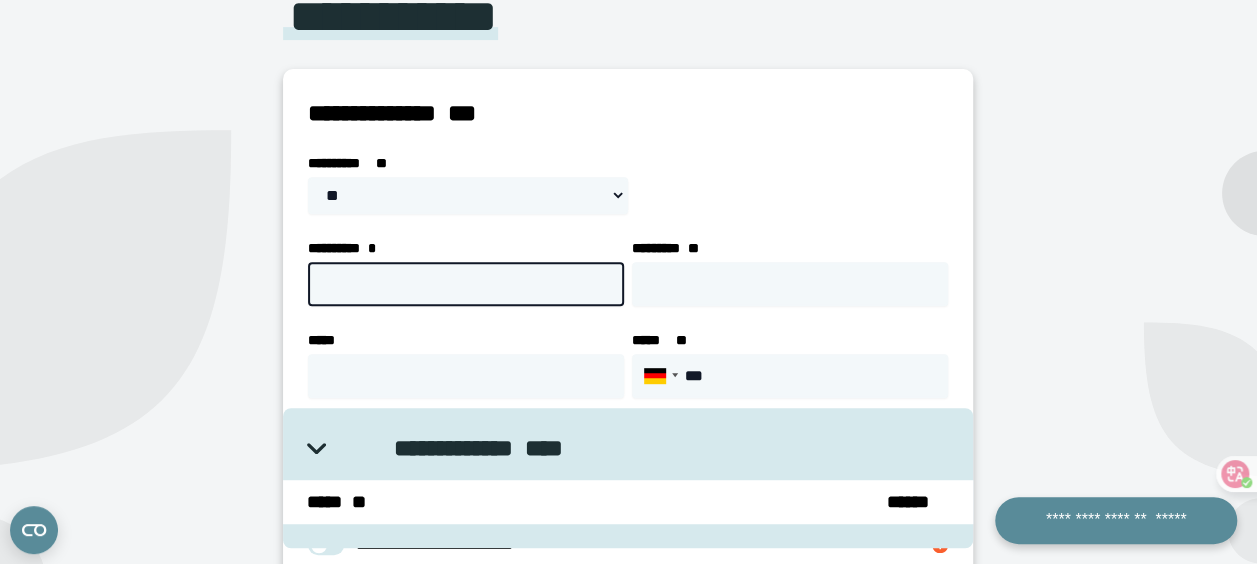 click on "**********" at bounding box center [466, 284] 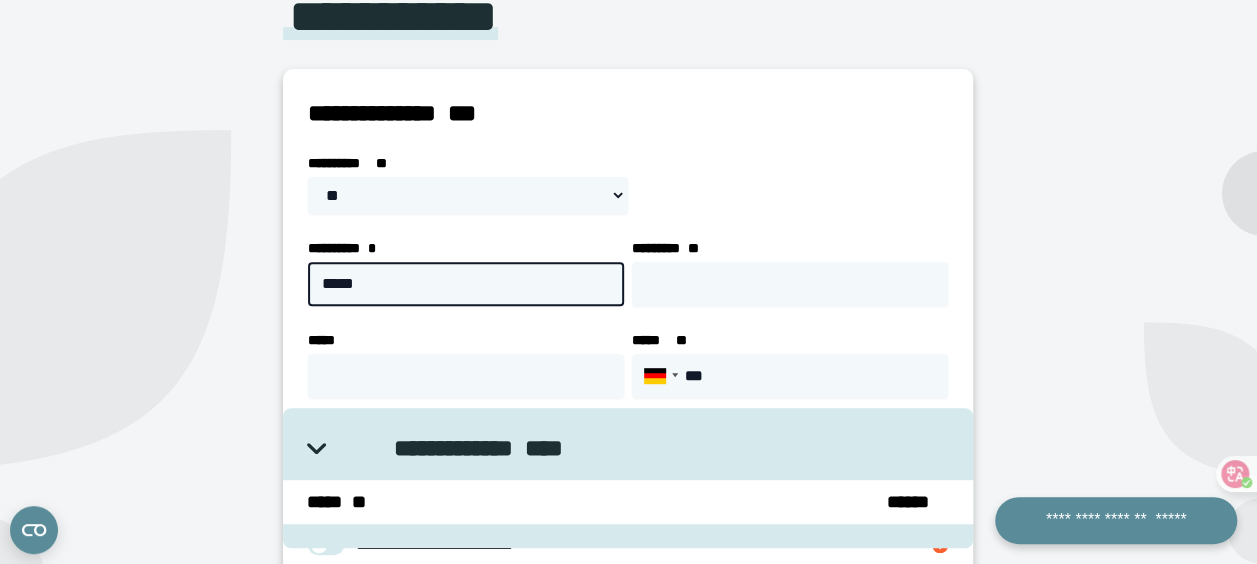 type on "*****" 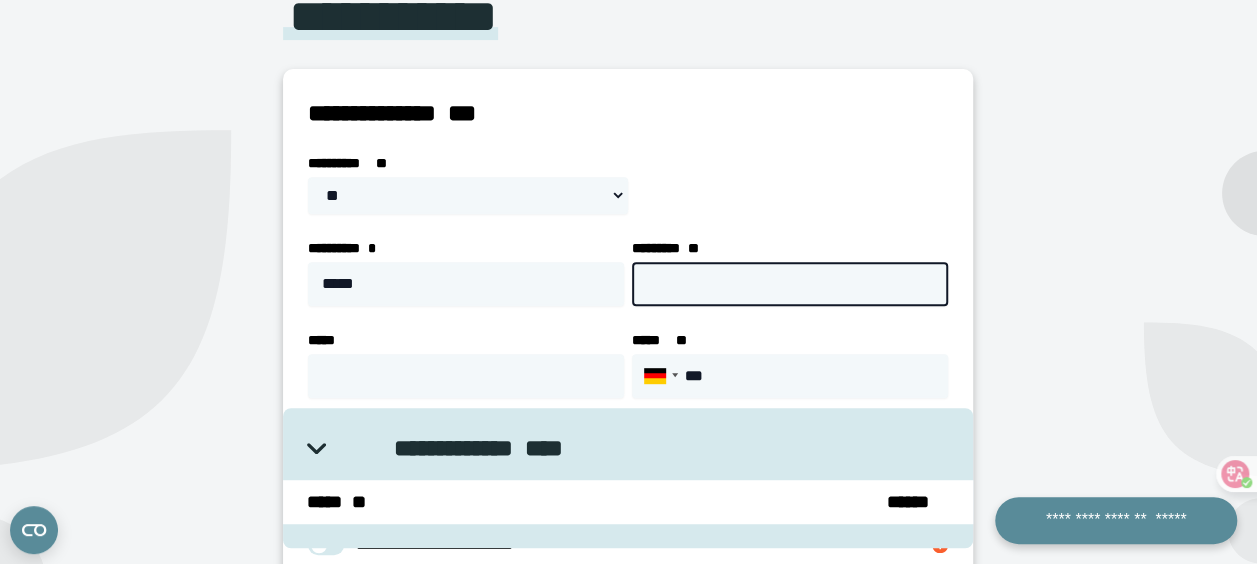 drag, startPoint x: 687, startPoint y: 308, endPoint x: 700, endPoint y: 297, distance: 17.029387 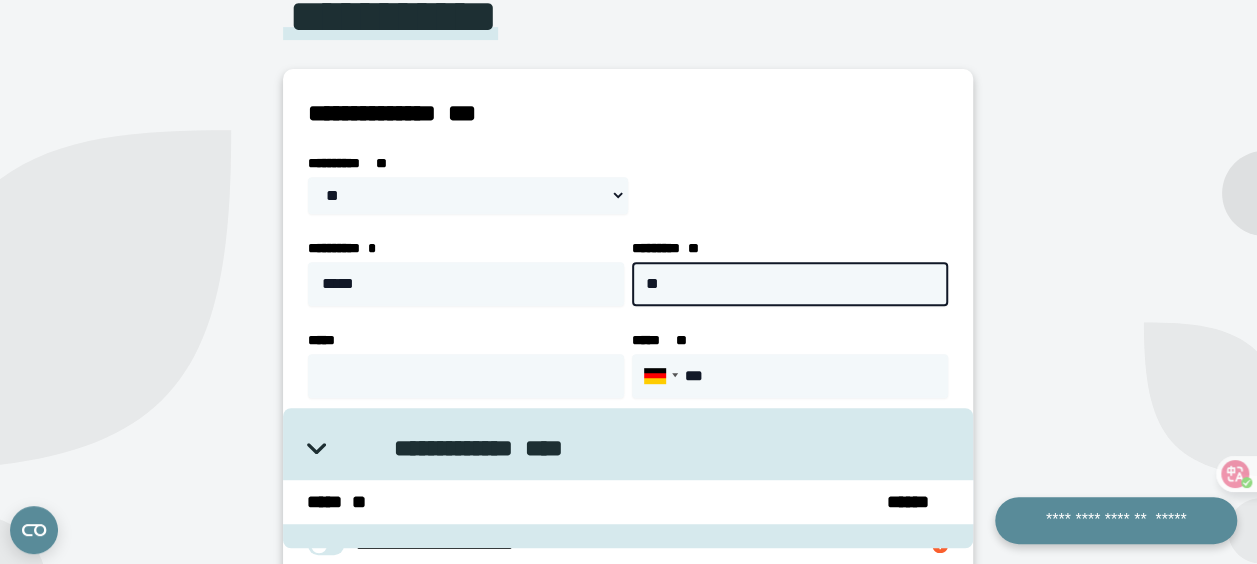 type on "**" 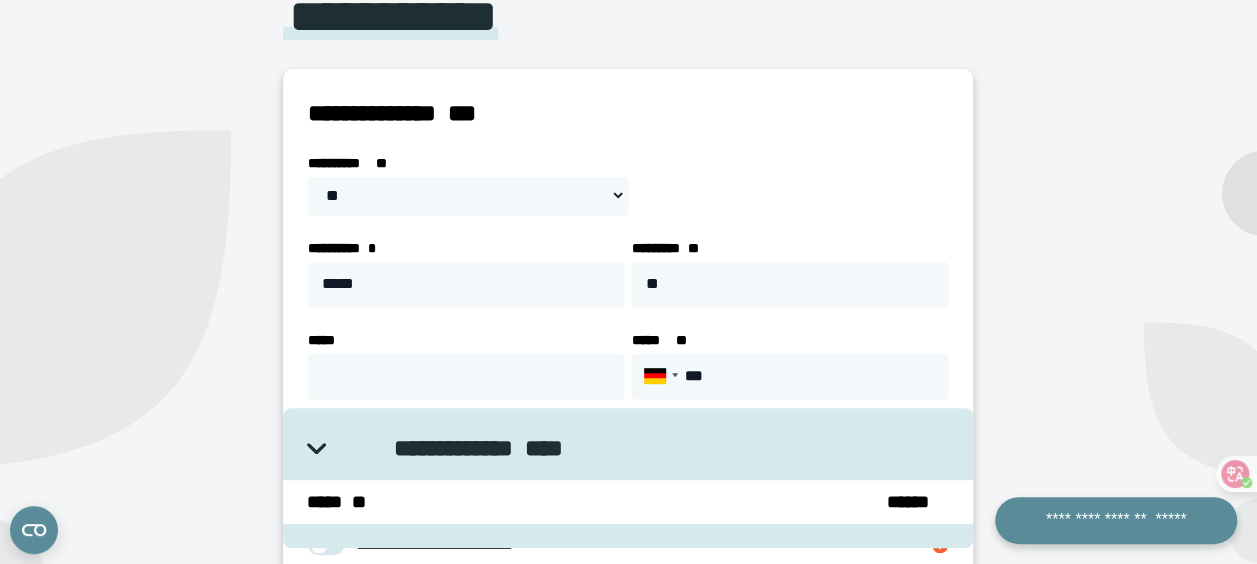 click on "**********" at bounding box center (468, 163) 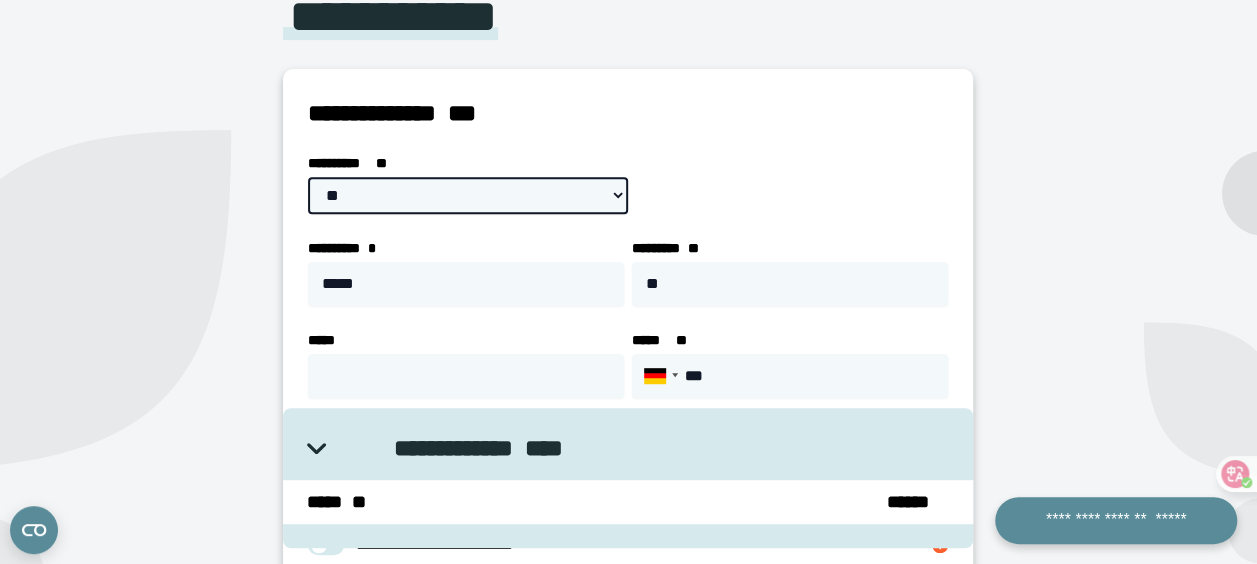 click on "**********" at bounding box center (468, 195) 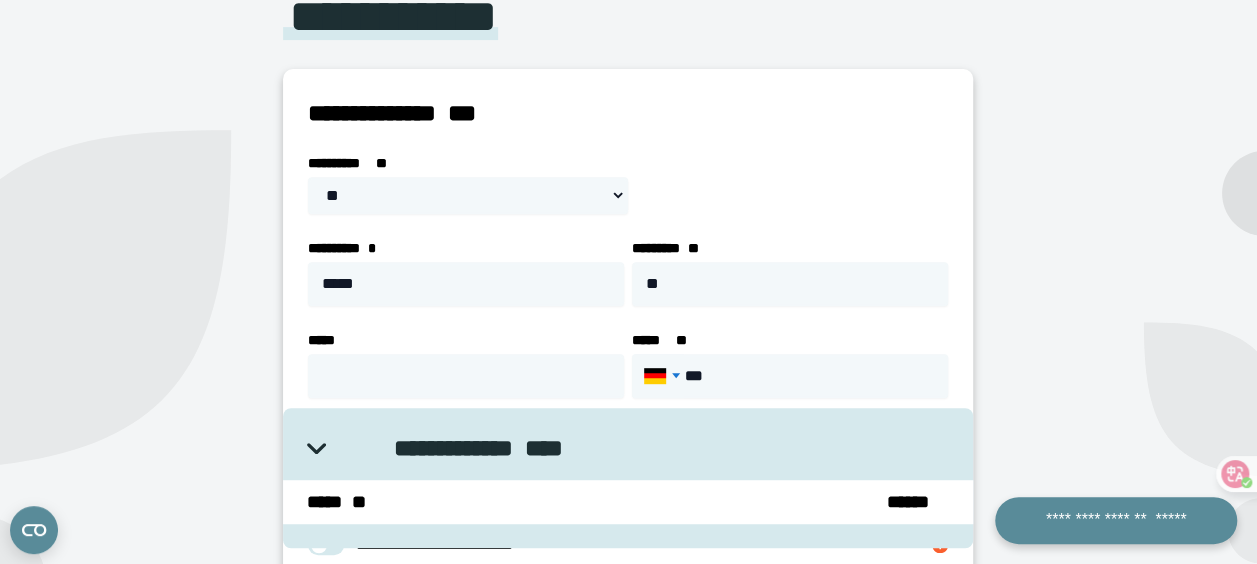 click at bounding box center (658, 376) 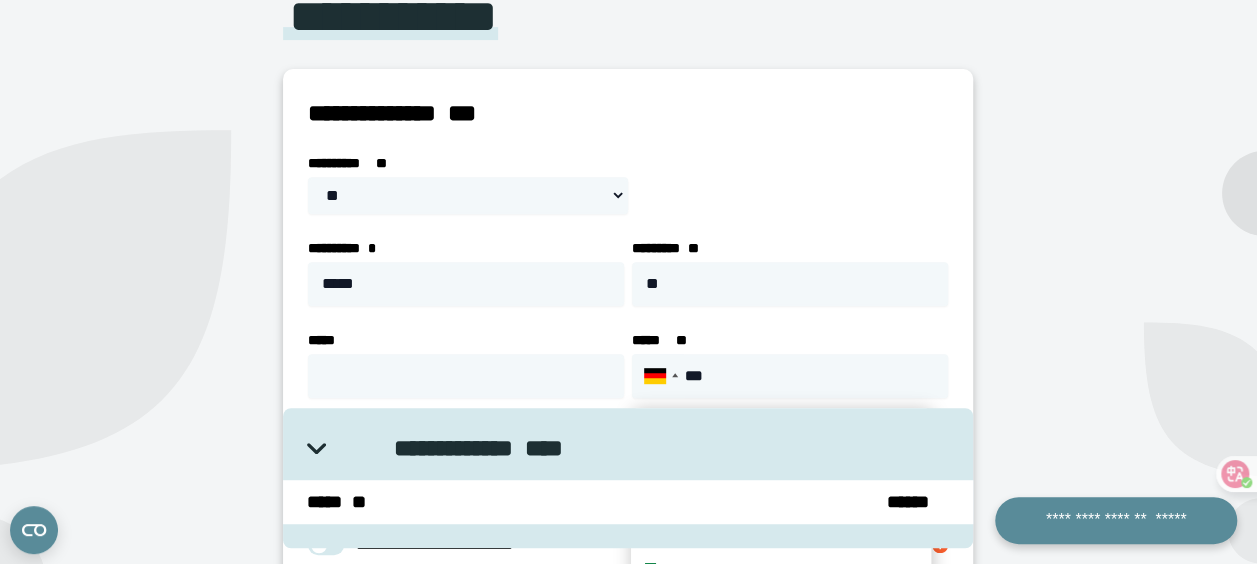 scroll, scrollTop: 3173, scrollLeft: 0, axis: vertical 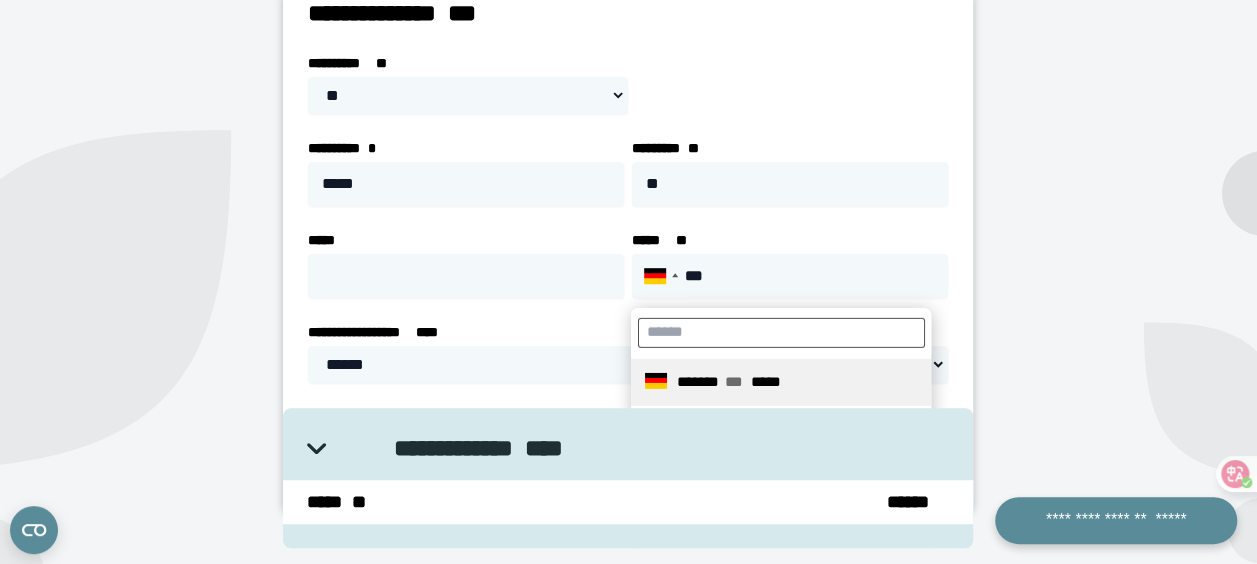 click at bounding box center [781, 333] 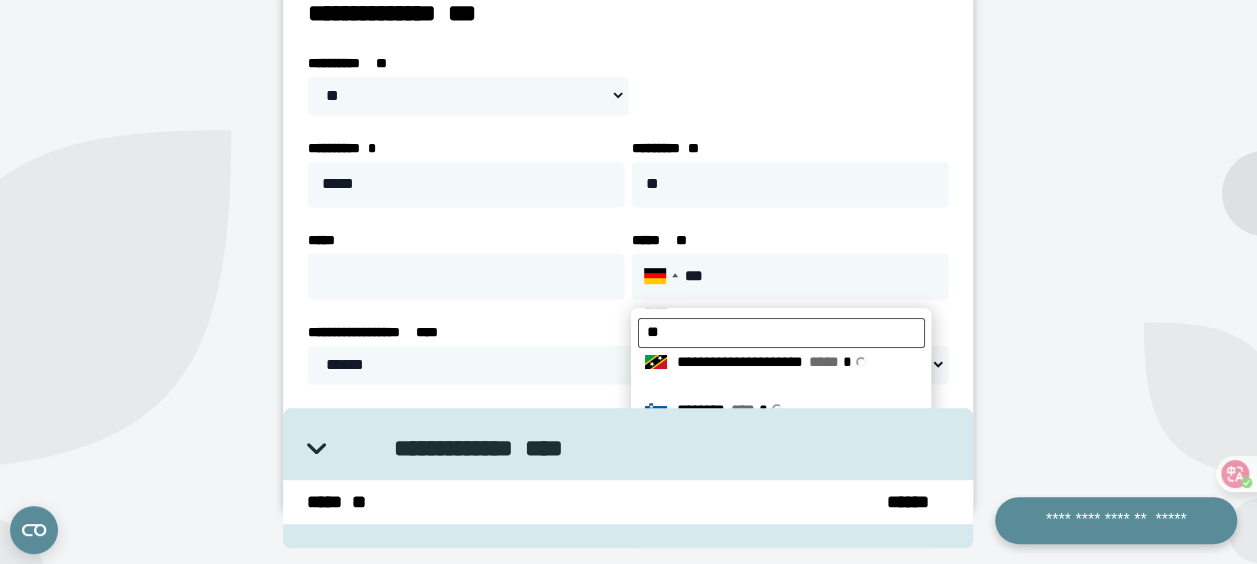 scroll, scrollTop: 110, scrollLeft: 0, axis: vertical 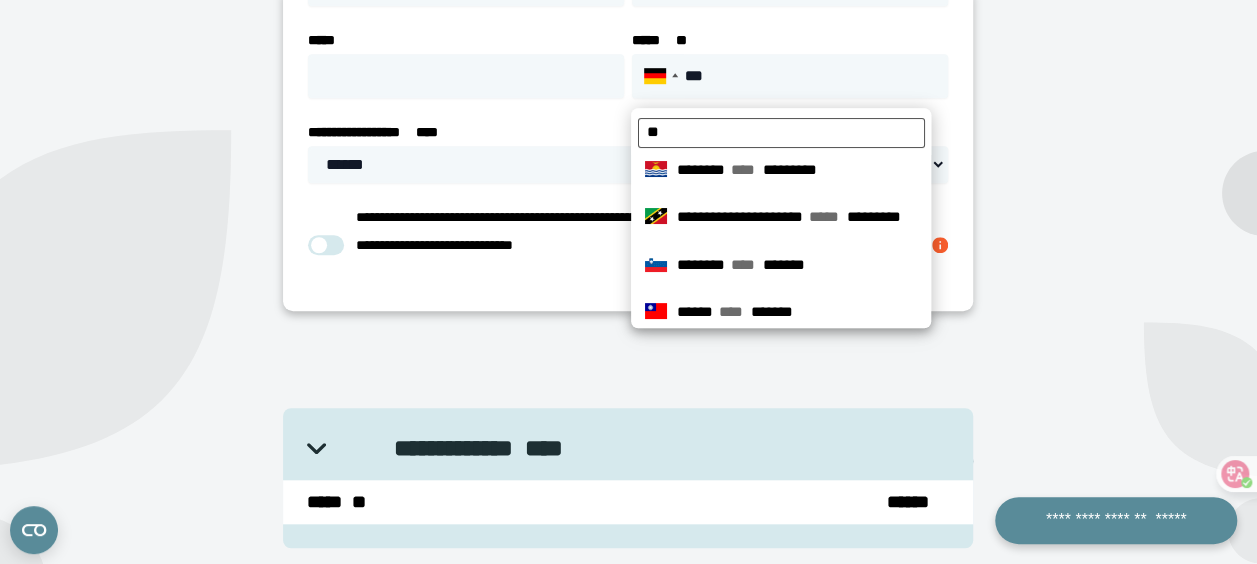 click on "**" at bounding box center (781, 133) 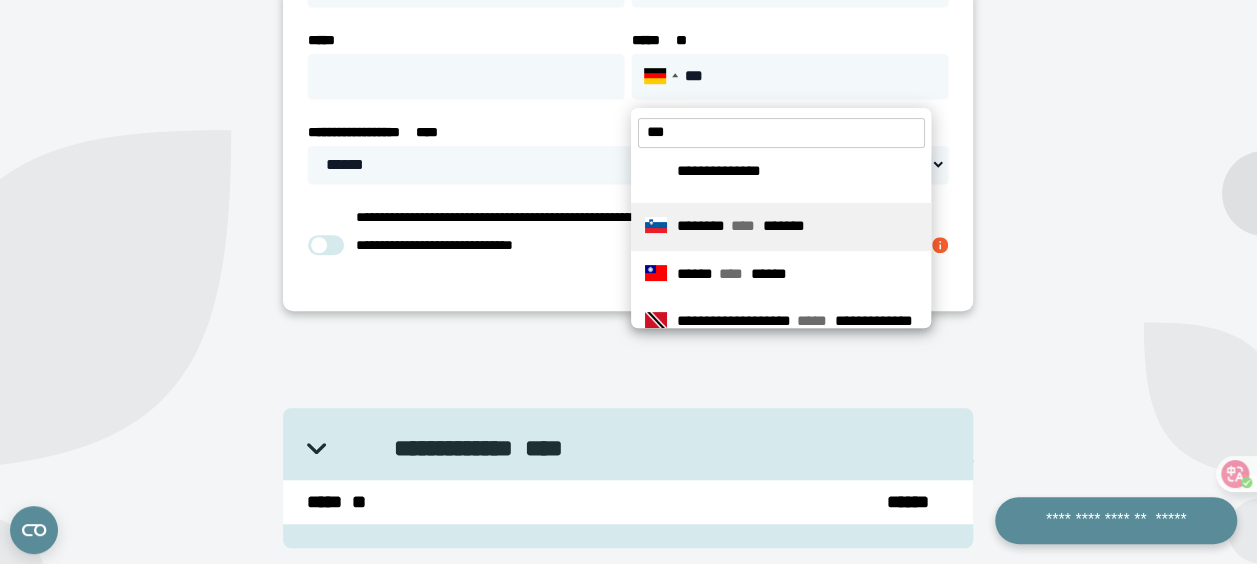scroll, scrollTop: 171, scrollLeft: 0, axis: vertical 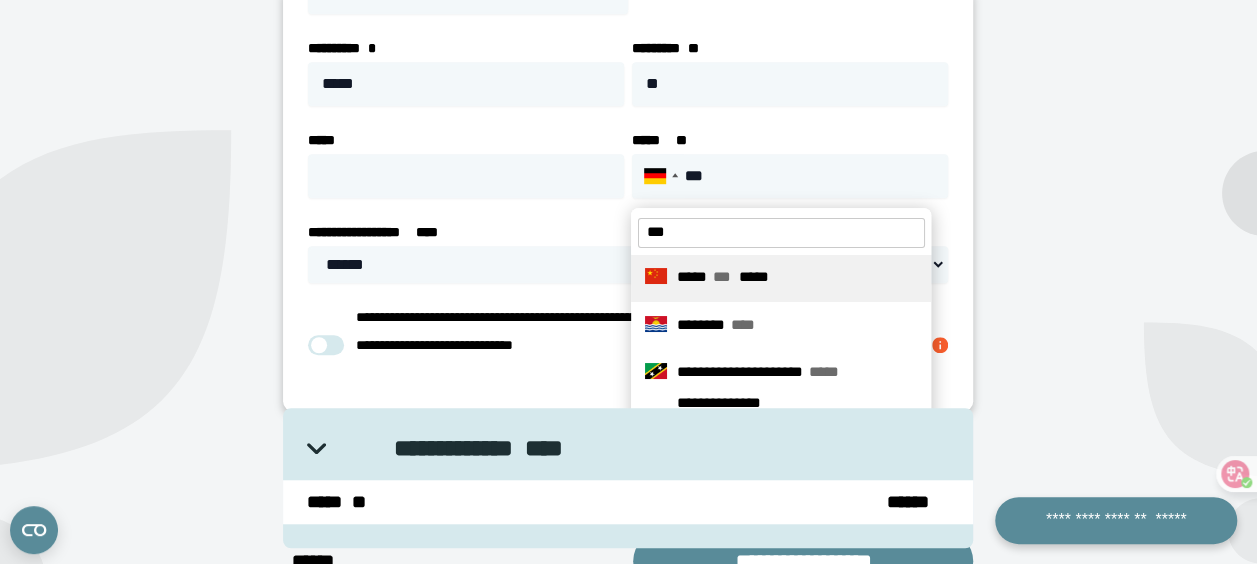 type on "***" 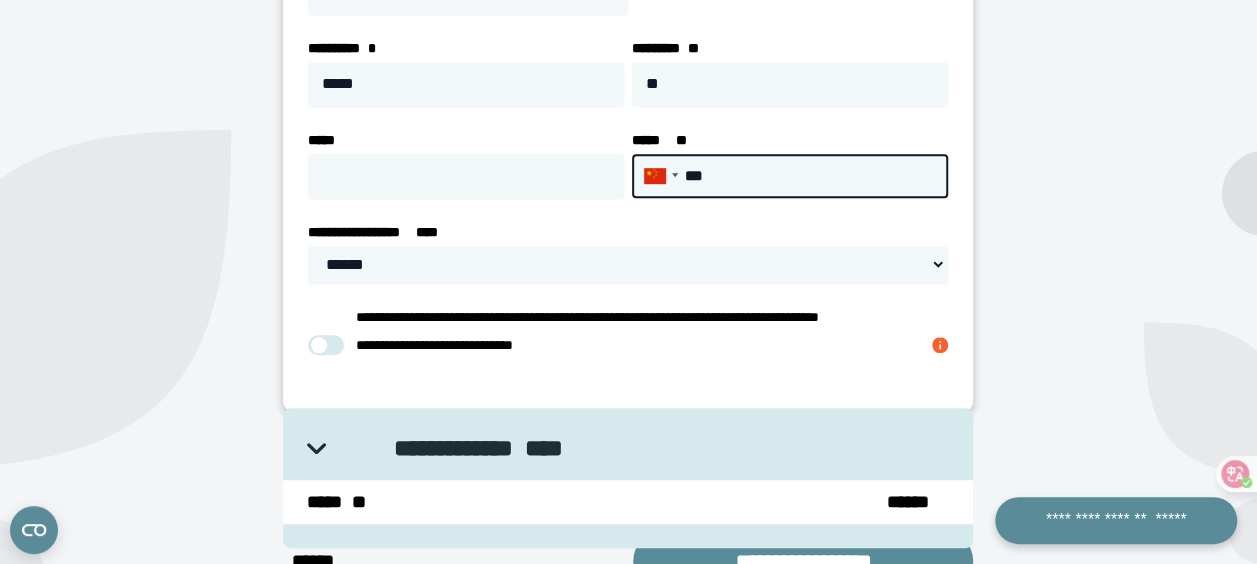 click on "***" at bounding box center (790, 176) 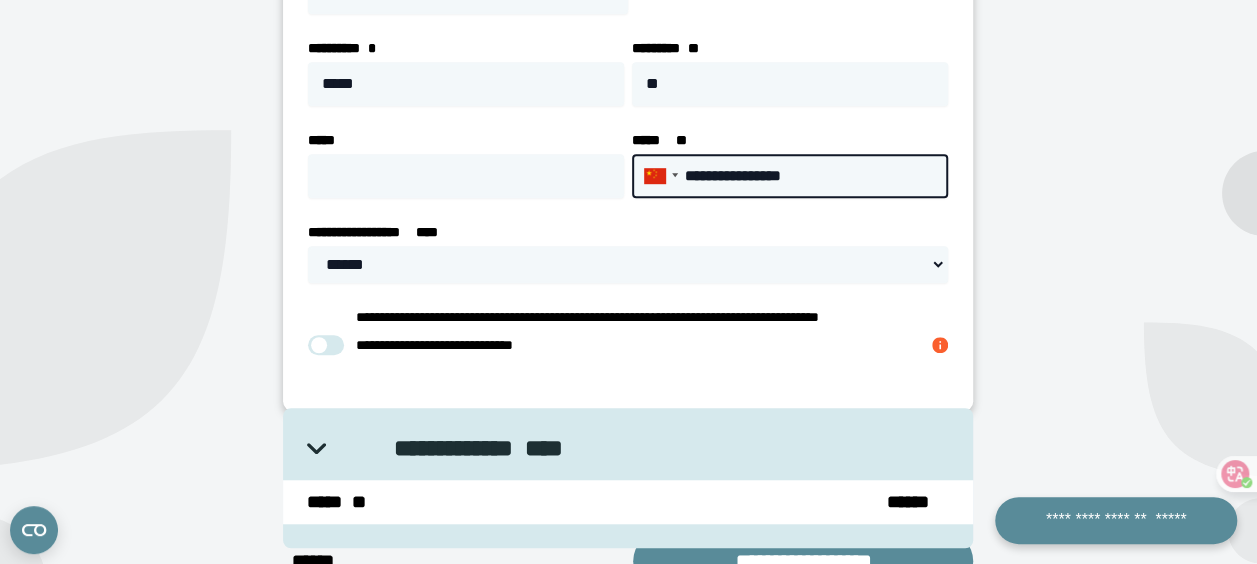 click on "**********" at bounding box center (790, 176) 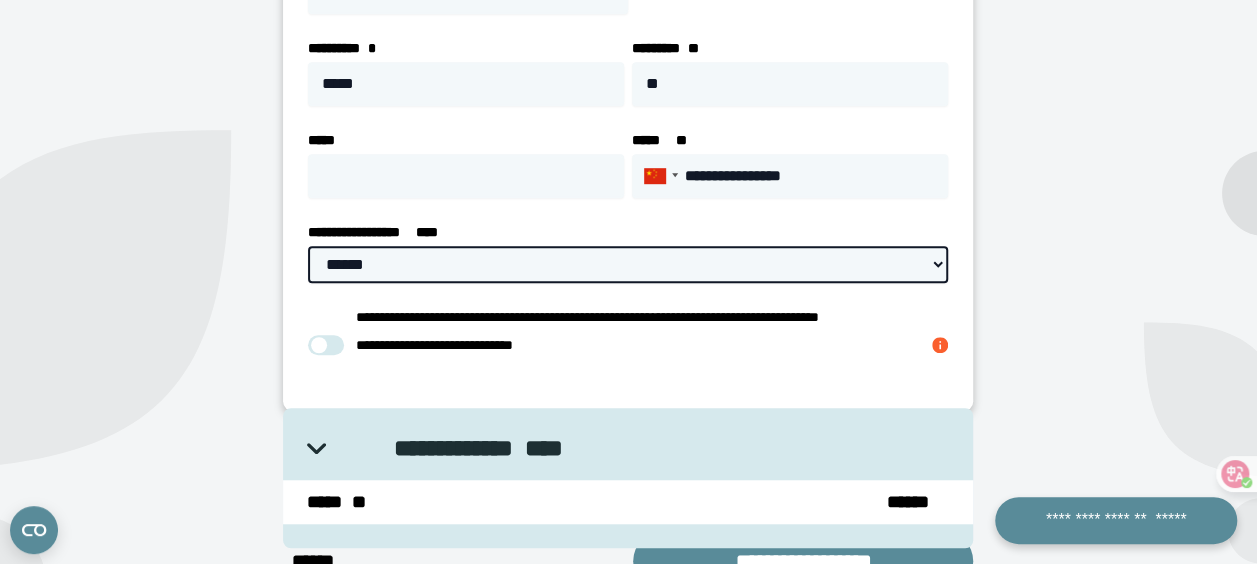 click on "**********" at bounding box center [628, 264] 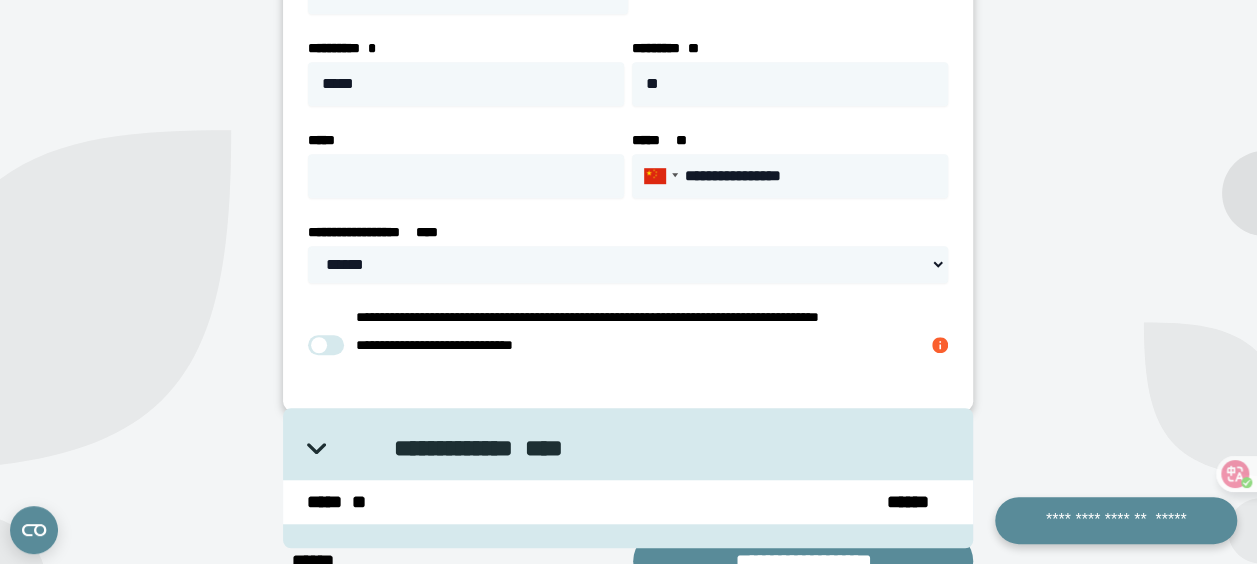 click at bounding box center (326, 345) 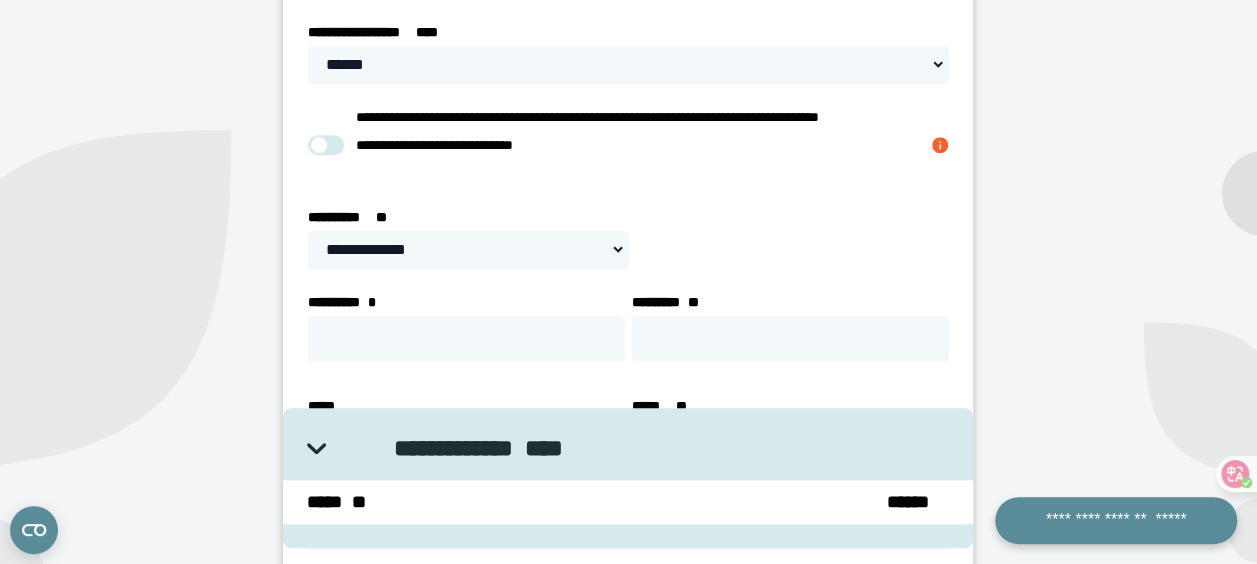 scroll, scrollTop: 936, scrollLeft: 0, axis: vertical 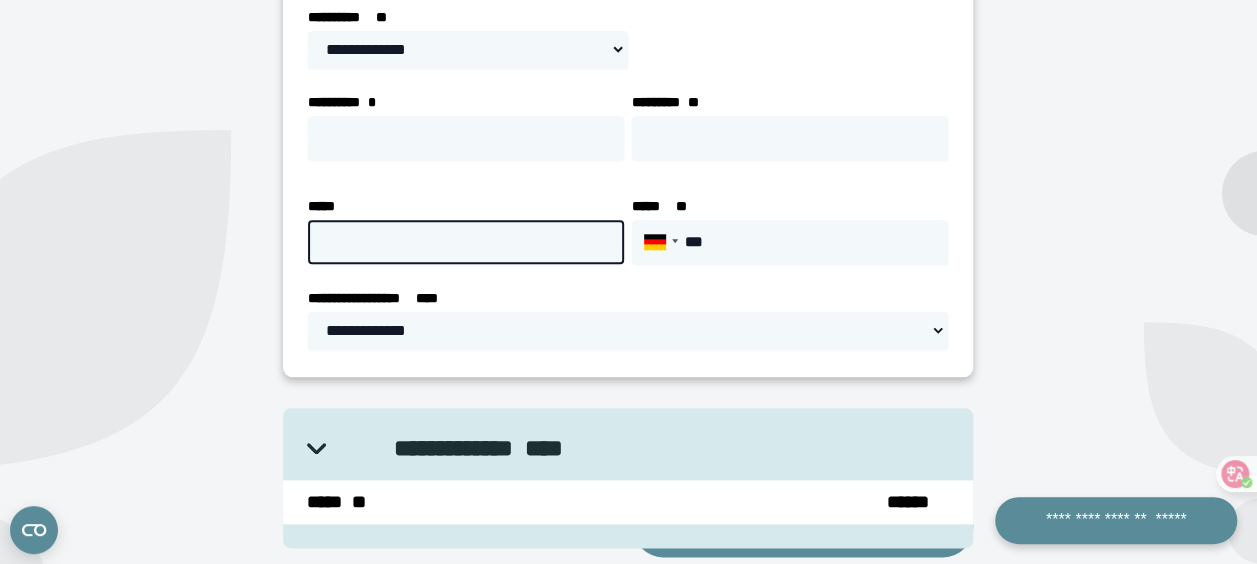 click on "*****" at bounding box center [466, 242] 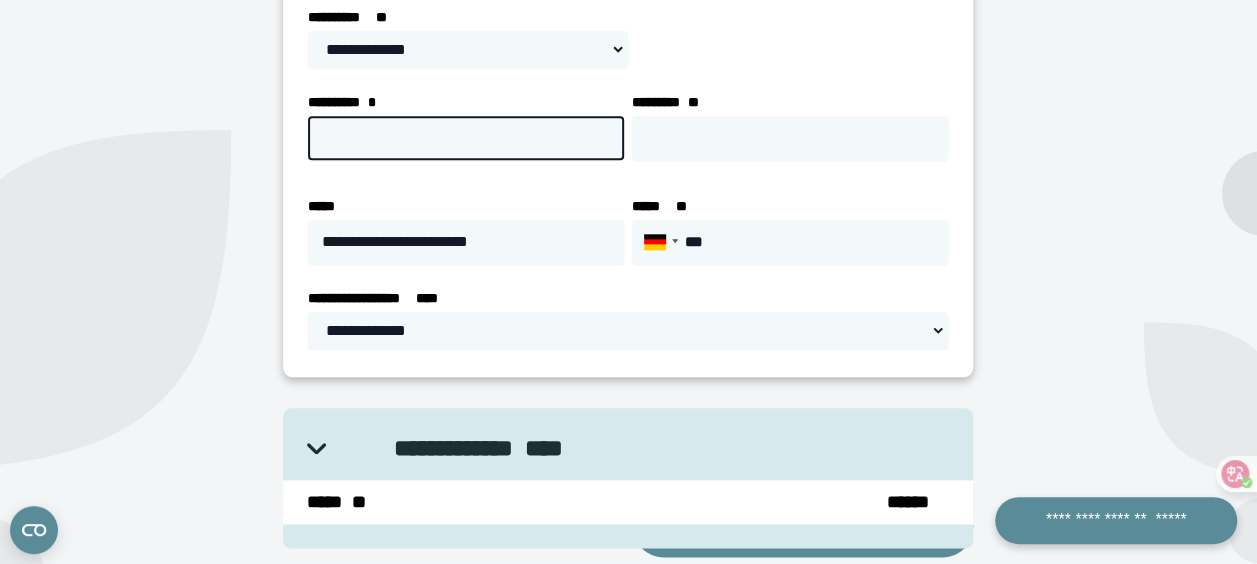 type on "*****" 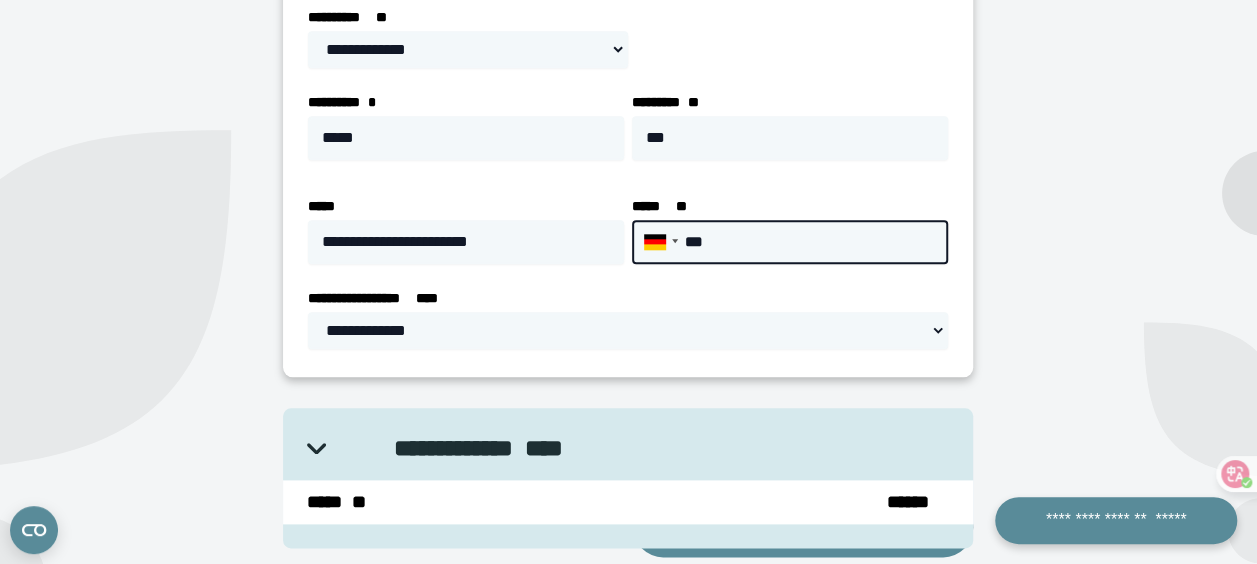 click on "***" at bounding box center (790, 242) 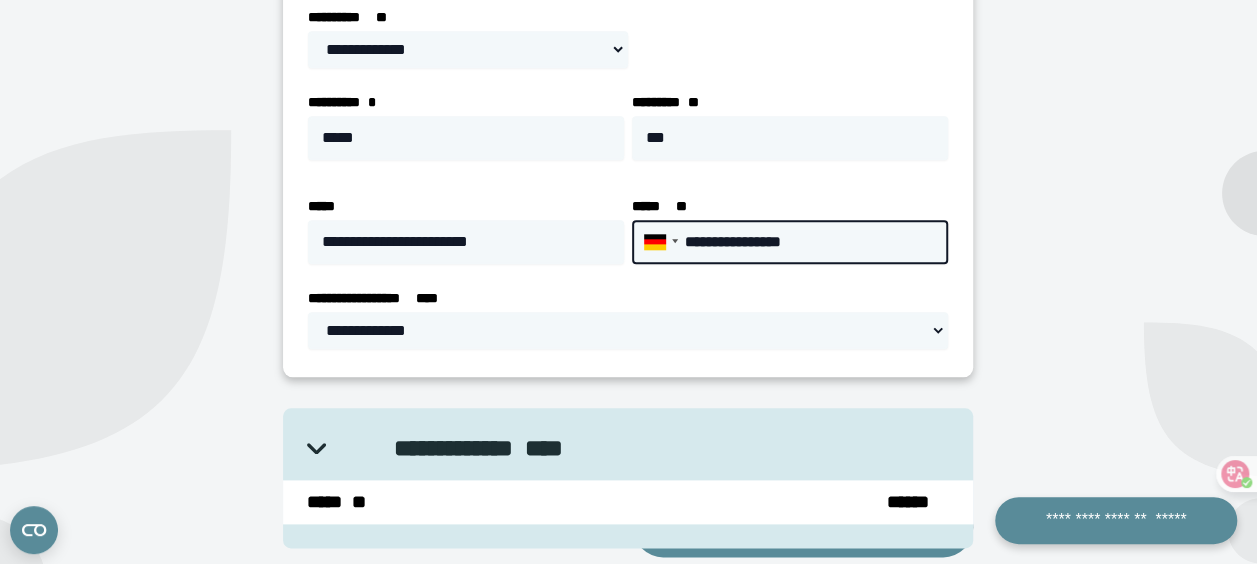 type on "**********" 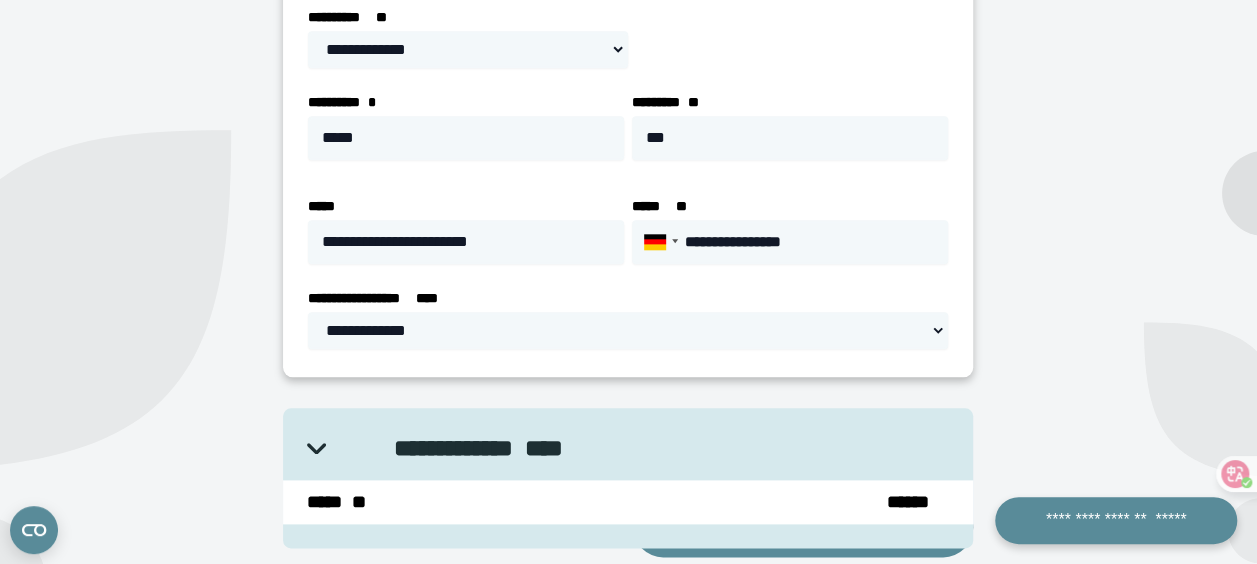 click on "**********" at bounding box center [628, 4] 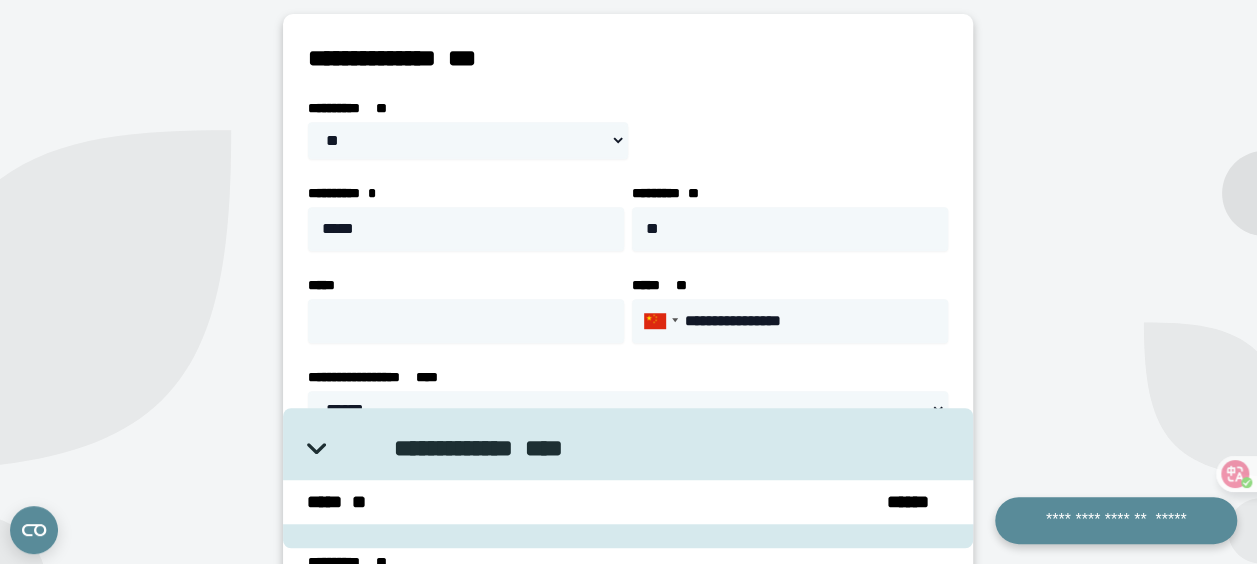 scroll, scrollTop: 436, scrollLeft: 0, axis: vertical 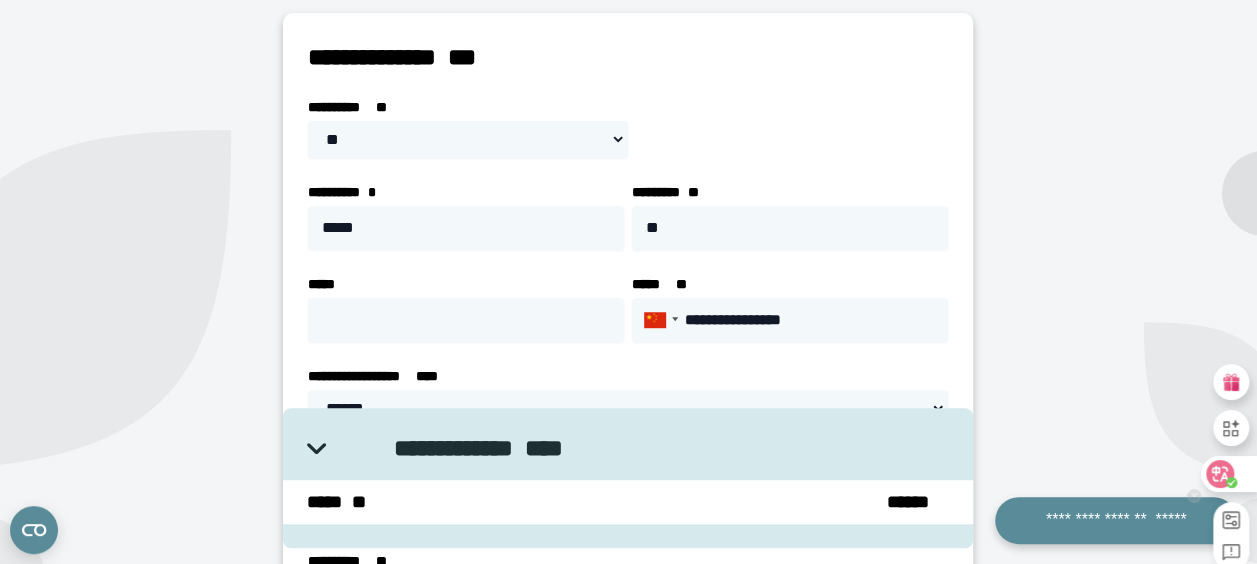 click 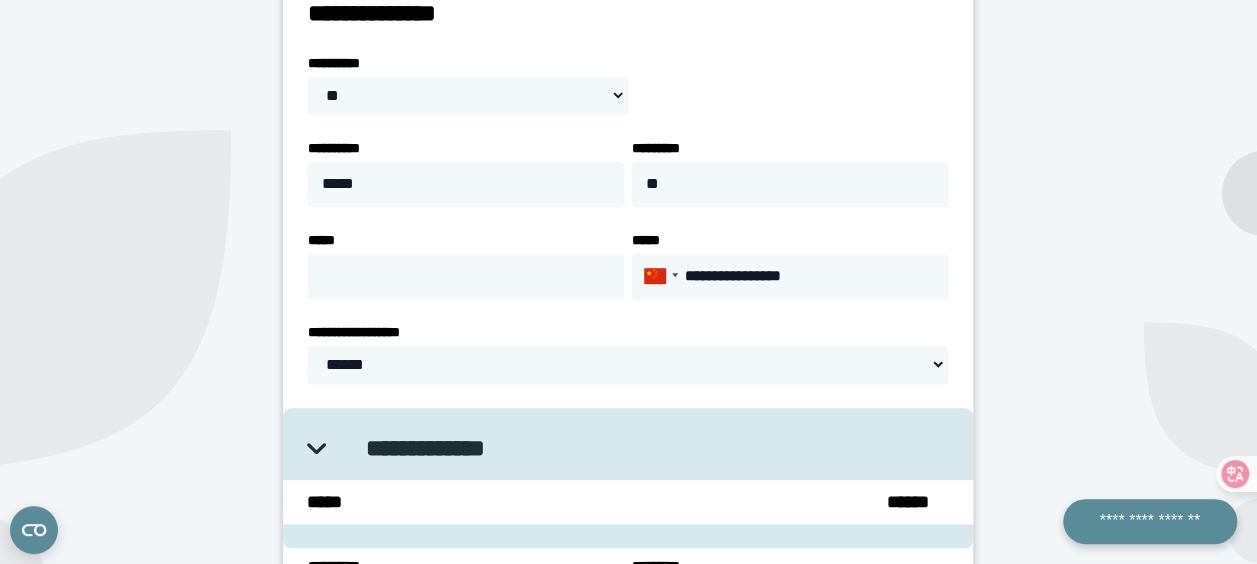scroll, scrollTop: 392, scrollLeft: 0, axis: vertical 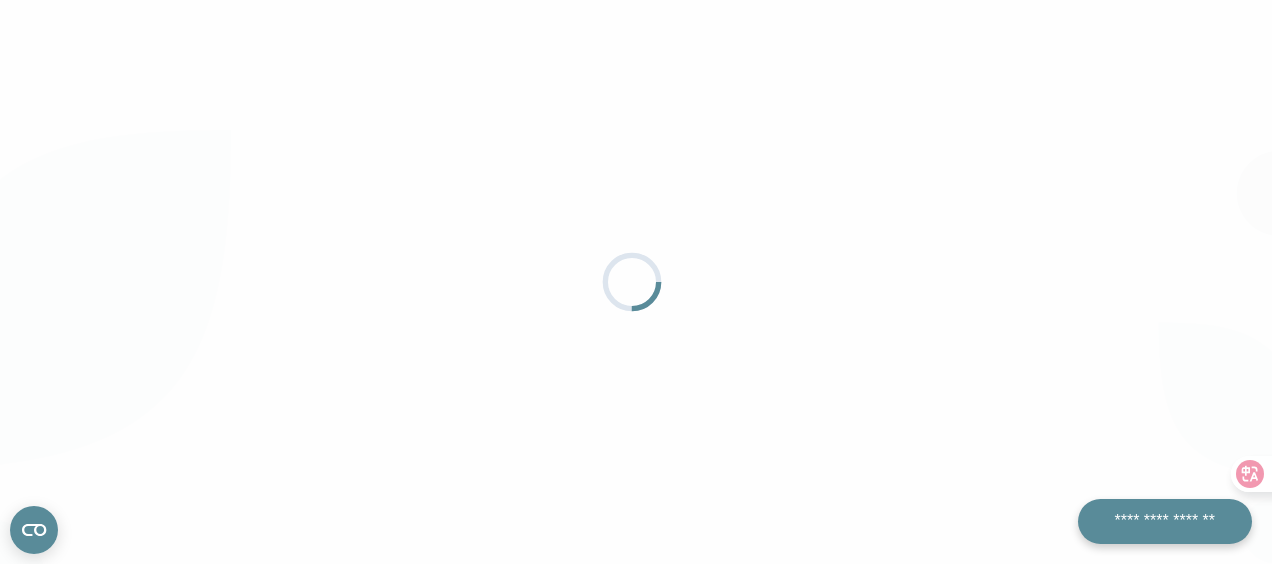 select on "**" 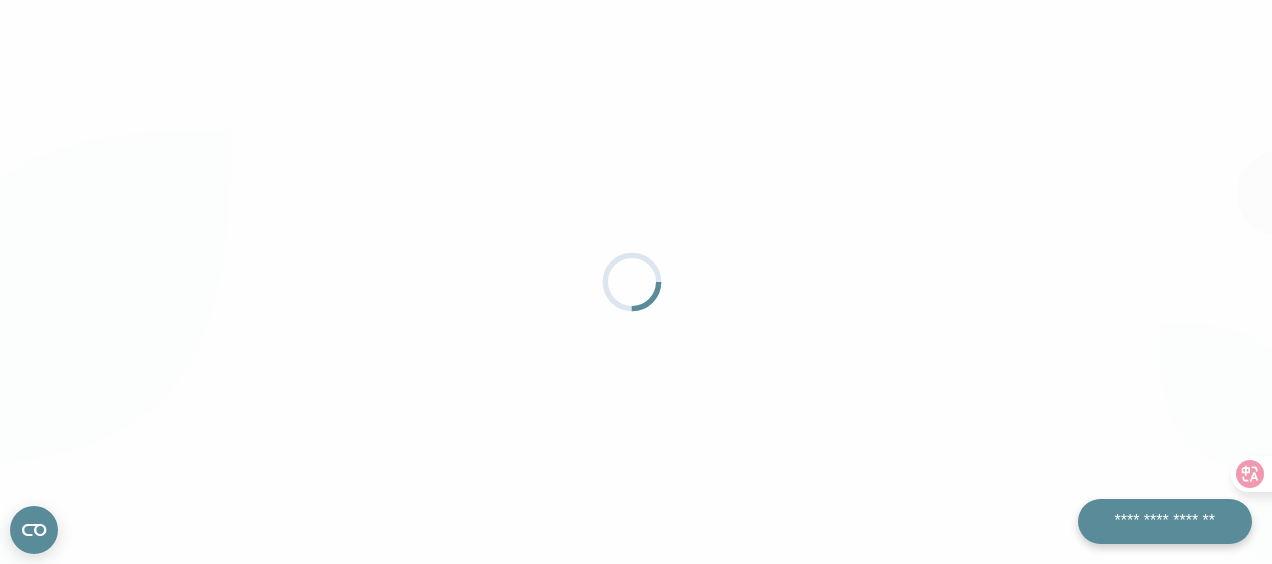 select on "**" 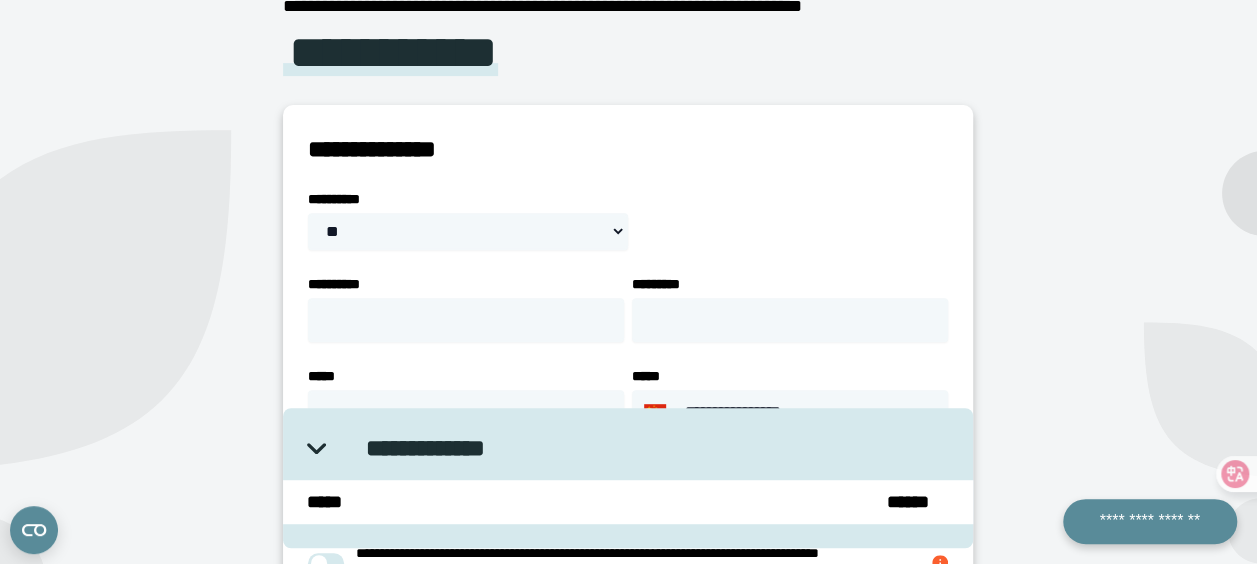 scroll, scrollTop: 400, scrollLeft: 0, axis: vertical 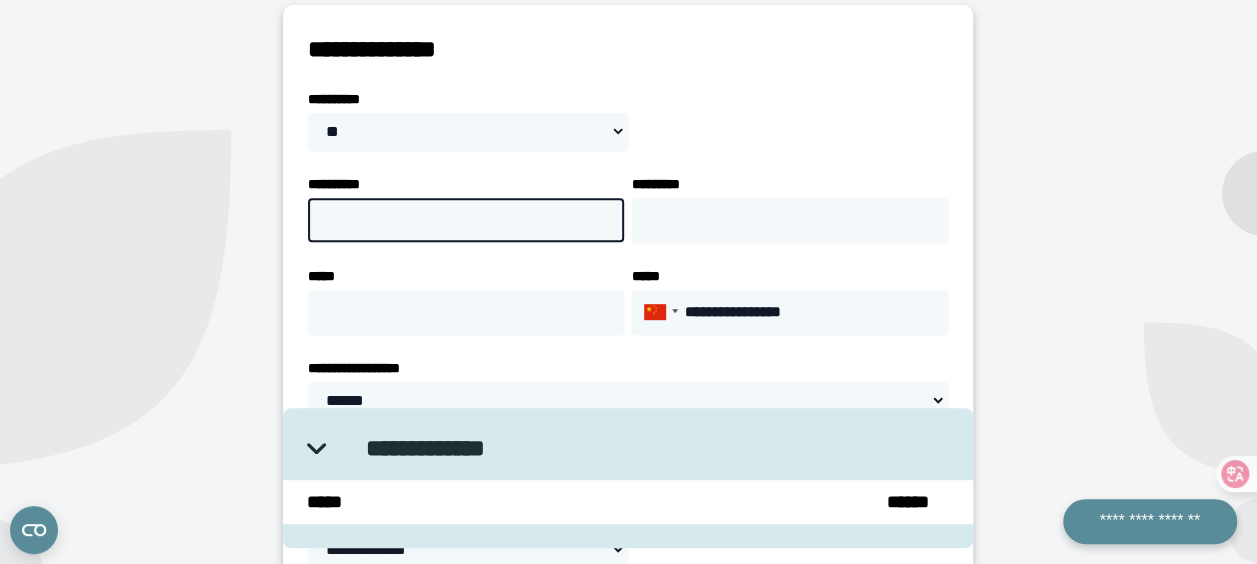click on "**********" at bounding box center [466, 220] 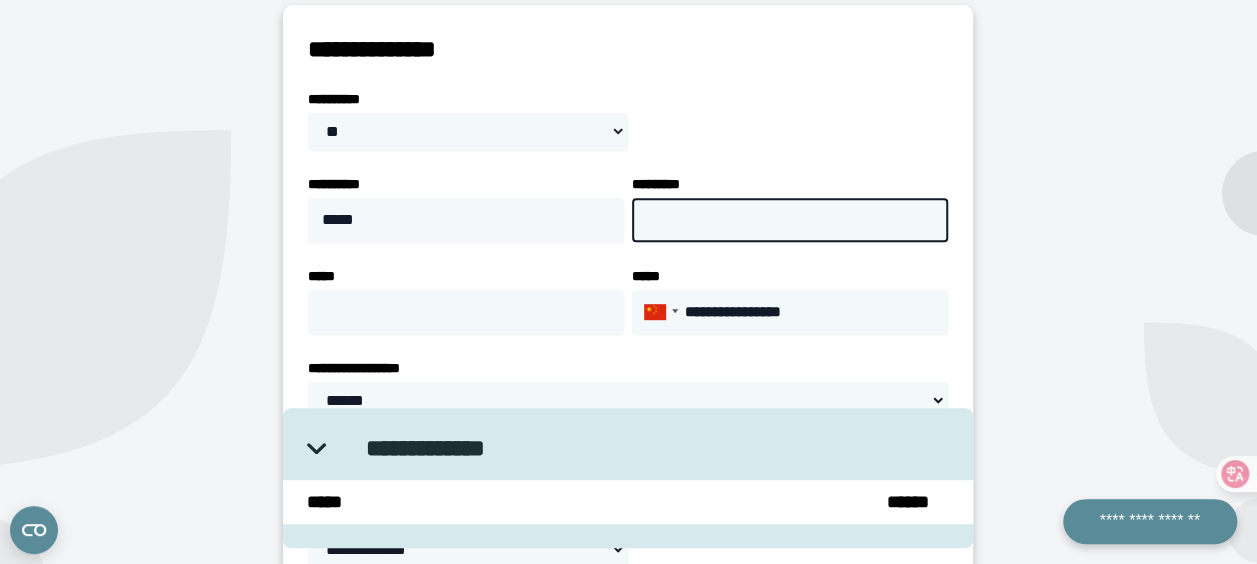 type on "**" 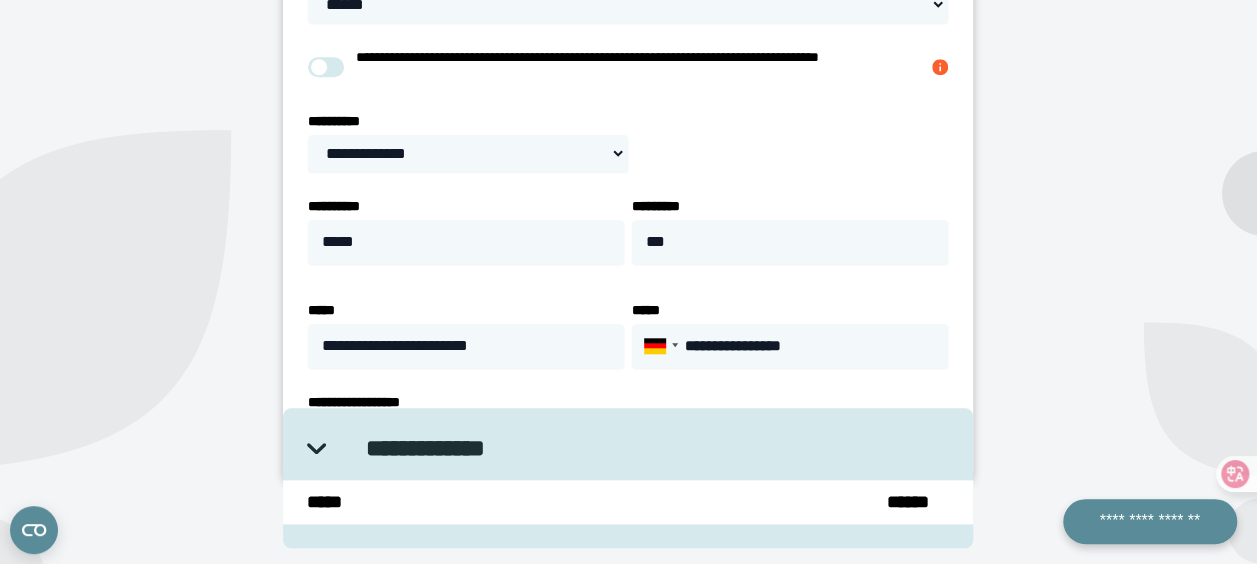 scroll, scrollTop: 800, scrollLeft: 0, axis: vertical 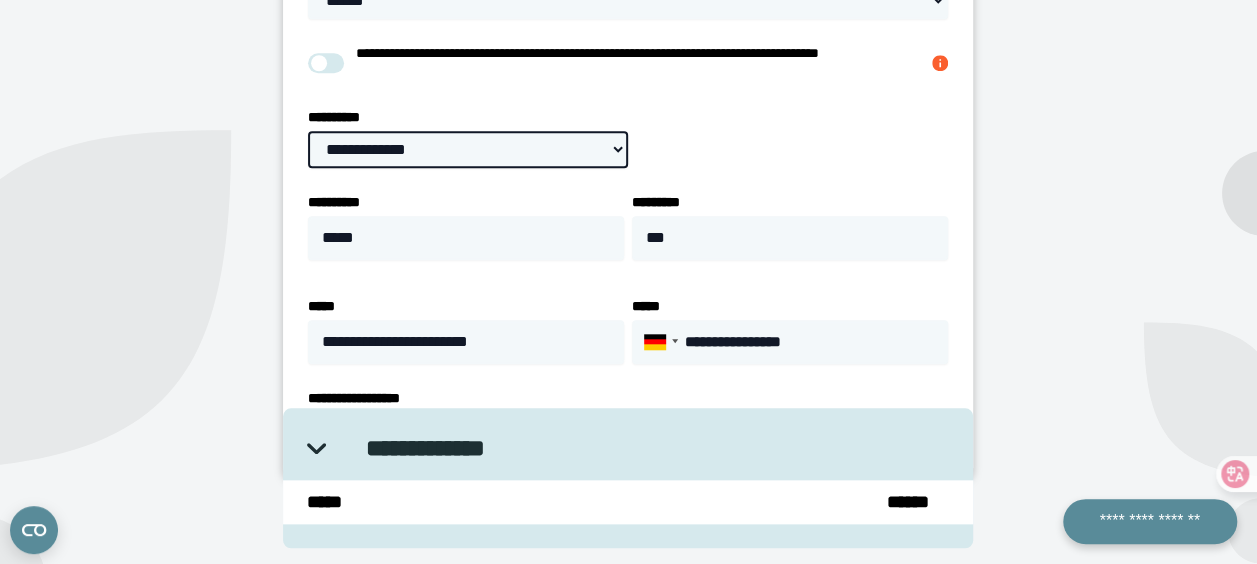 click on "**********" at bounding box center (468, 149) 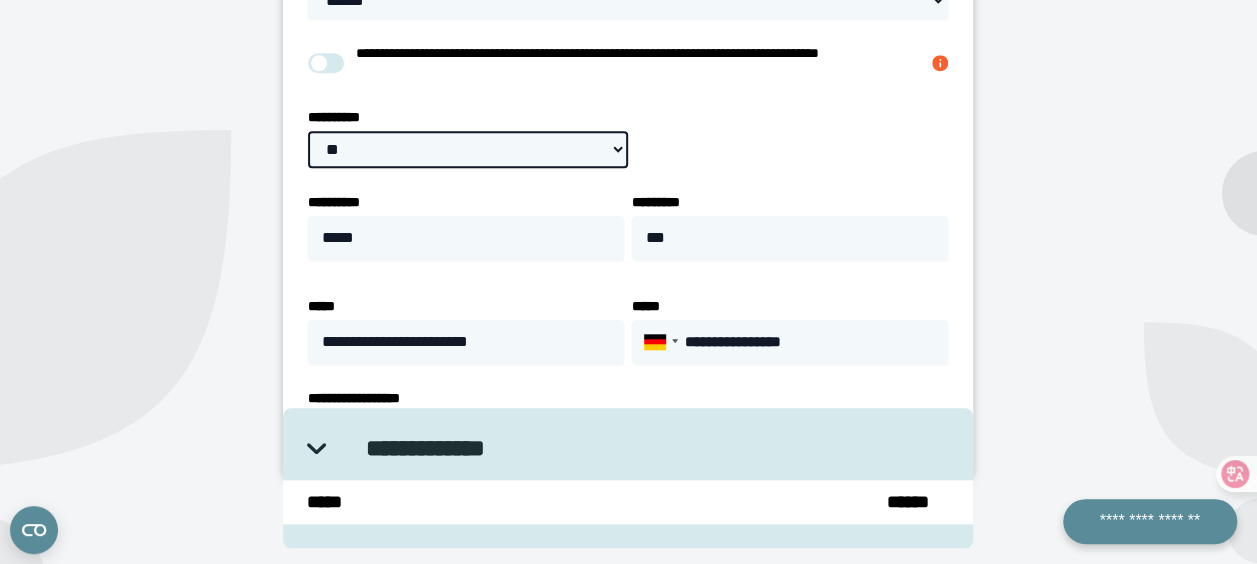 click on "**********" at bounding box center [468, 149] 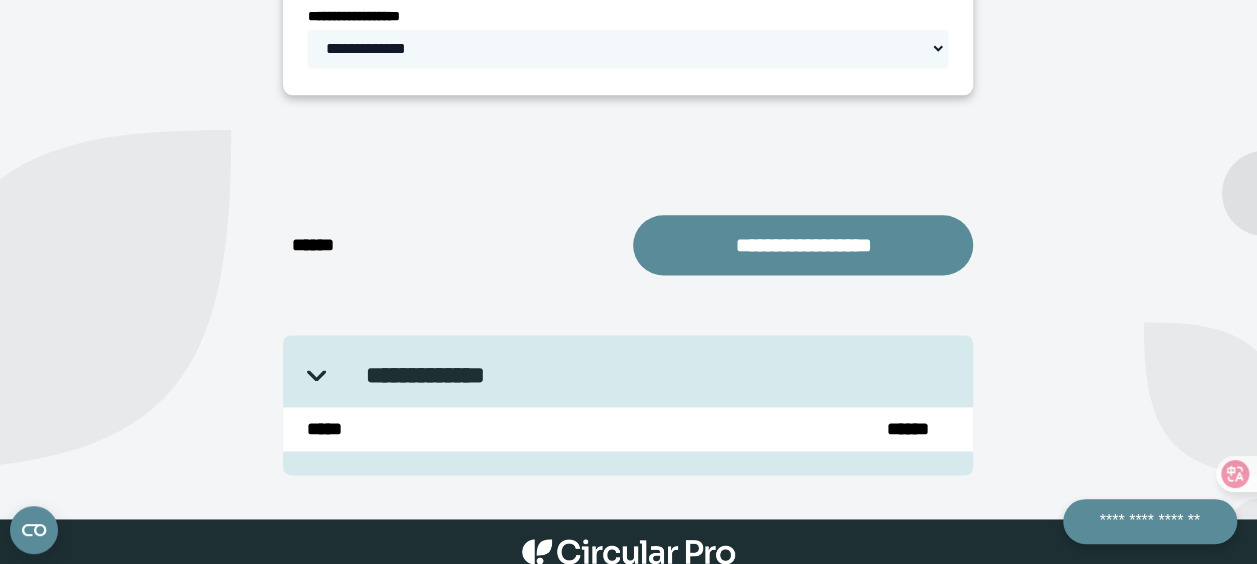 scroll, scrollTop: 1100, scrollLeft: 0, axis: vertical 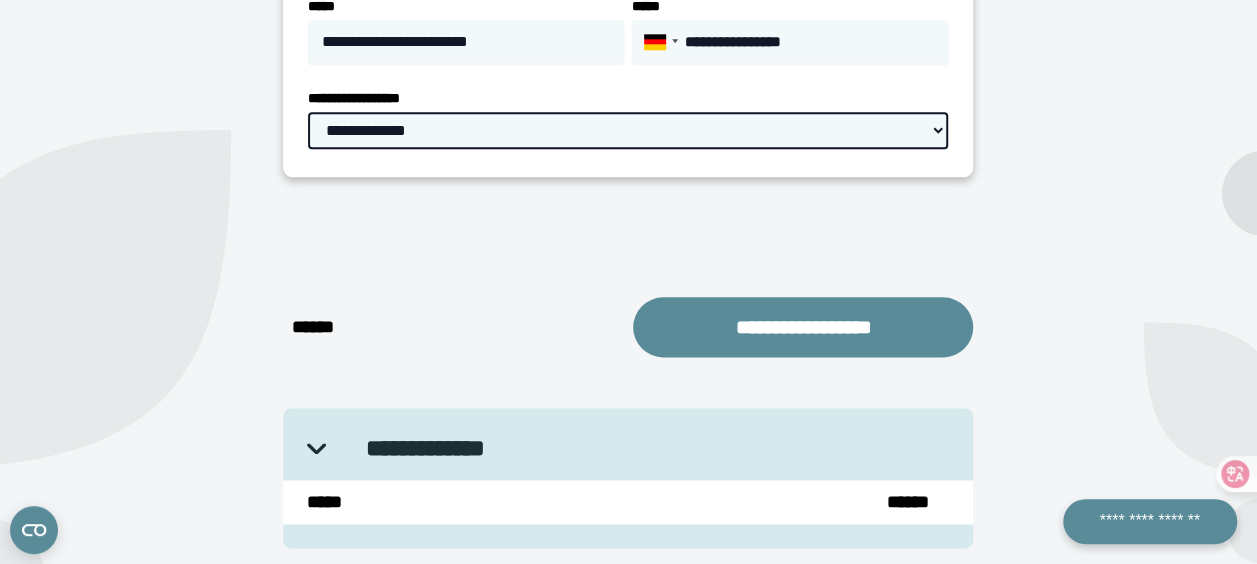 click on "**********" at bounding box center [628, 130] 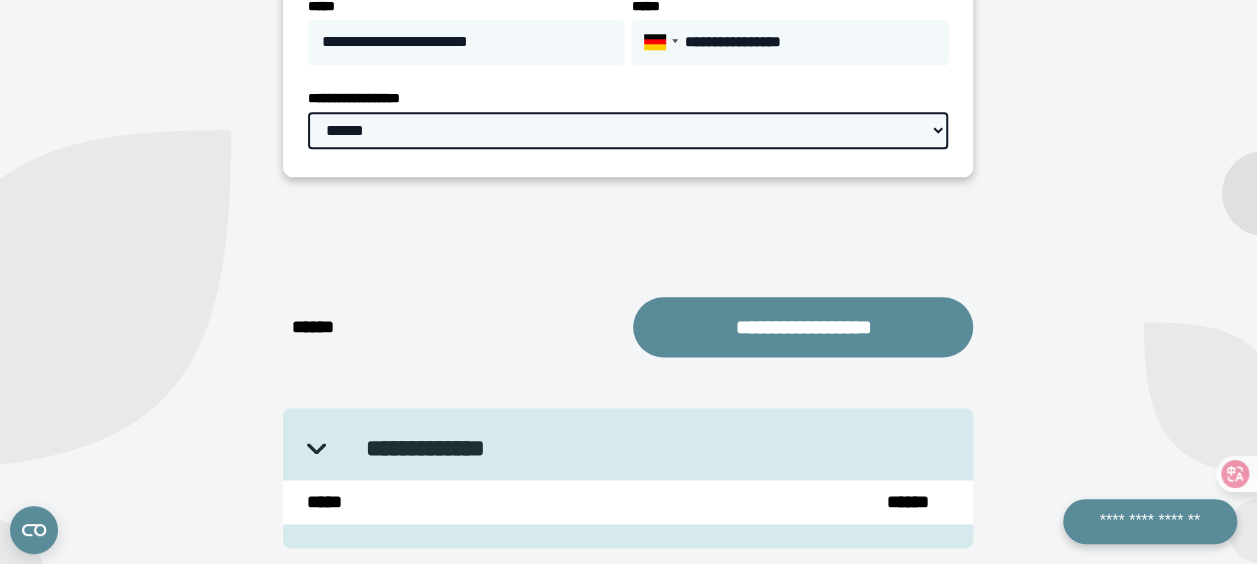 click on "**********" at bounding box center (628, 130) 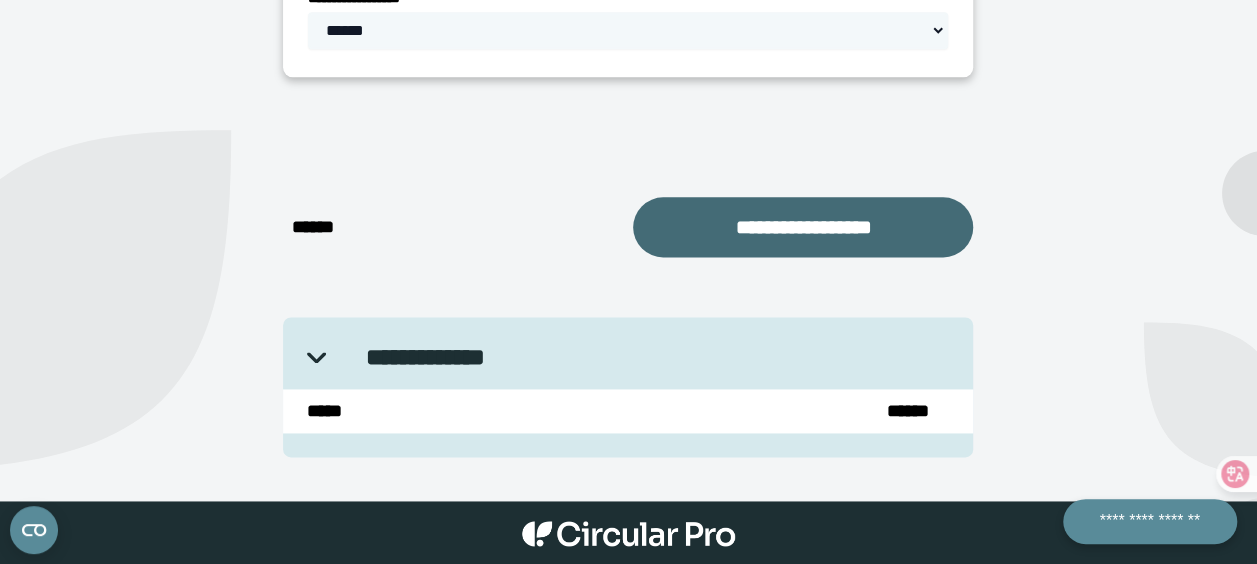click on "**********" at bounding box center [803, 227] 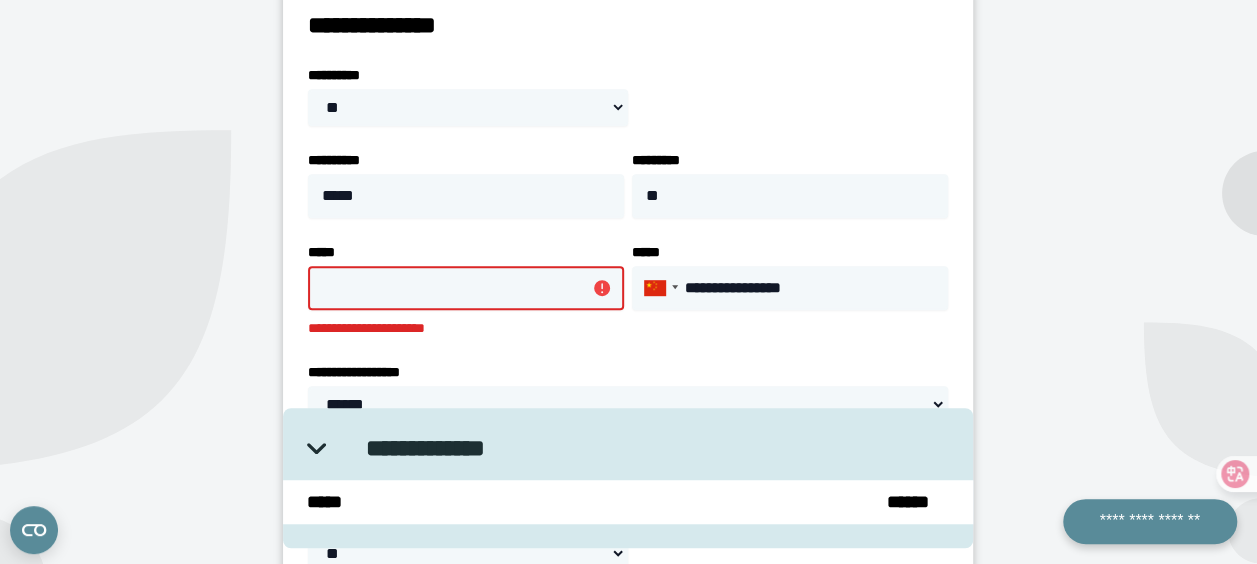 scroll, scrollTop: 428, scrollLeft: 0, axis: vertical 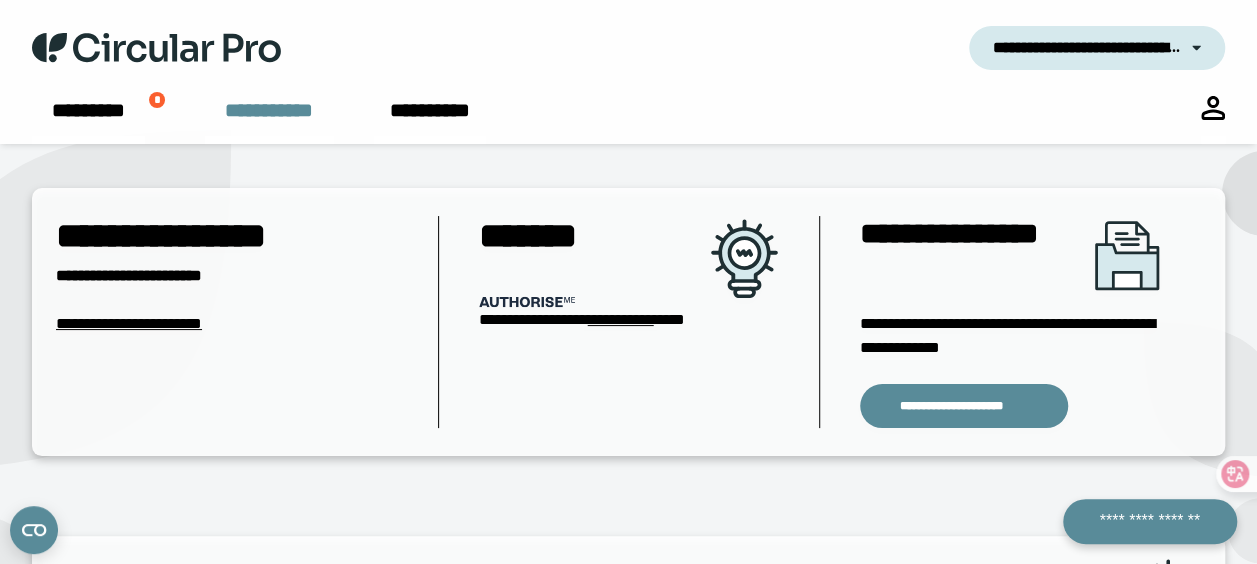 click on "**********" at bounding box center [269, 120] 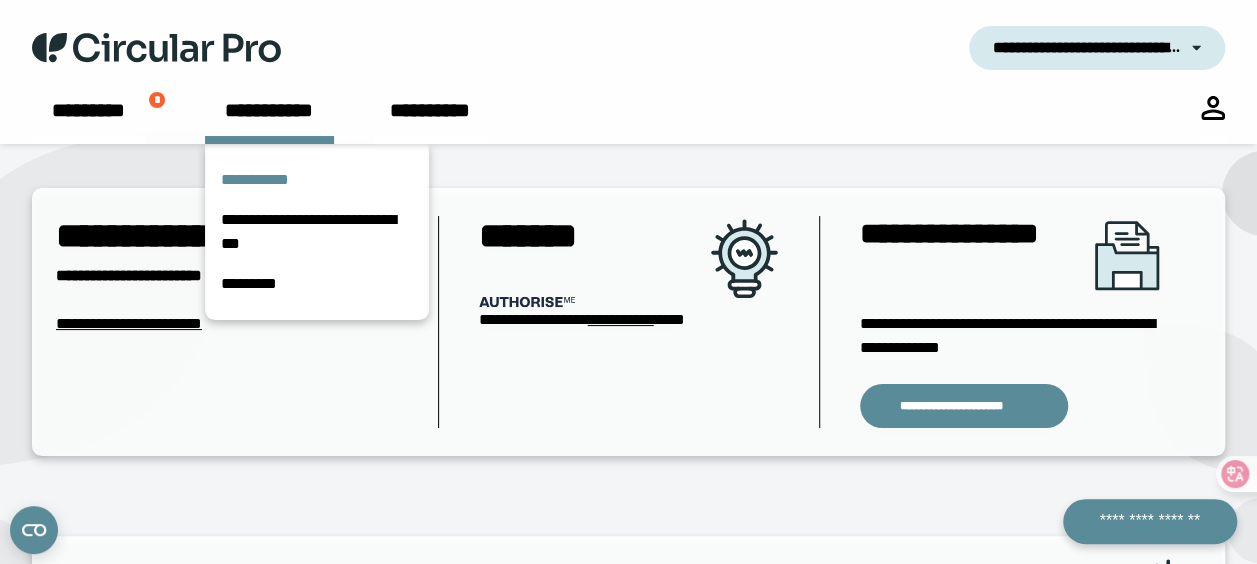 click on "**********" at bounding box center (317, 180) 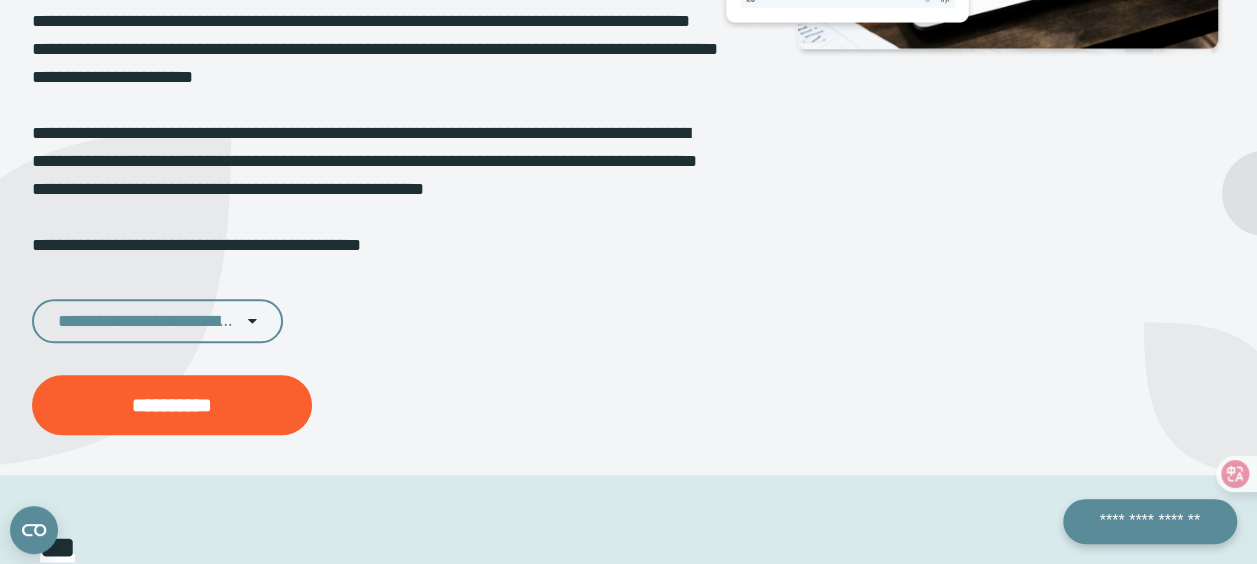 scroll, scrollTop: 700, scrollLeft: 0, axis: vertical 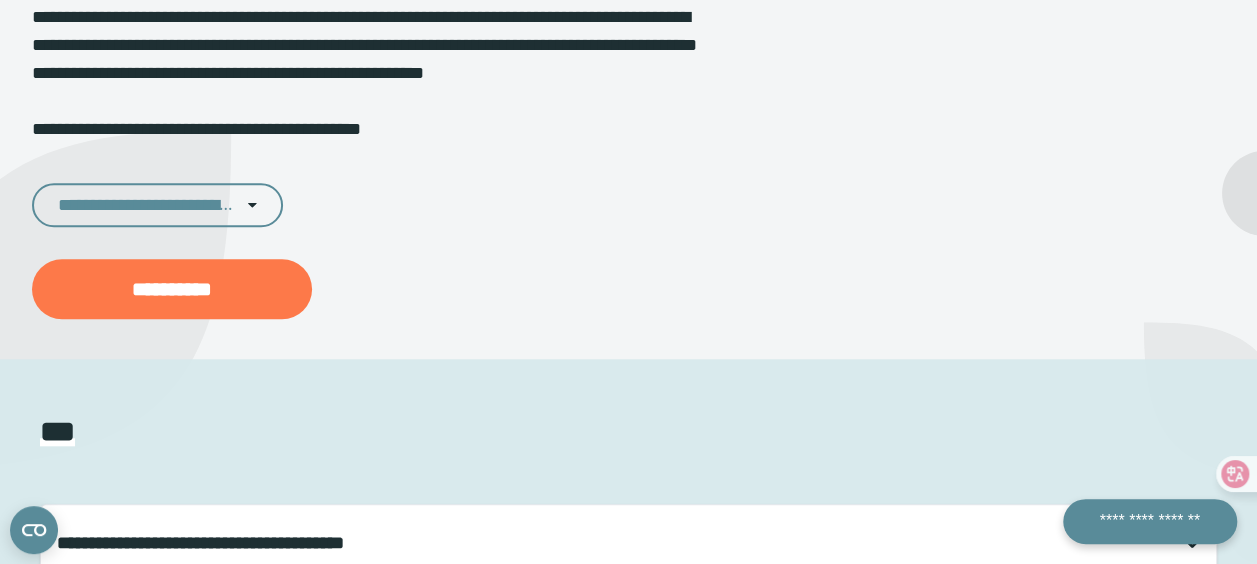 click on "**********" at bounding box center [172, 289] 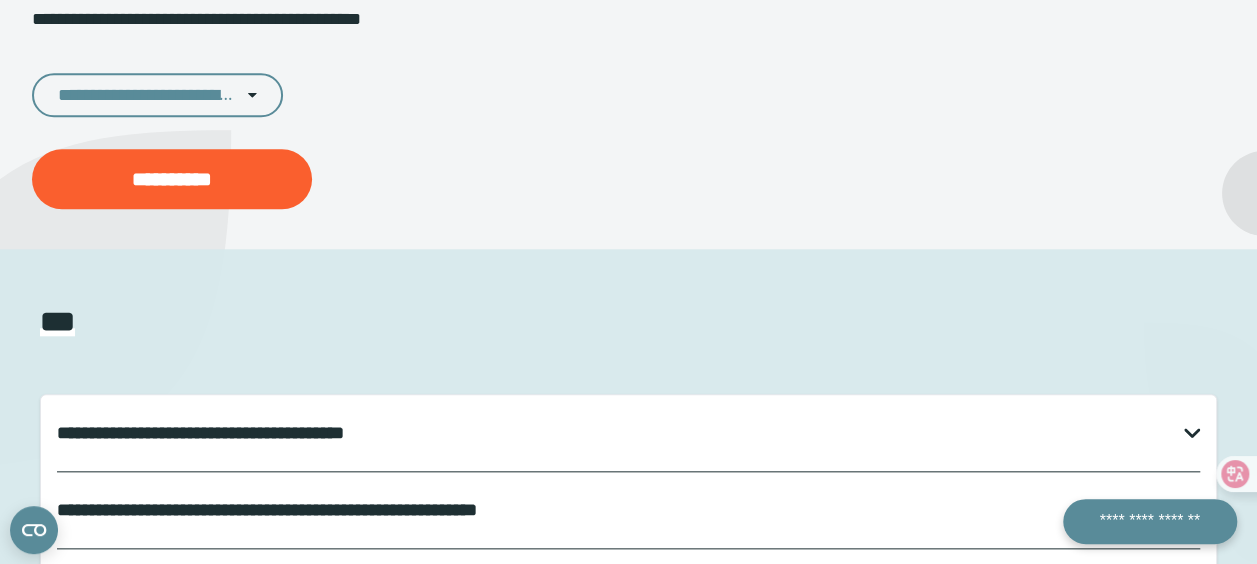 scroll, scrollTop: 800, scrollLeft: 0, axis: vertical 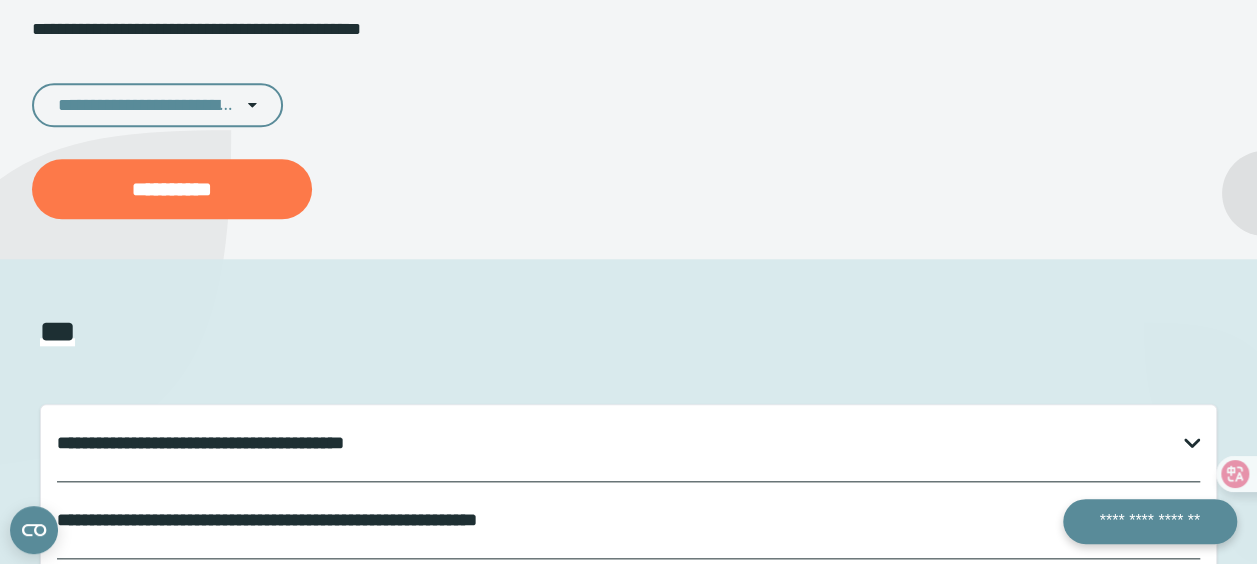 select on "**" 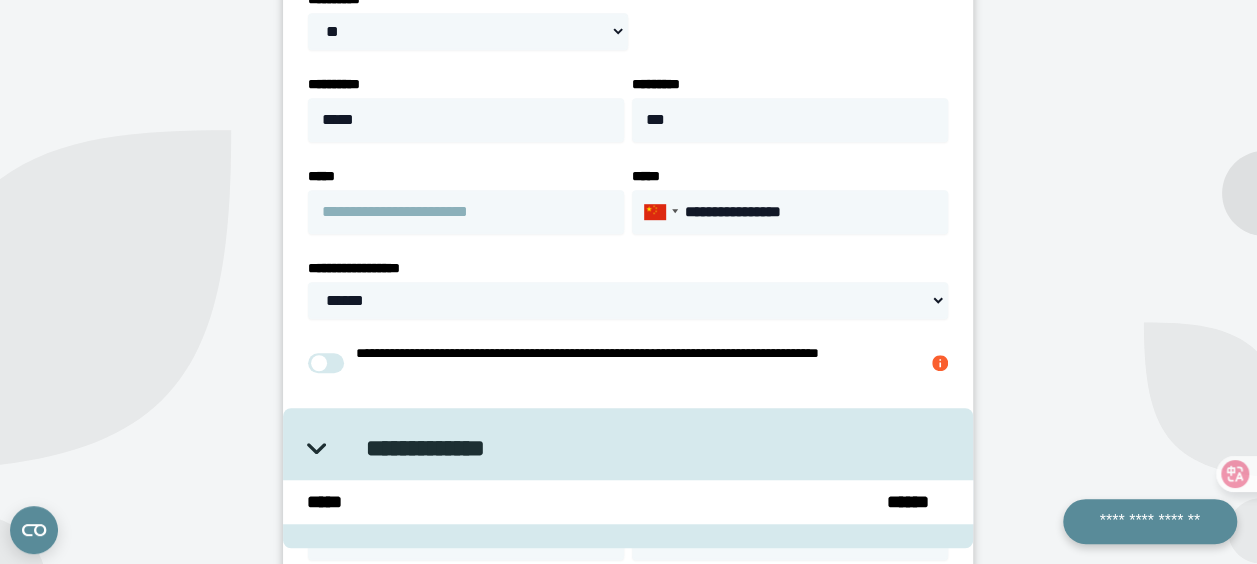 scroll, scrollTop: 300, scrollLeft: 0, axis: vertical 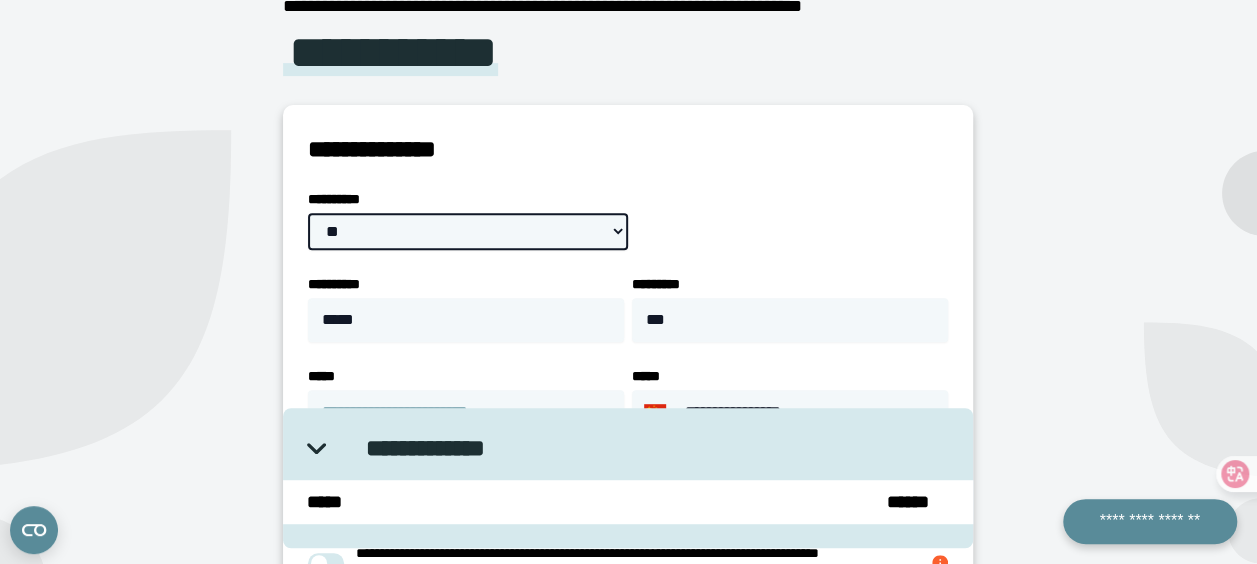 click on "**********" at bounding box center (468, 231) 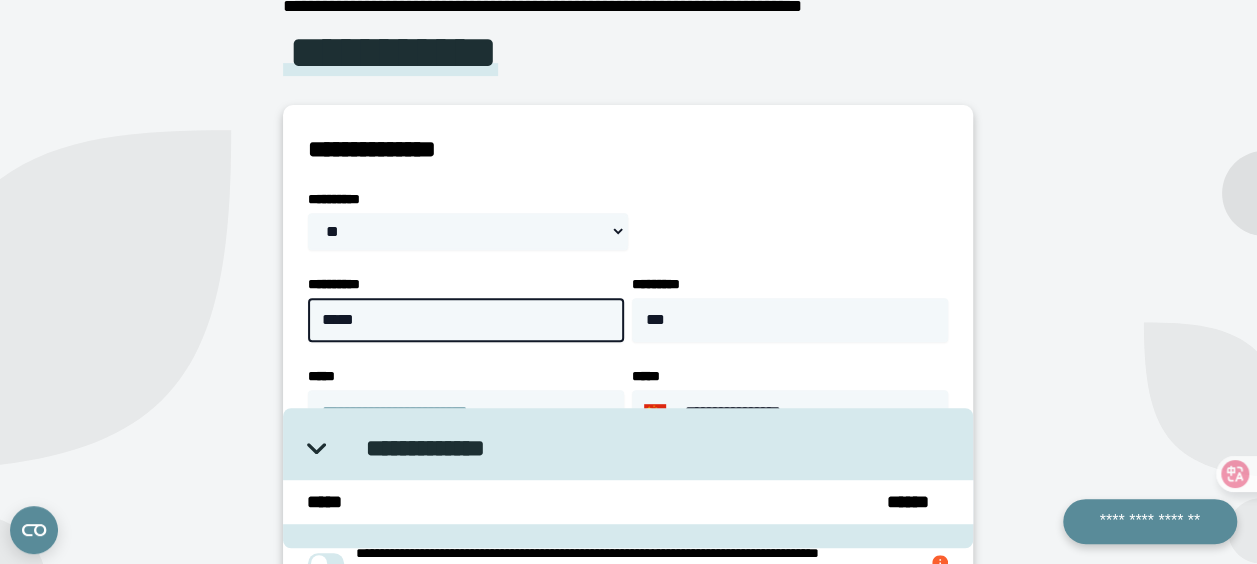 click on "*****" at bounding box center [466, 320] 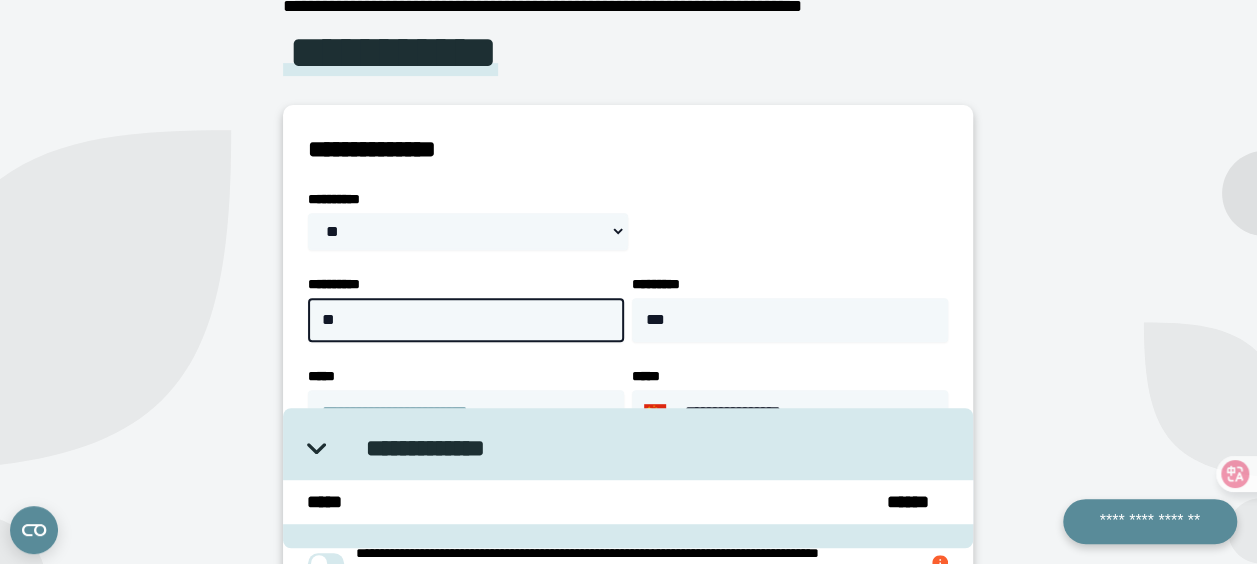 type on "*" 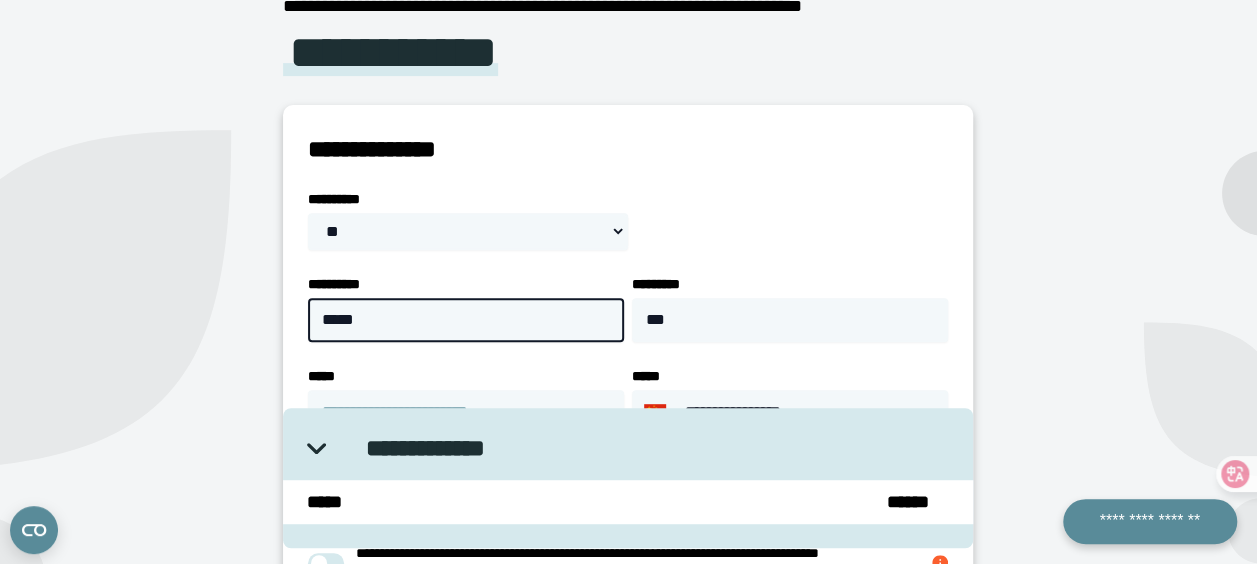 type on "*****" 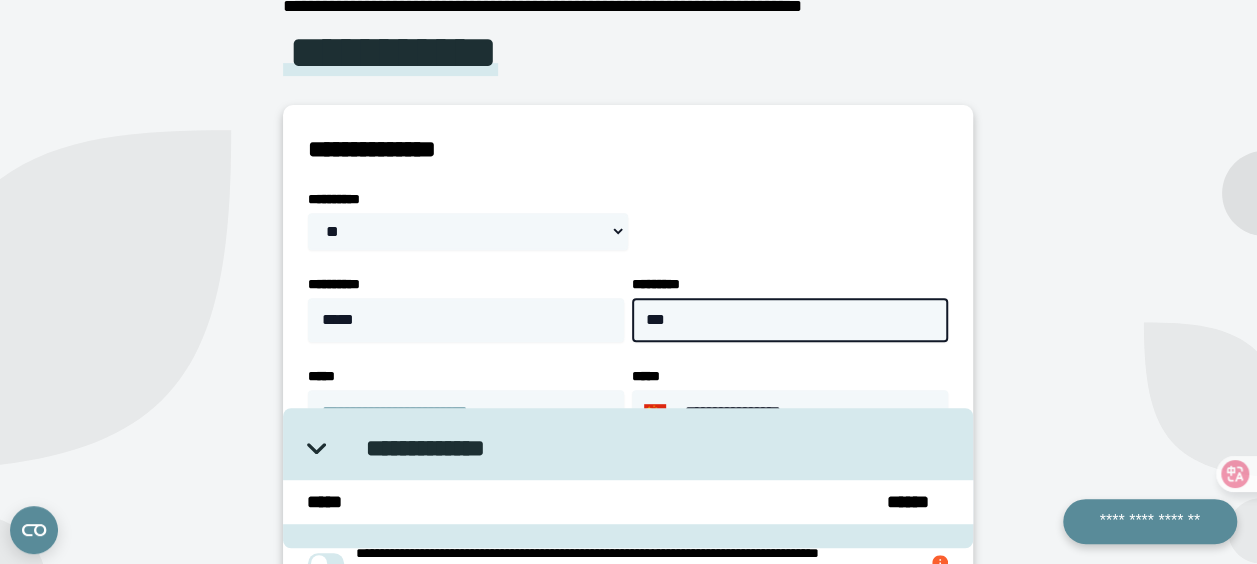 click on "***" at bounding box center (790, 320) 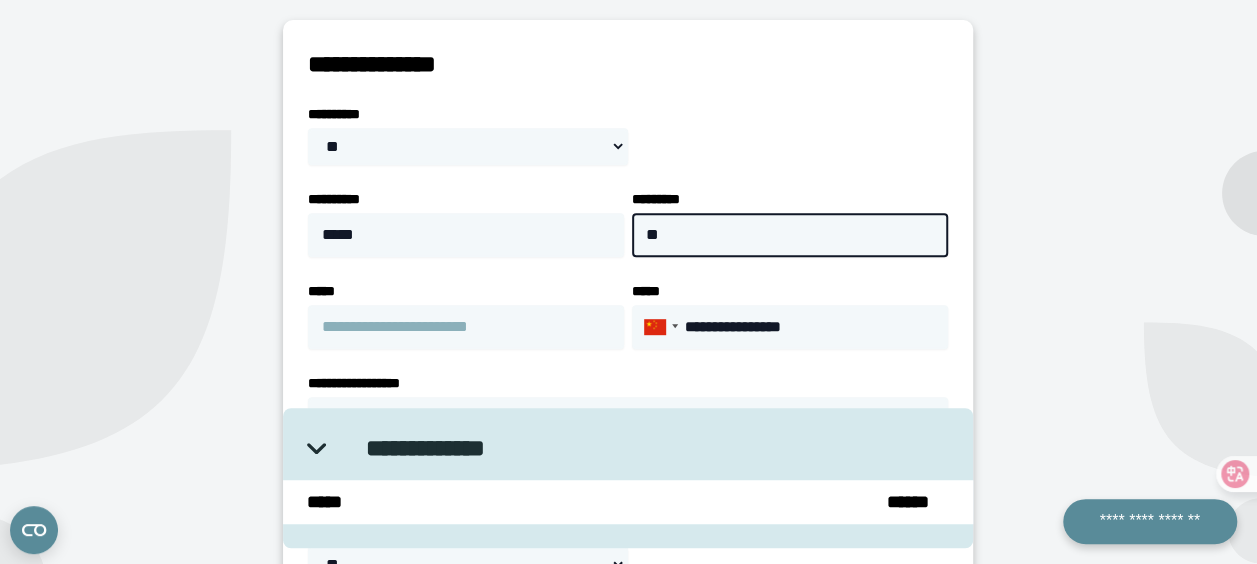 scroll, scrollTop: 500, scrollLeft: 0, axis: vertical 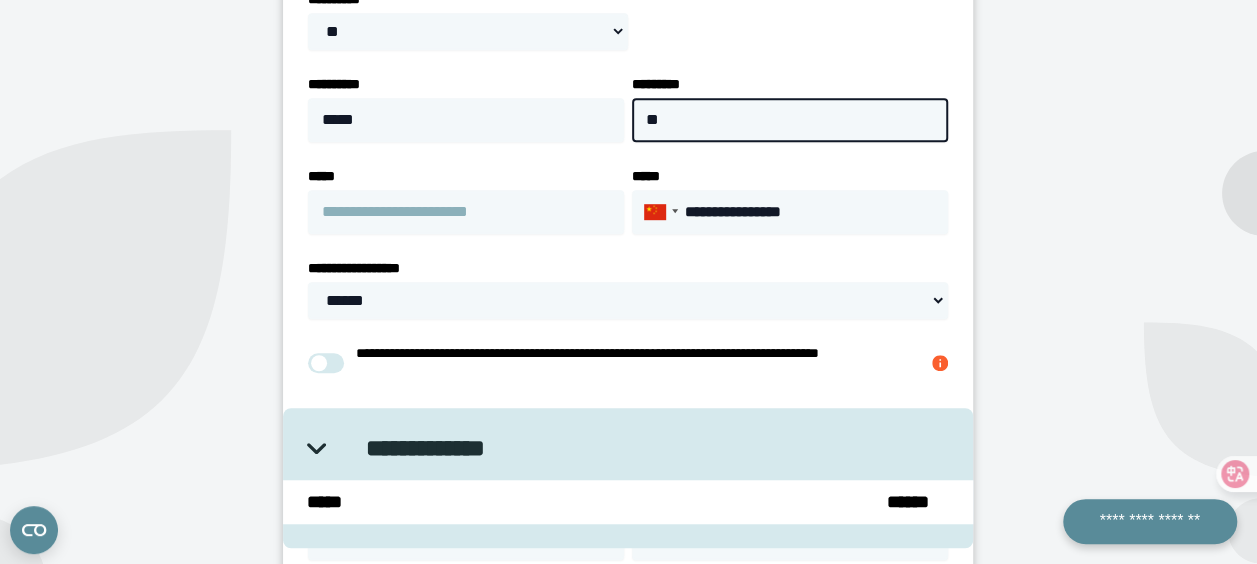 type on "**" 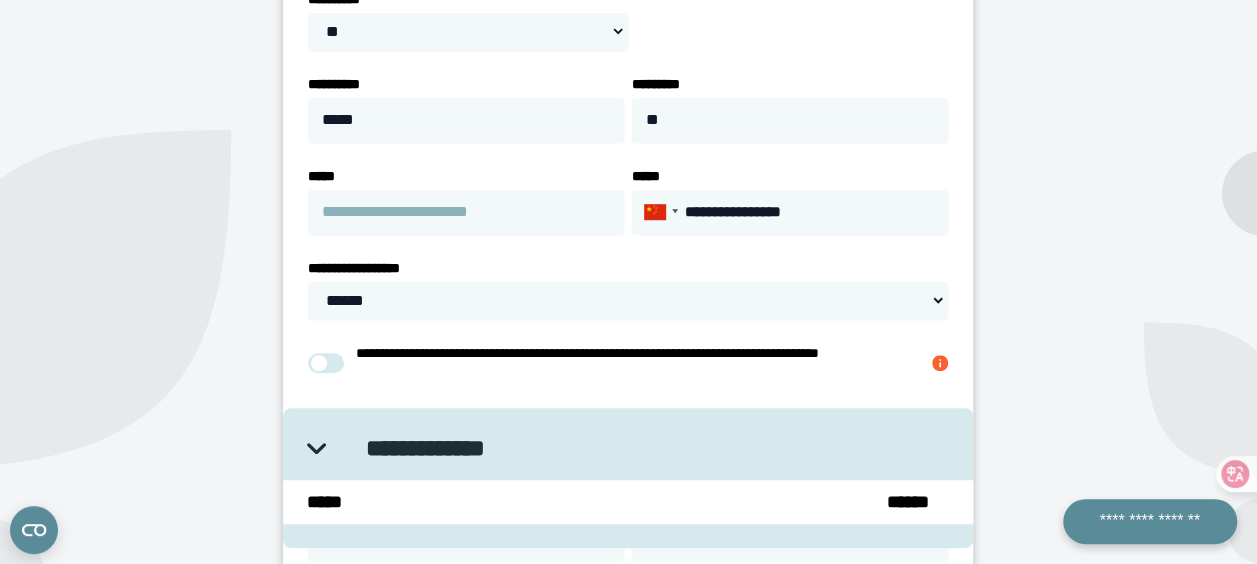 click on "**********" at bounding box center [628, 341] 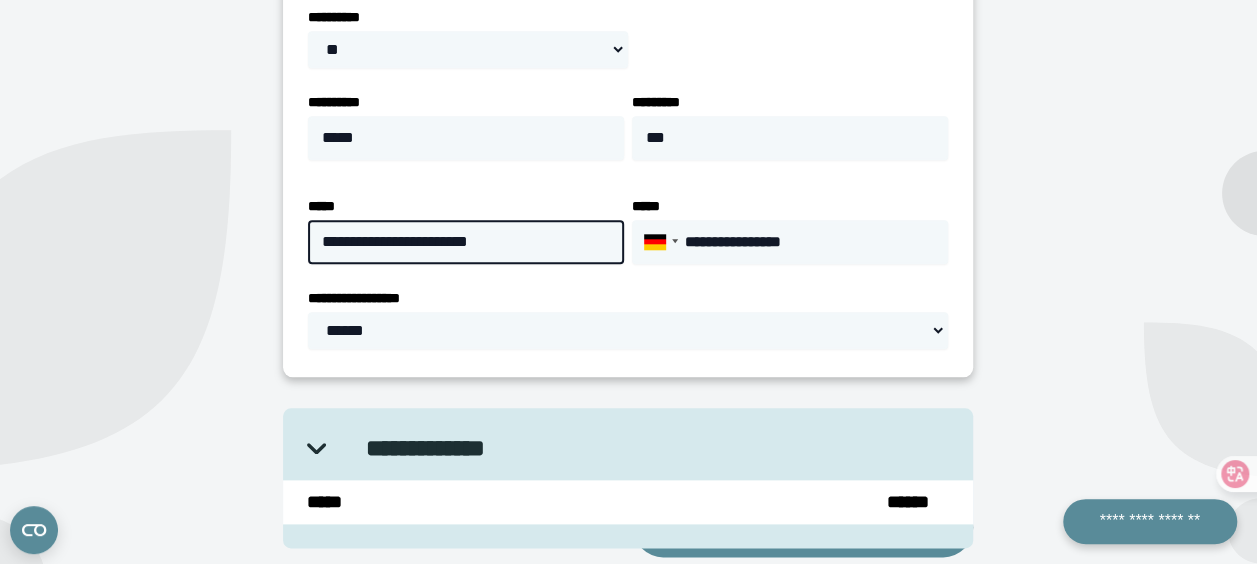 click on "**********" at bounding box center (466, 242) 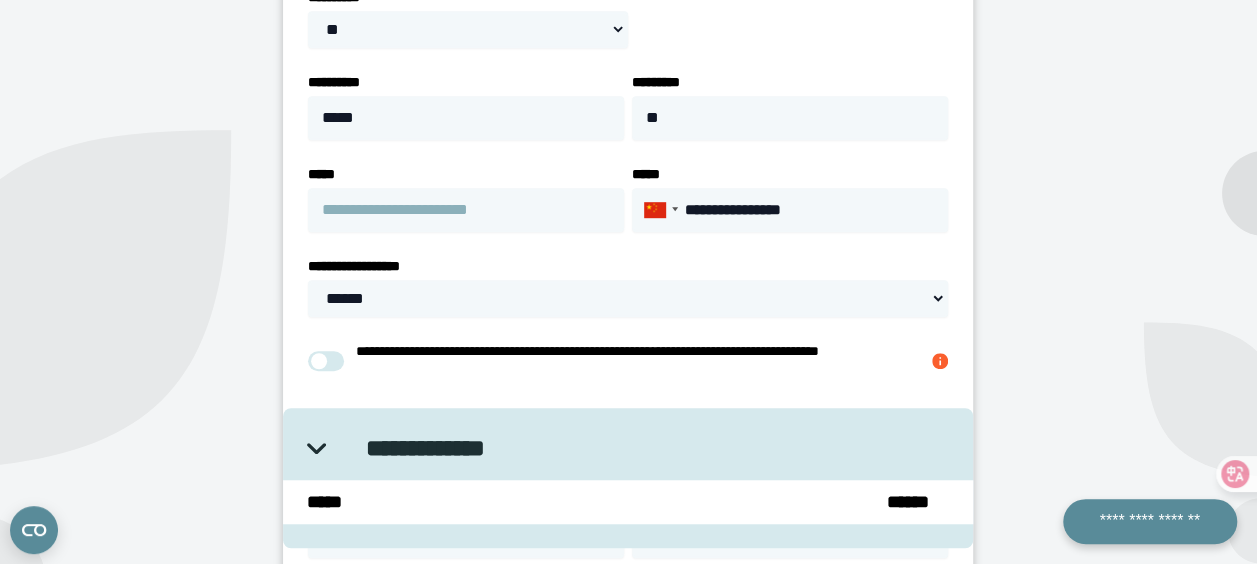 scroll, scrollTop: 500, scrollLeft: 0, axis: vertical 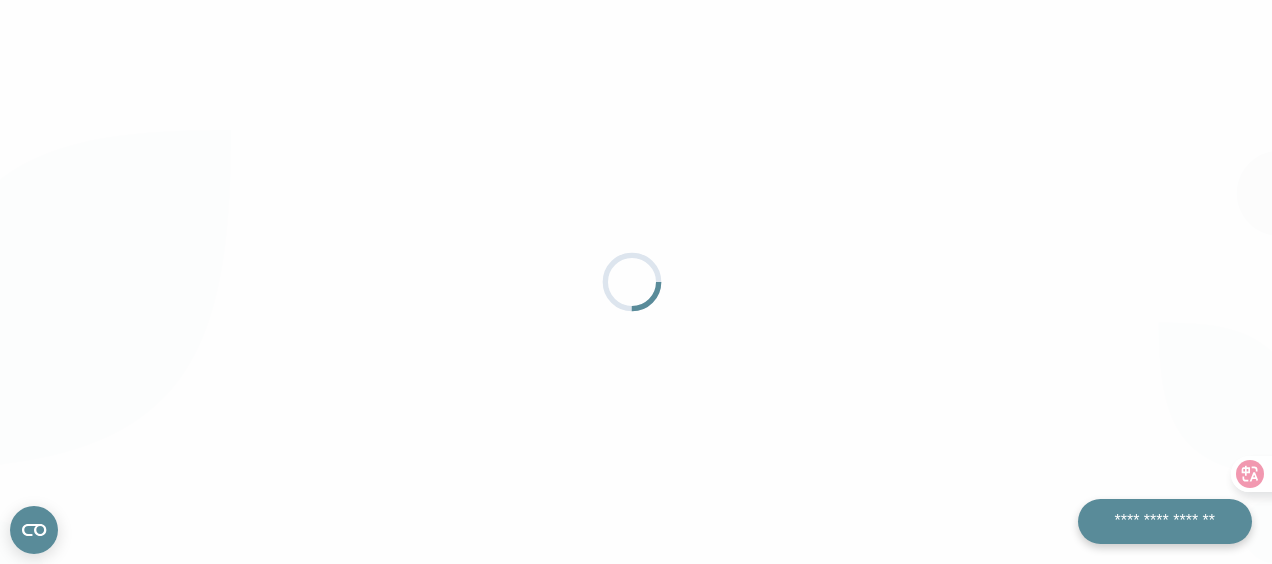 select on "**" 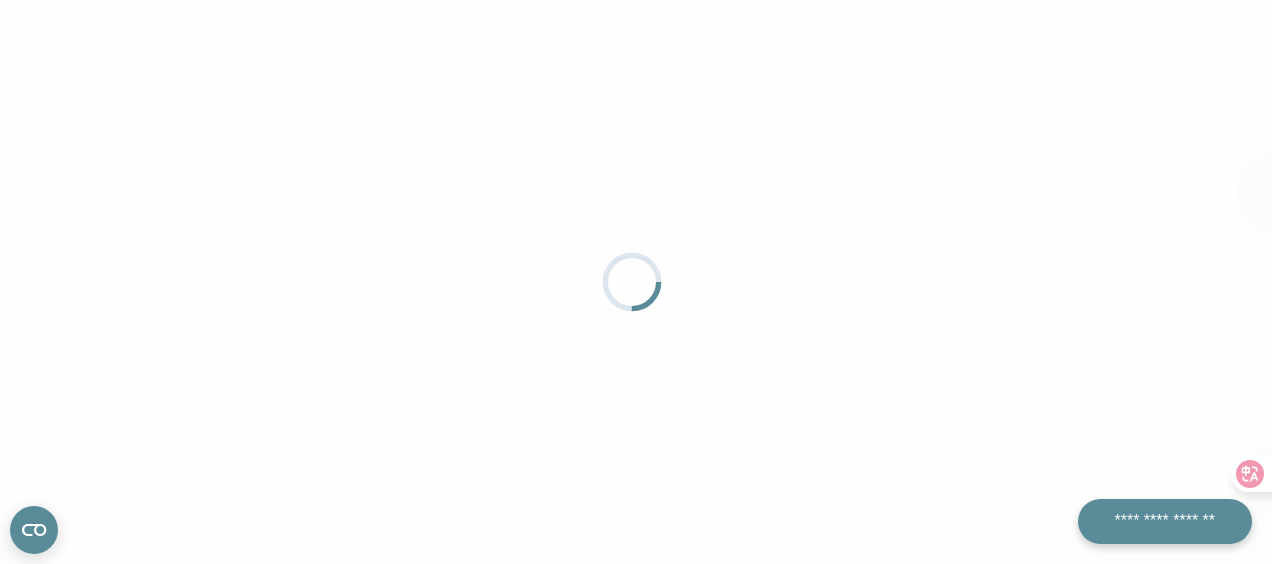 select on "**" 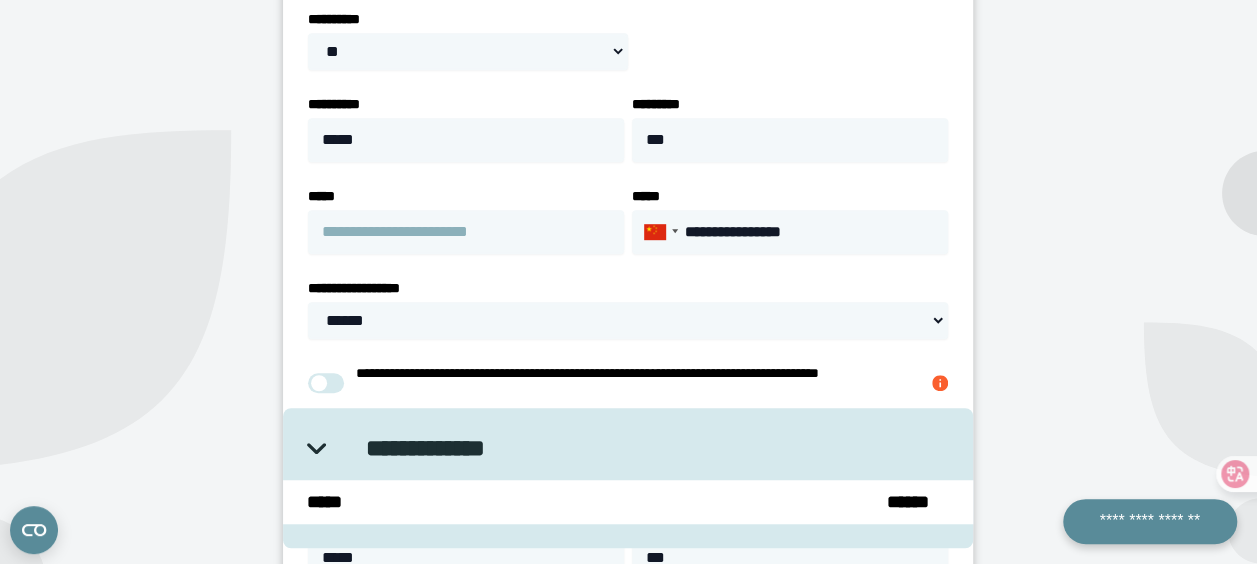scroll, scrollTop: 500, scrollLeft: 0, axis: vertical 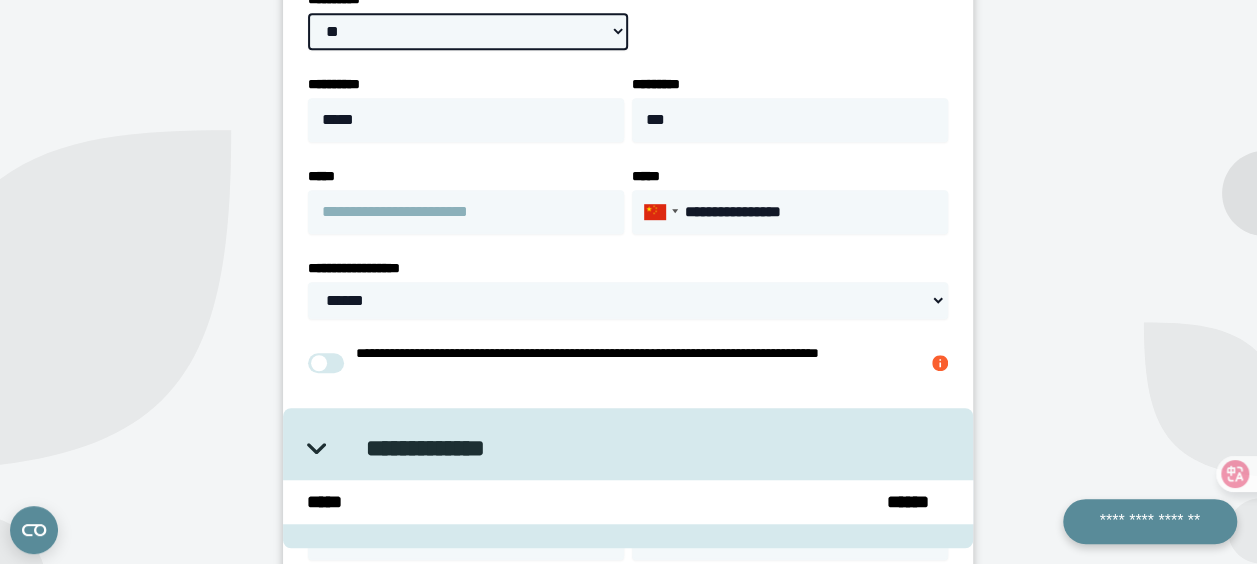 click on "**********" at bounding box center [468, 31] 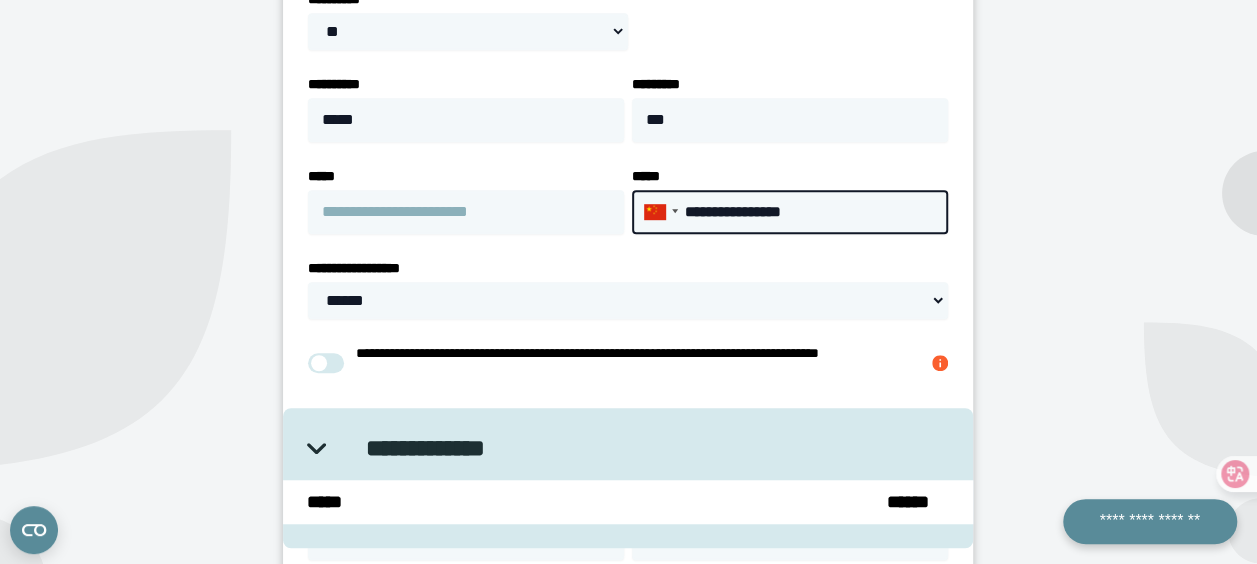 drag, startPoint x: 714, startPoint y: 220, endPoint x: 910, endPoint y: 220, distance: 196 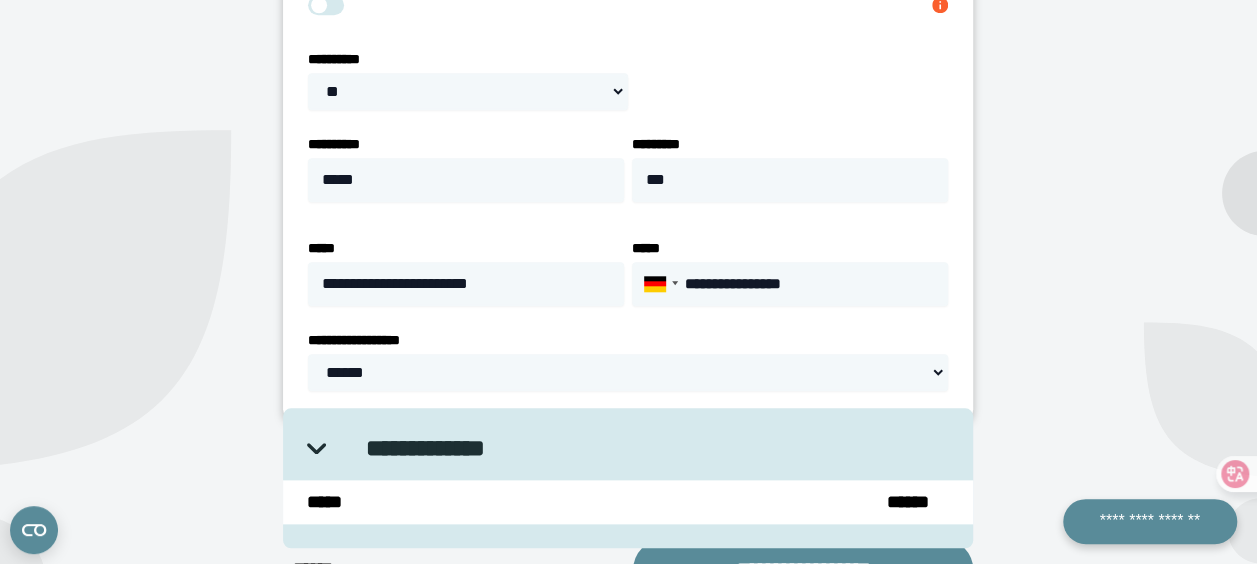 scroll, scrollTop: 900, scrollLeft: 0, axis: vertical 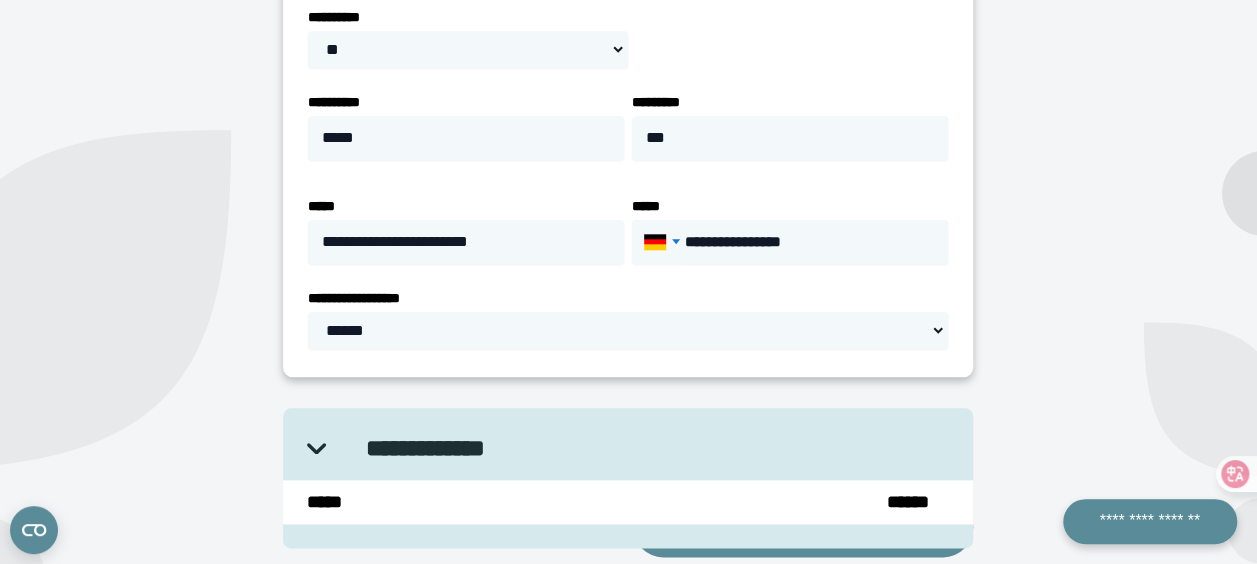 click at bounding box center (658, 242) 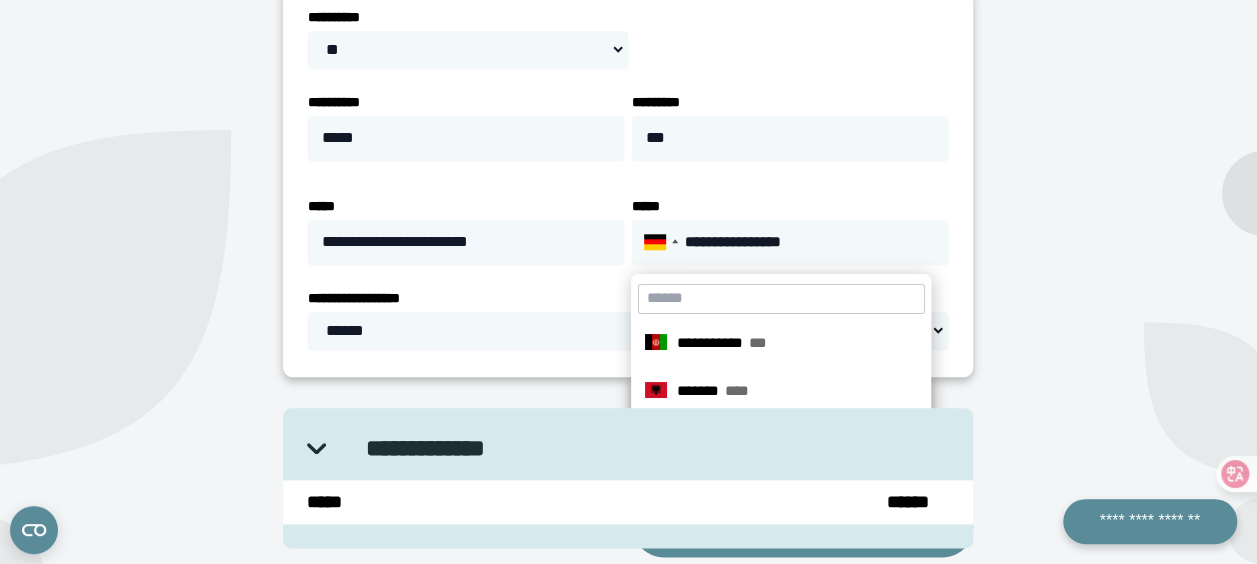 scroll, scrollTop: 3173, scrollLeft: 0, axis: vertical 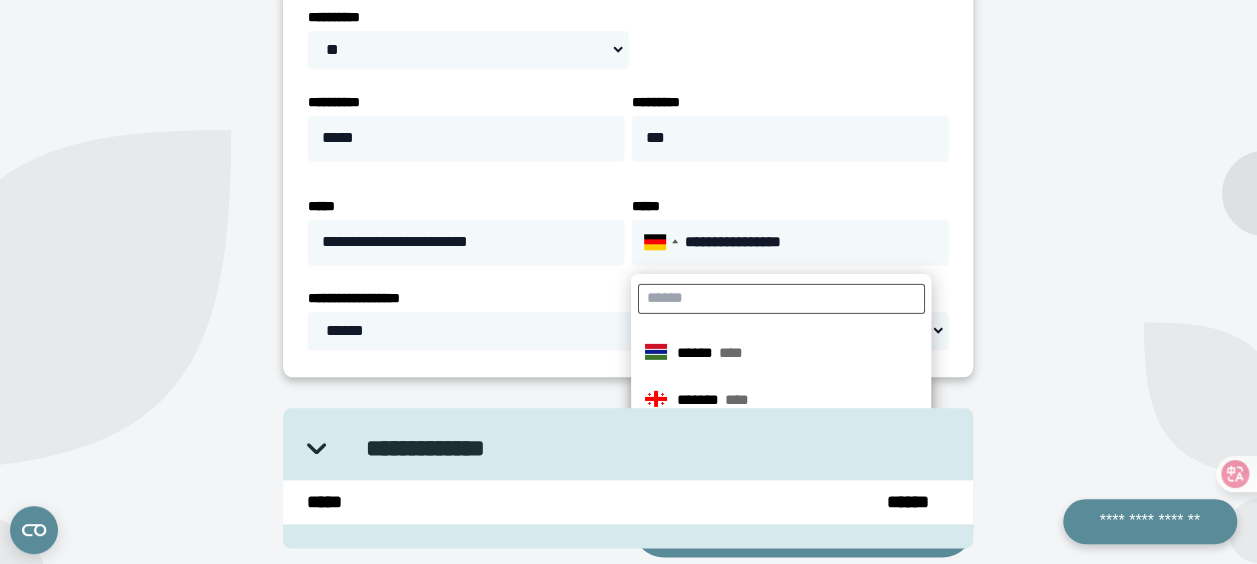 click at bounding box center (781, 299) 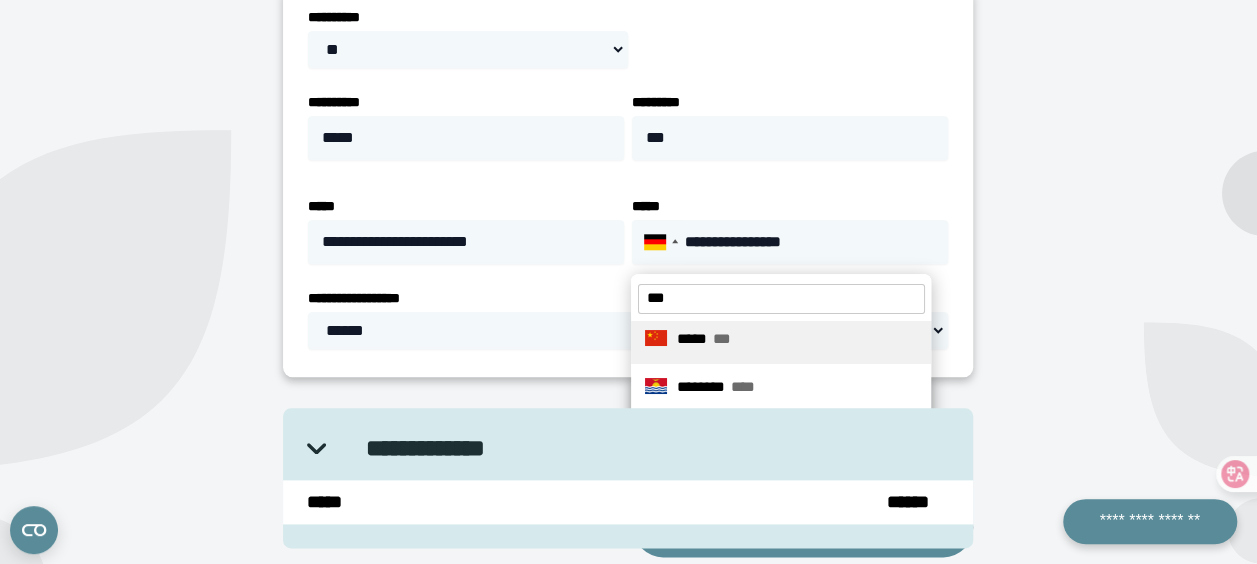 scroll, scrollTop: 0, scrollLeft: 0, axis: both 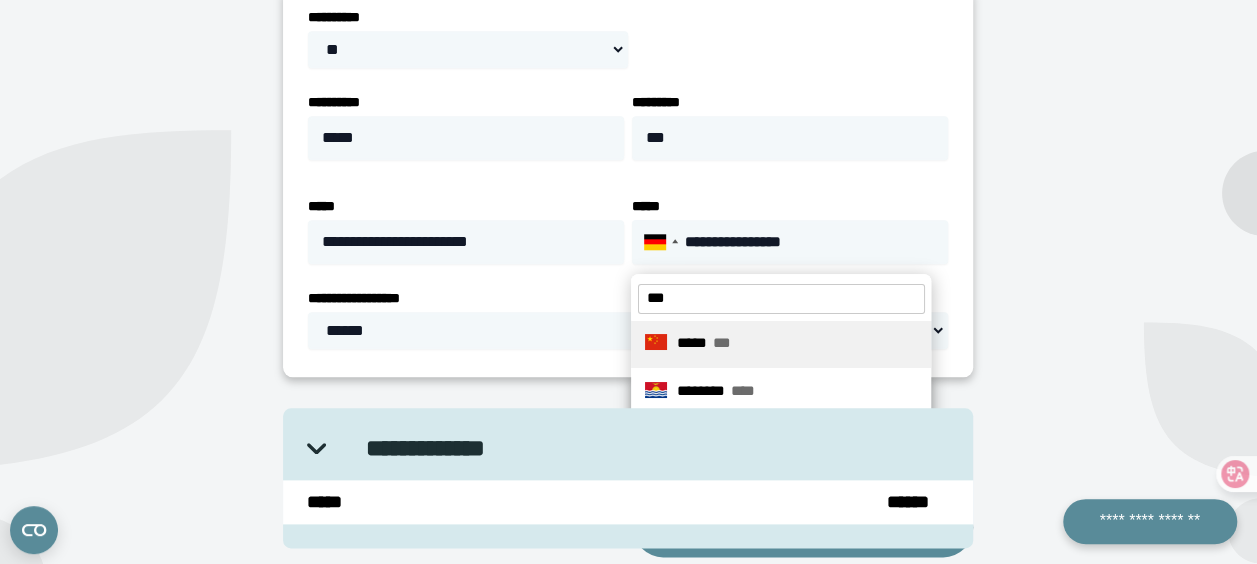 type on "***" 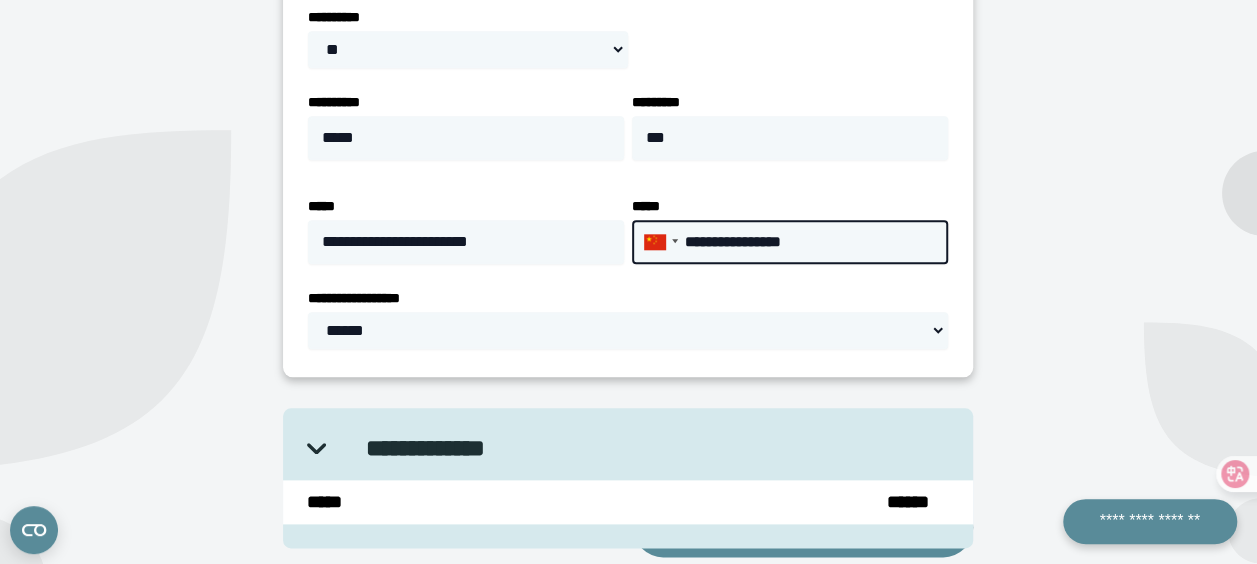 drag, startPoint x: 844, startPoint y: 264, endPoint x: 690, endPoint y: 266, distance: 154.01299 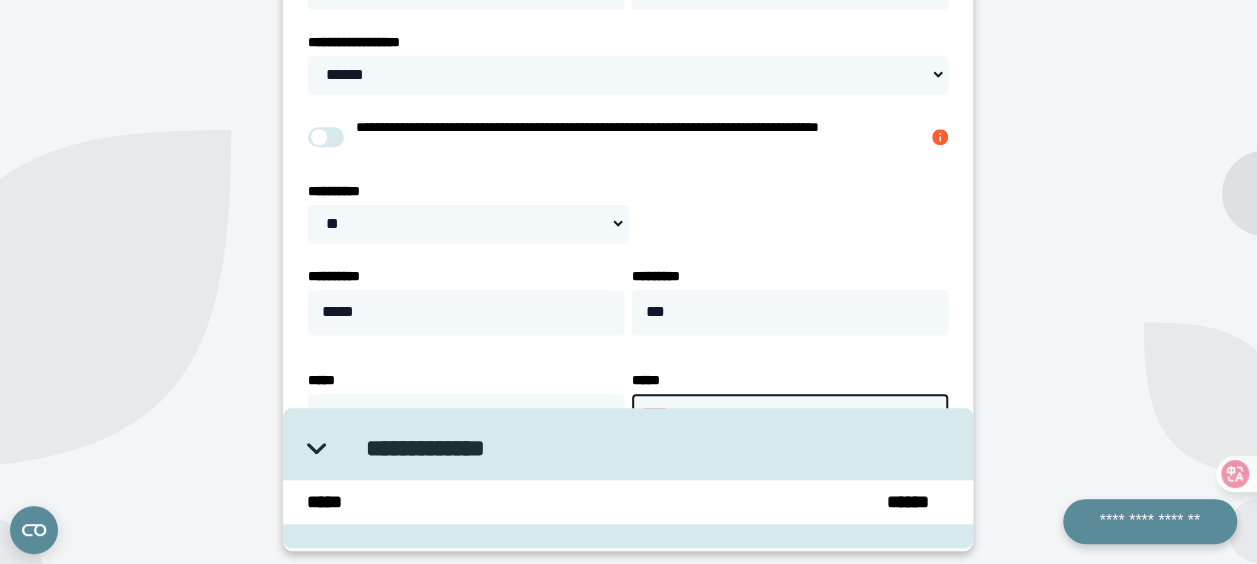 scroll, scrollTop: 800, scrollLeft: 0, axis: vertical 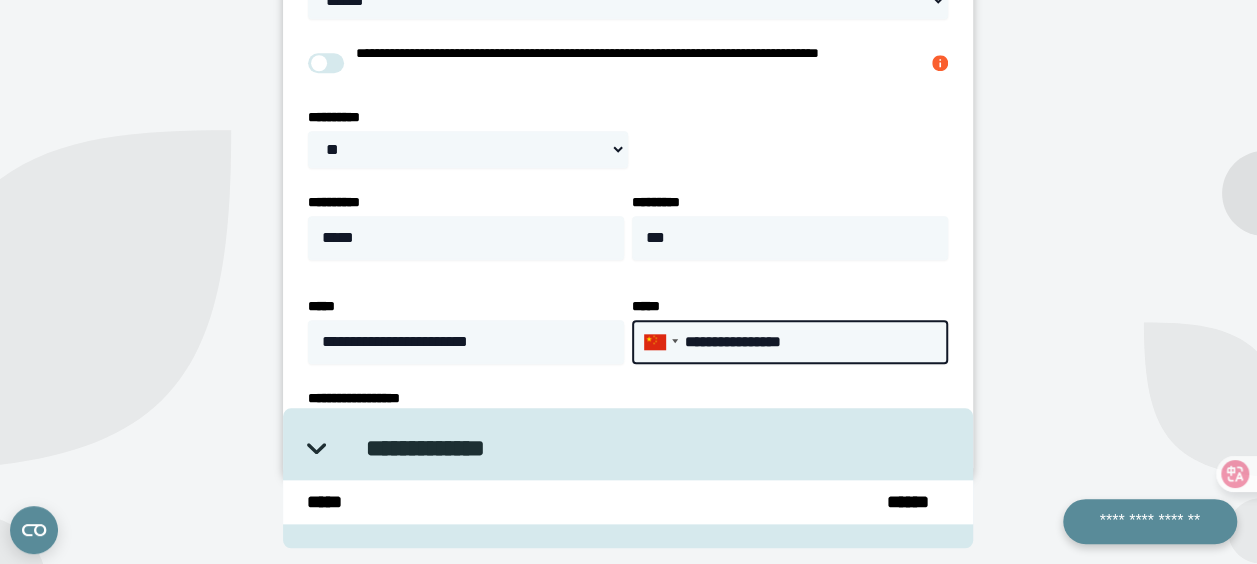 type on "**********" 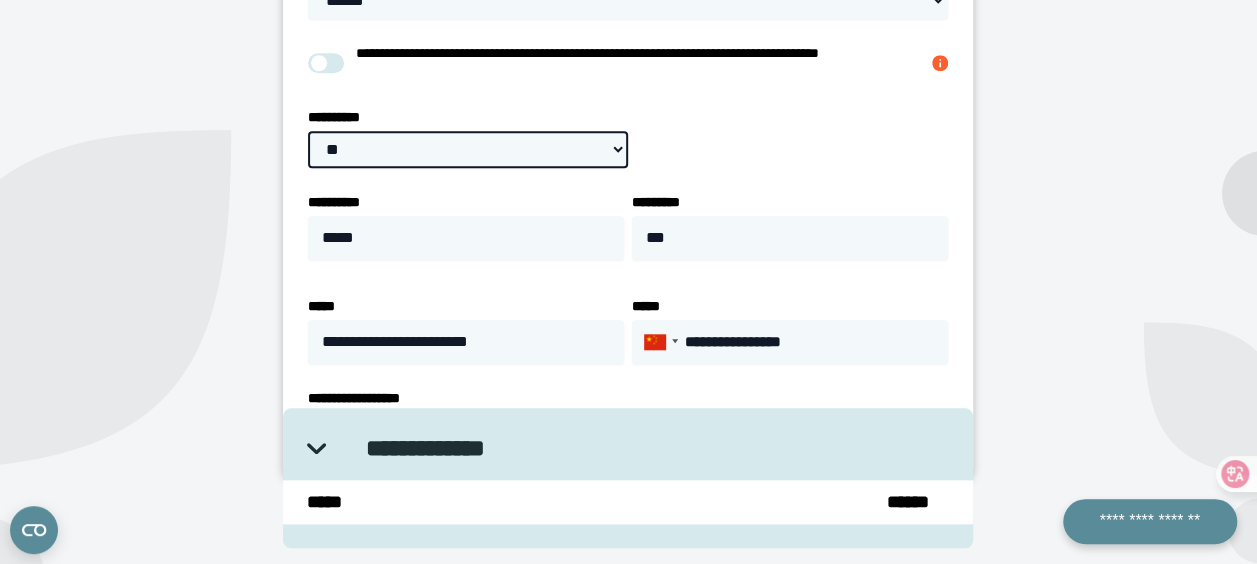 click on "**********" at bounding box center (468, 149) 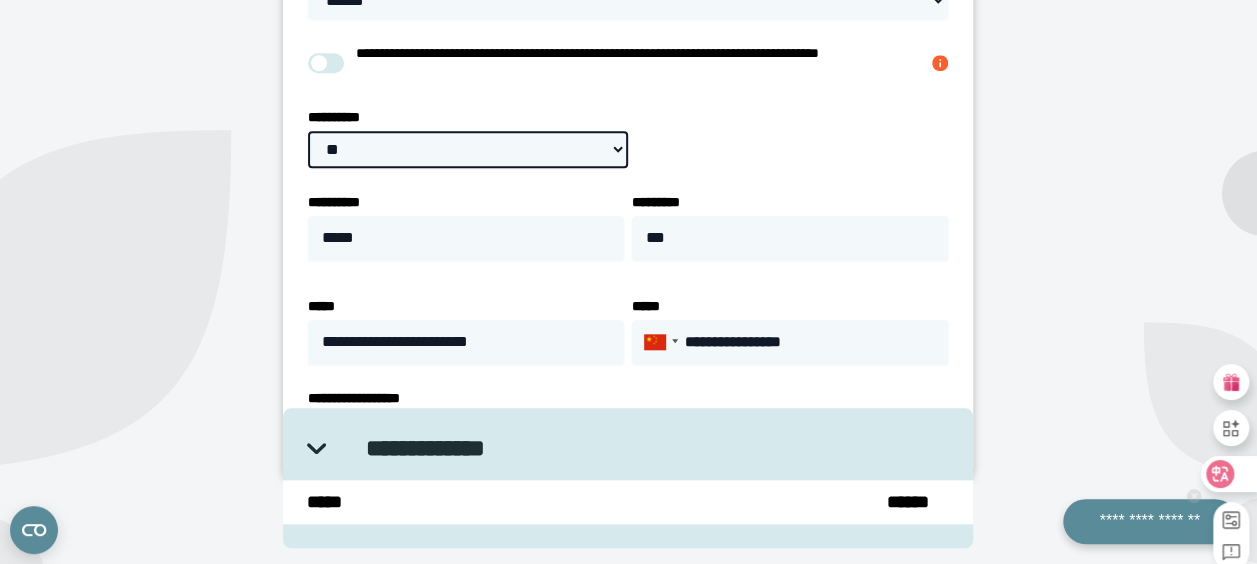 click 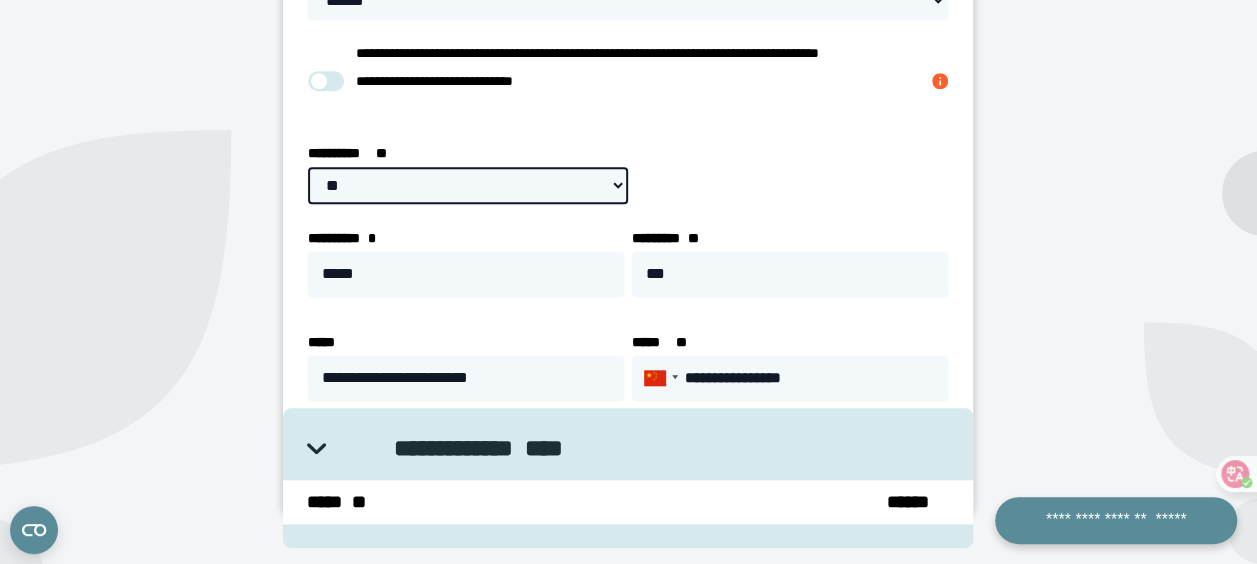 scroll, scrollTop: 1000, scrollLeft: 0, axis: vertical 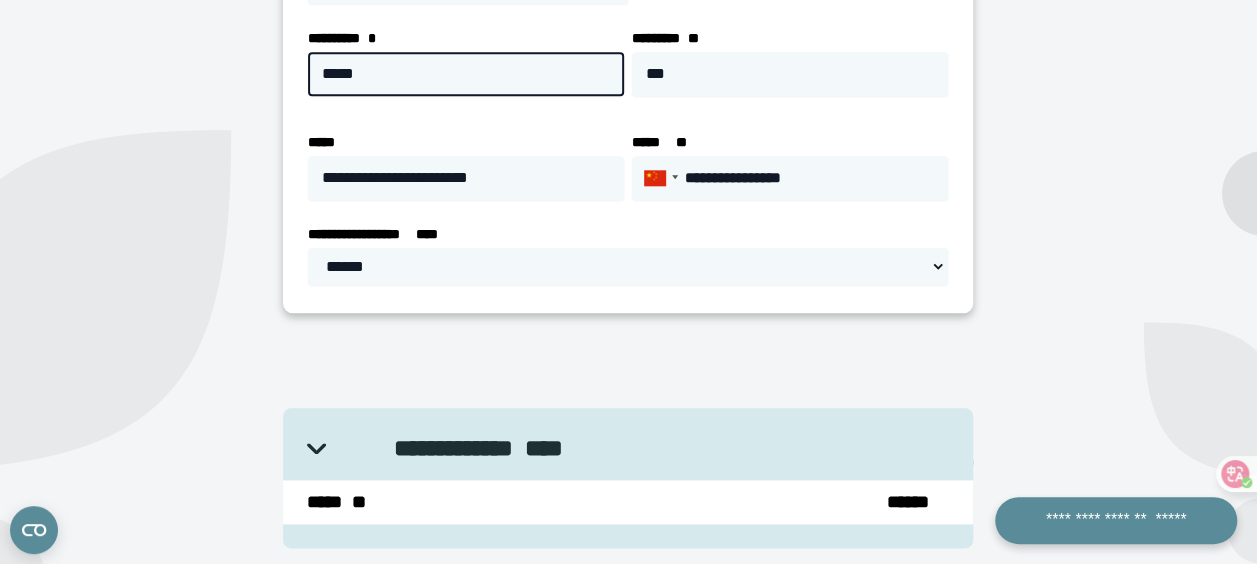 click on "*****" at bounding box center [466, 74] 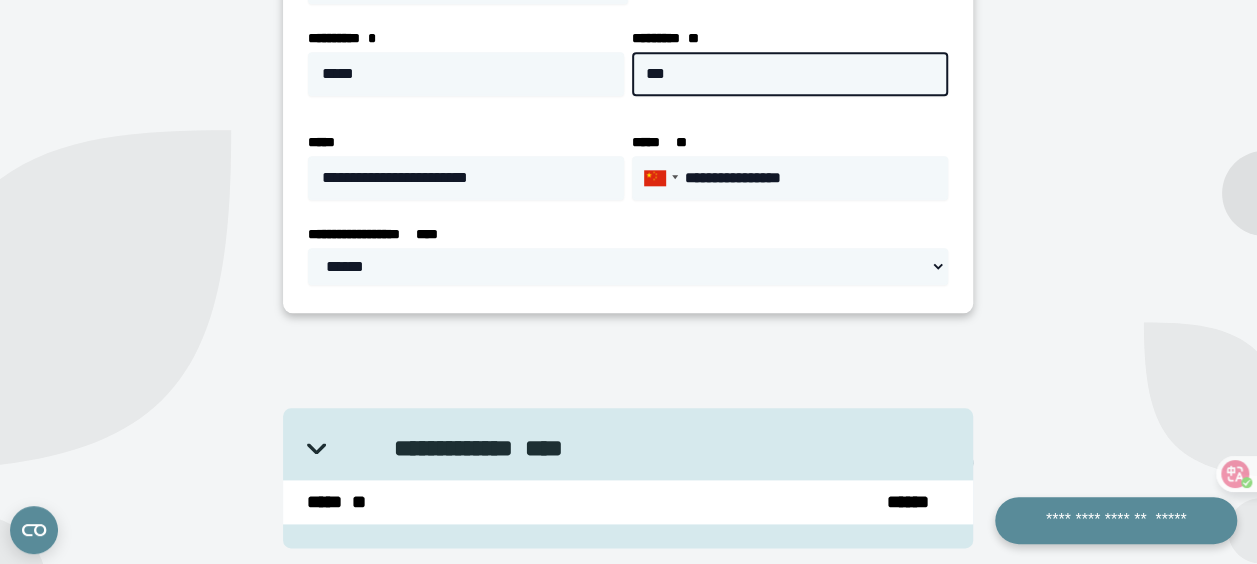 click on "***" at bounding box center [790, 74] 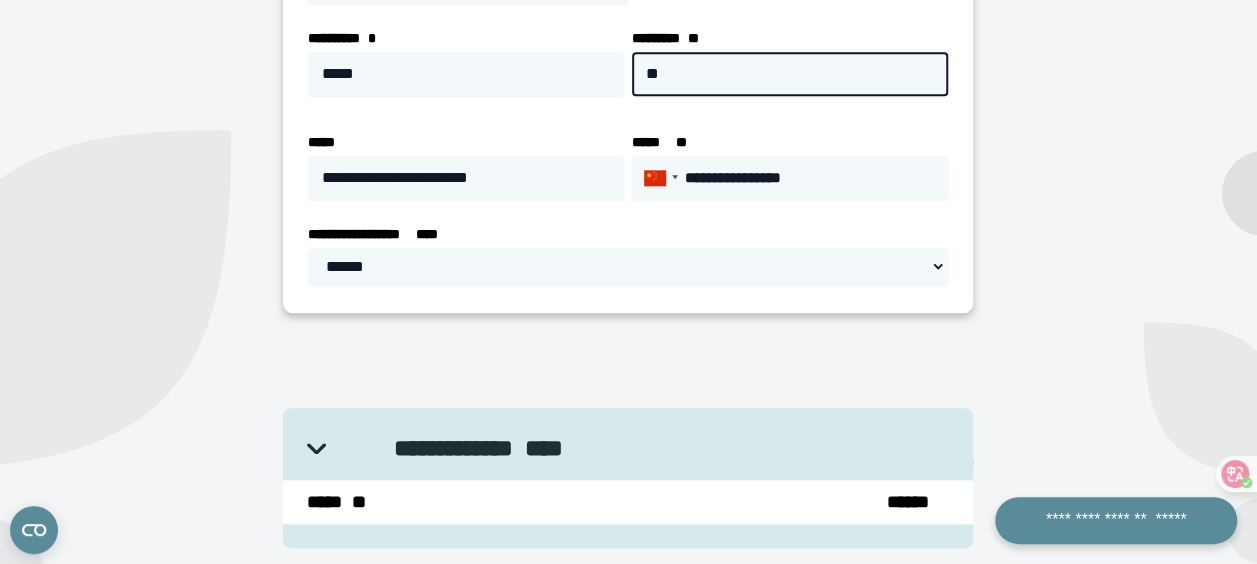 type on "**" 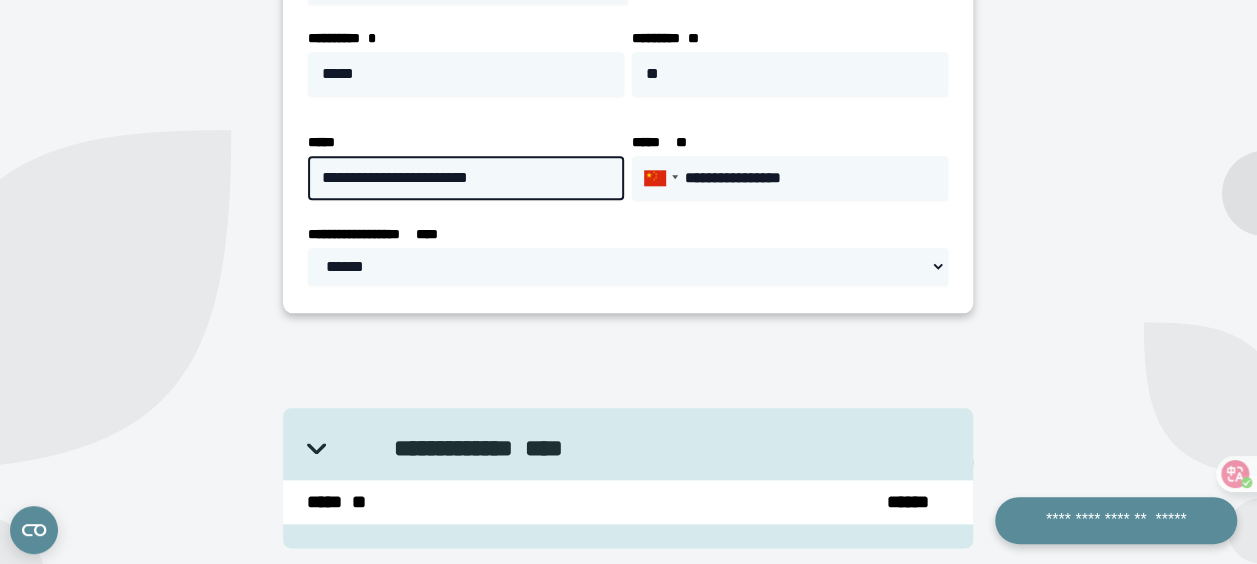 click on "**********" at bounding box center (466, 178) 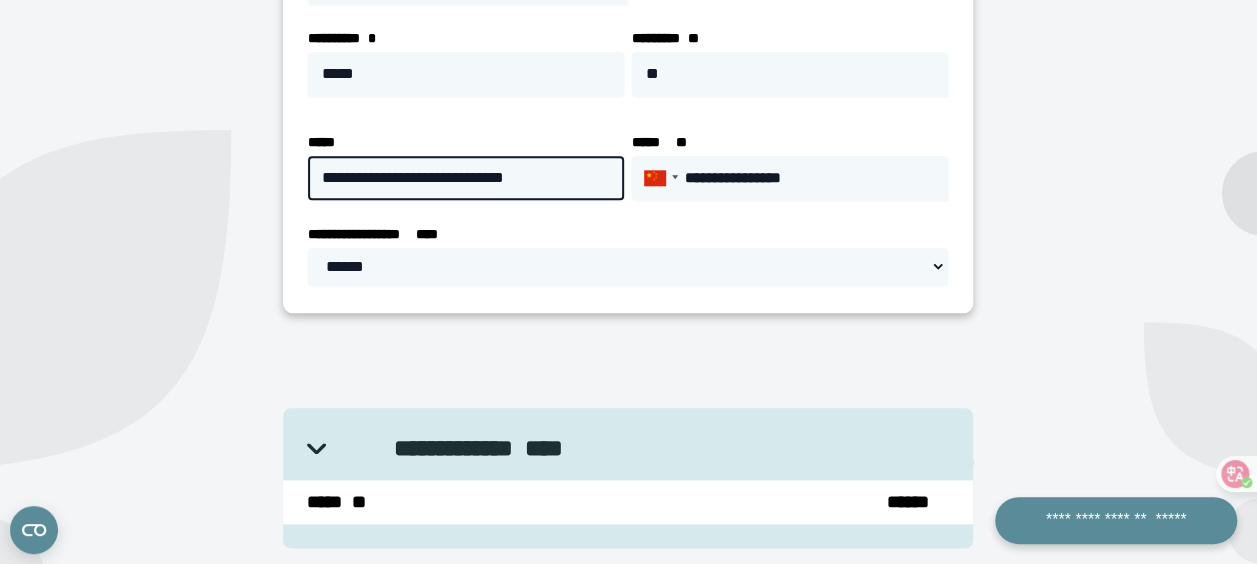 type on "**********" 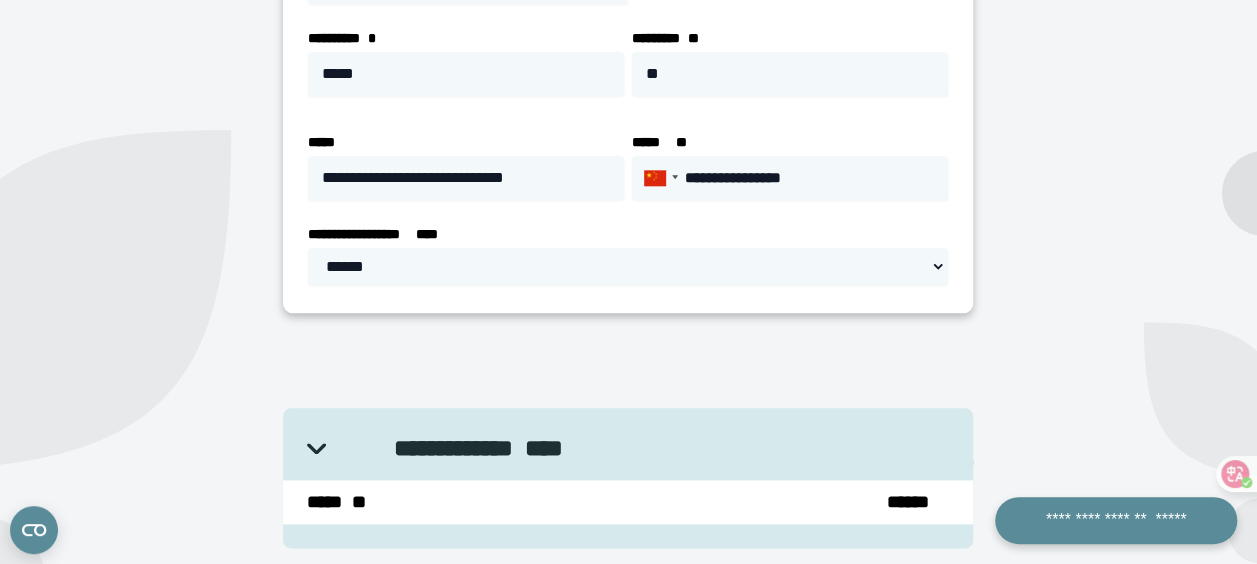 click on "**********" at bounding box center (628, -60) 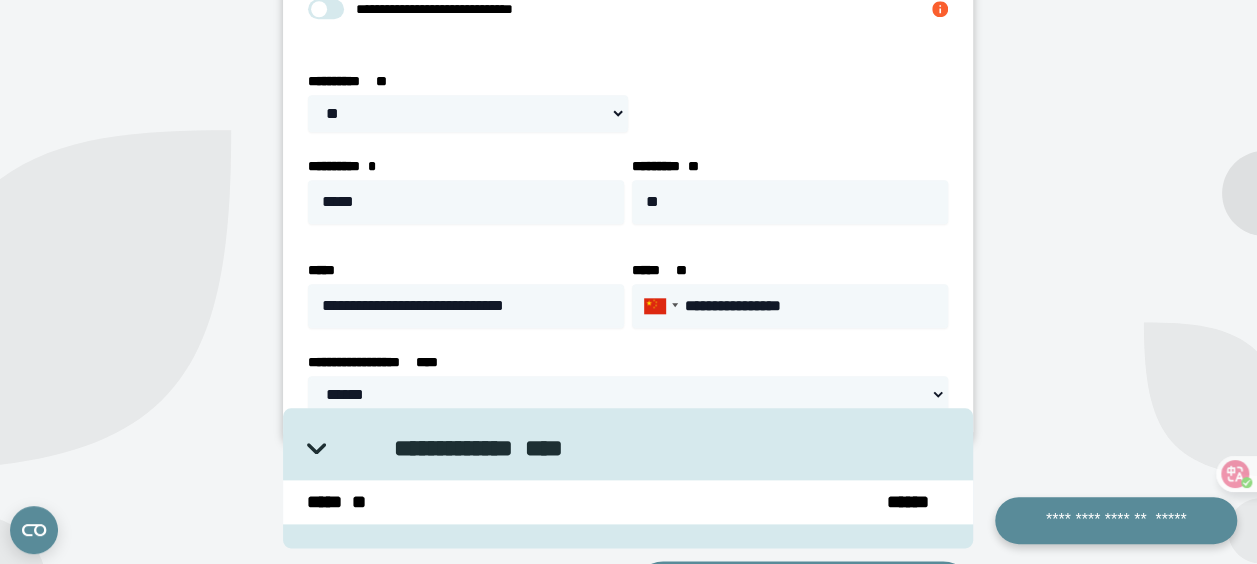 scroll, scrollTop: 600, scrollLeft: 0, axis: vertical 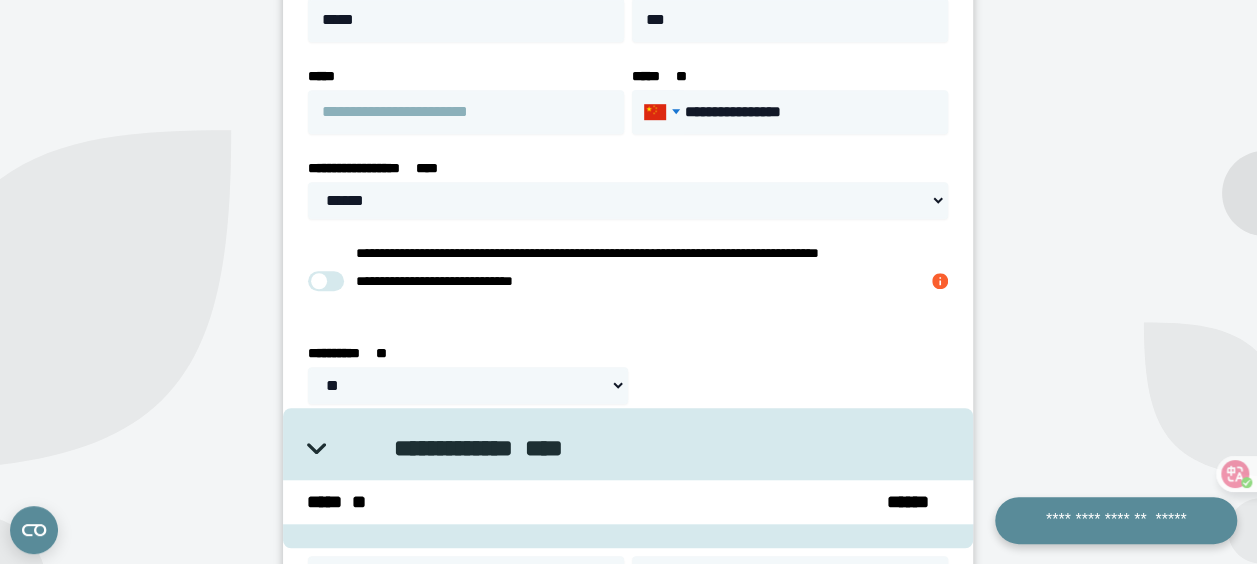 click at bounding box center [655, 110] 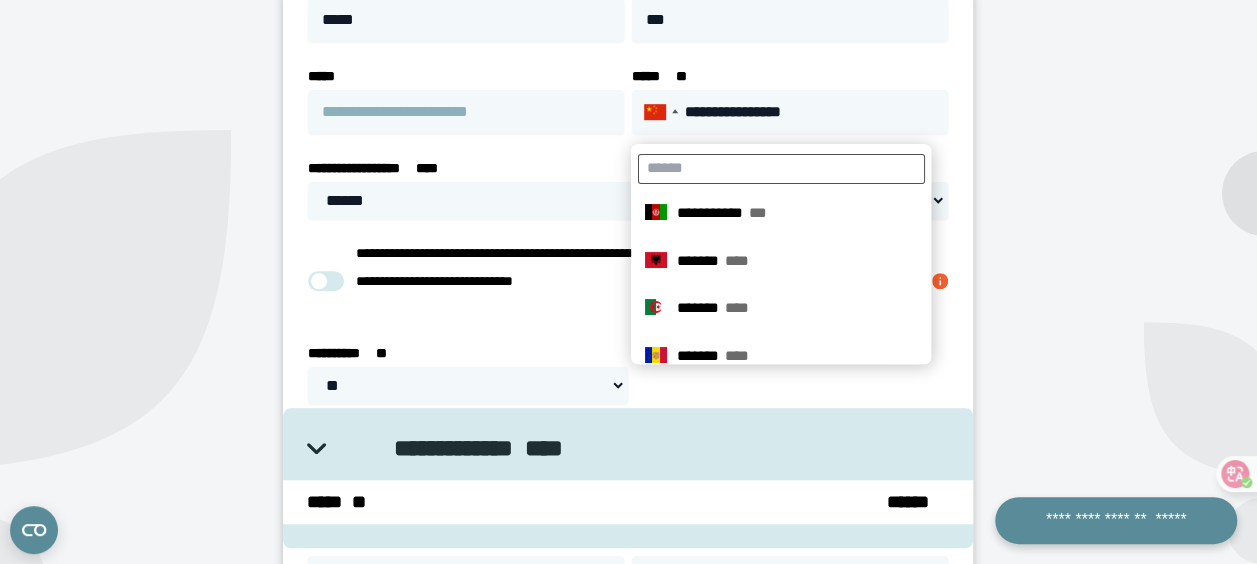 scroll, scrollTop: 1700, scrollLeft: 0, axis: vertical 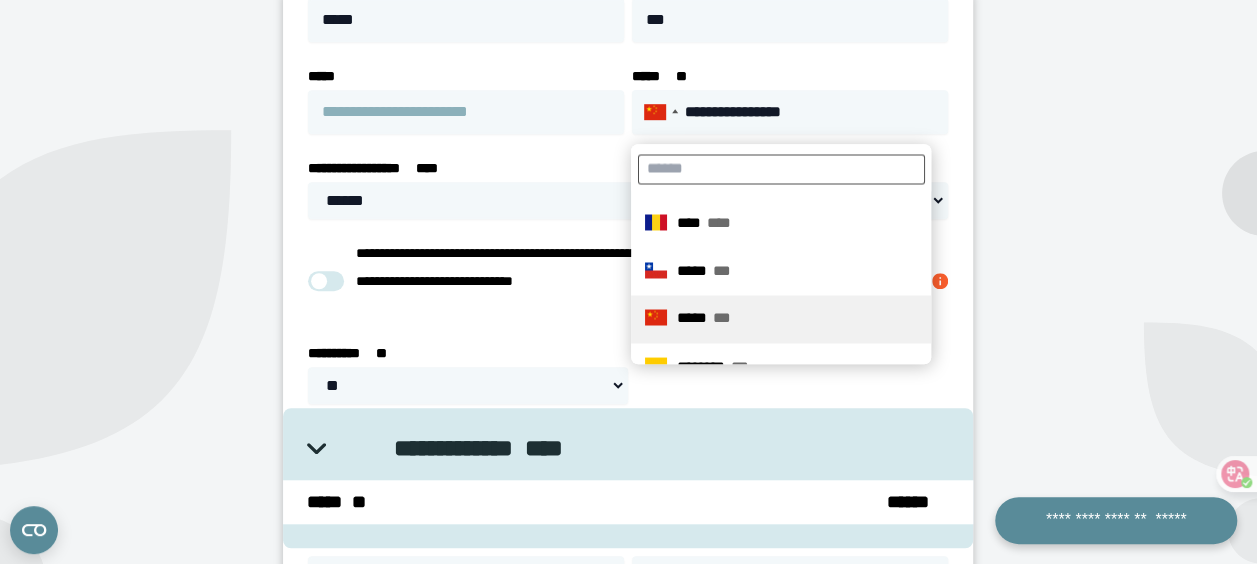 click at bounding box center [781, 169] 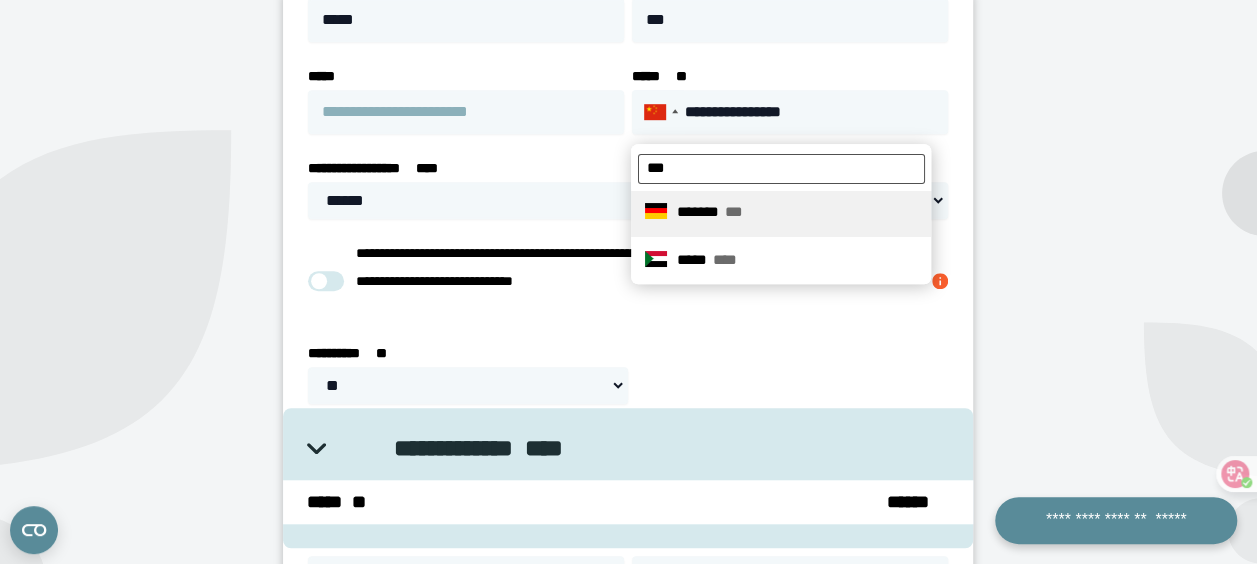 scroll, scrollTop: 0, scrollLeft: 0, axis: both 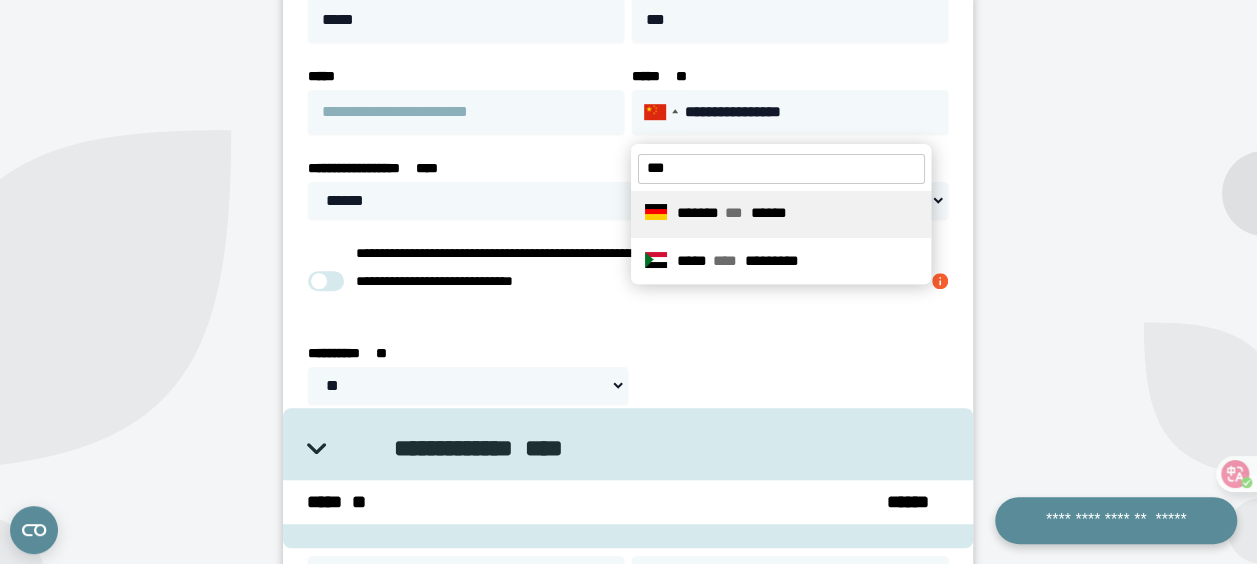 type on "***" 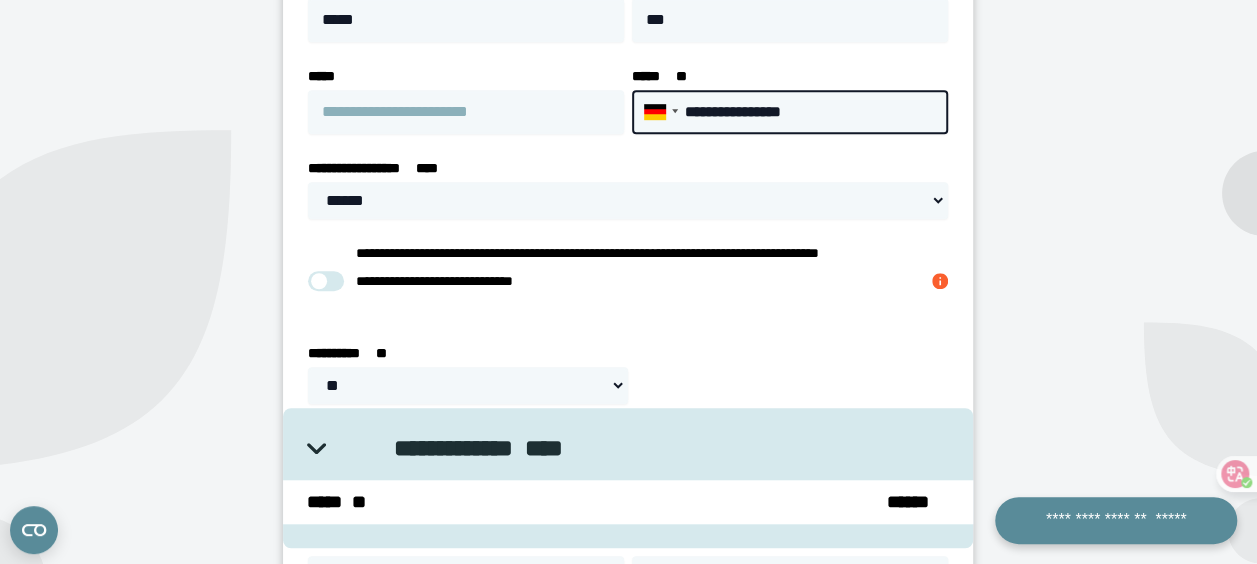 drag, startPoint x: 824, startPoint y: 115, endPoint x: 714, endPoint y: 116, distance: 110.00455 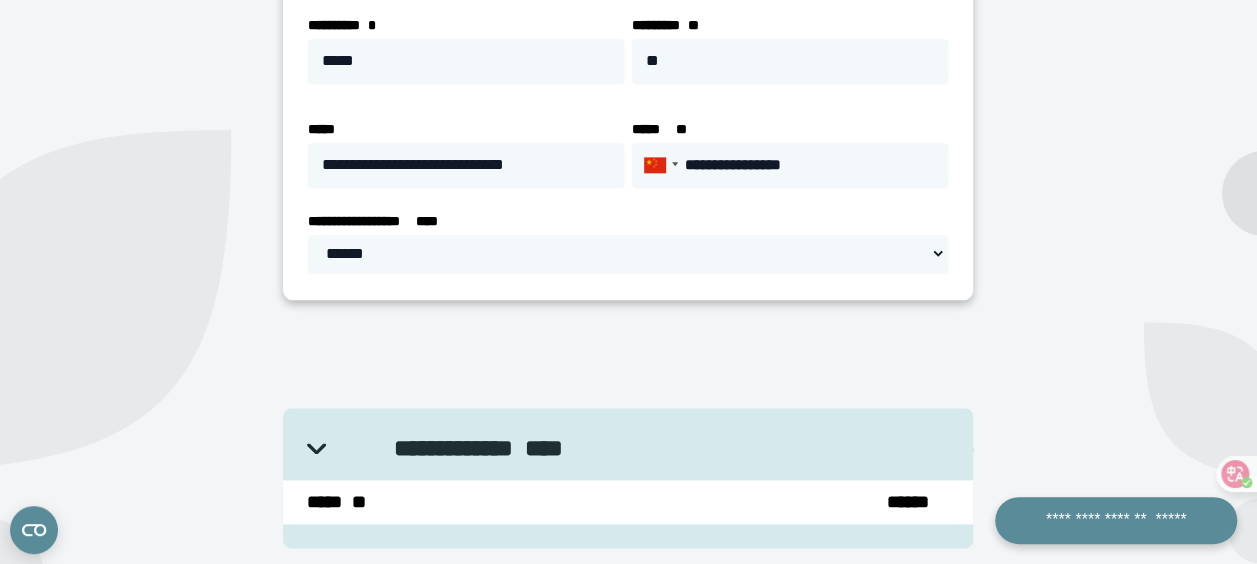 scroll, scrollTop: 1200, scrollLeft: 0, axis: vertical 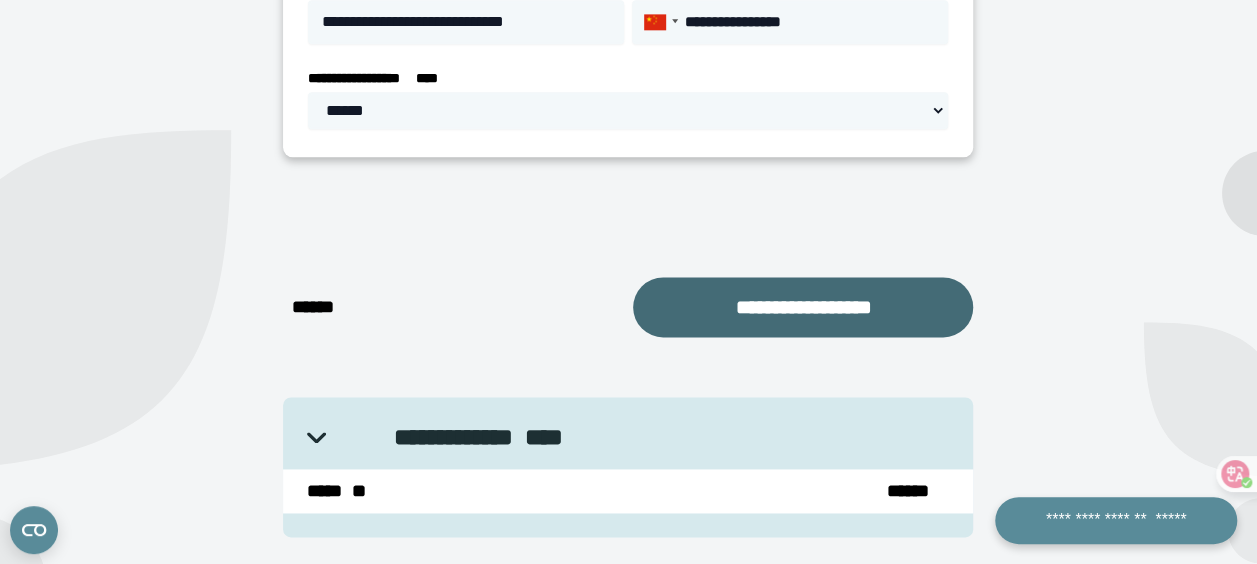type on "**********" 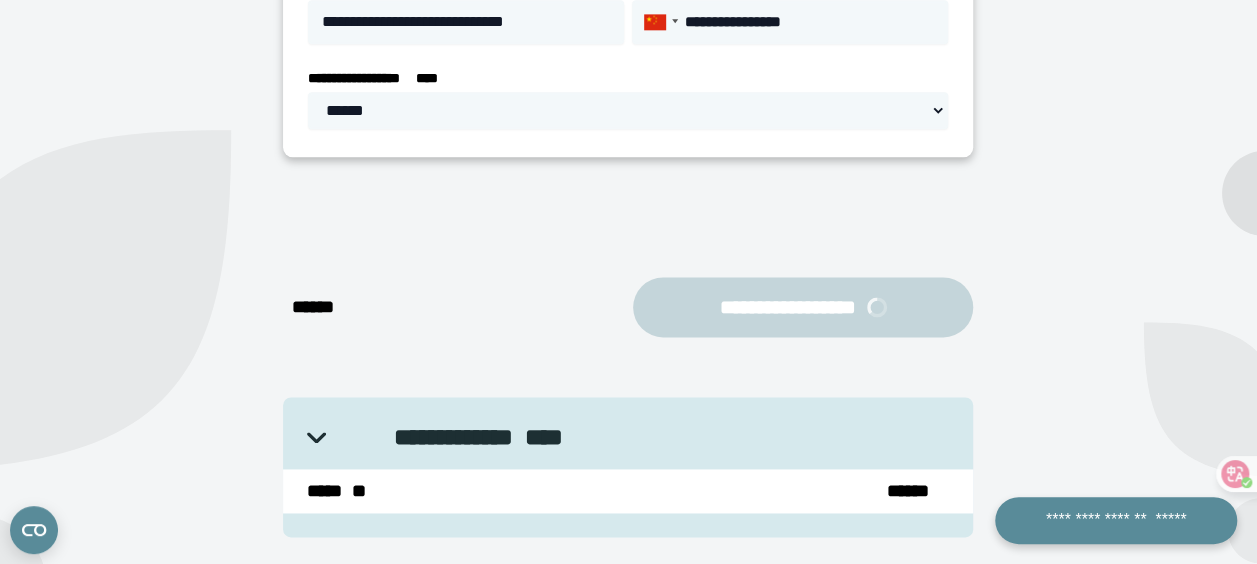 scroll, scrollTop: 913, scrollLeft: 0, axis: vertical 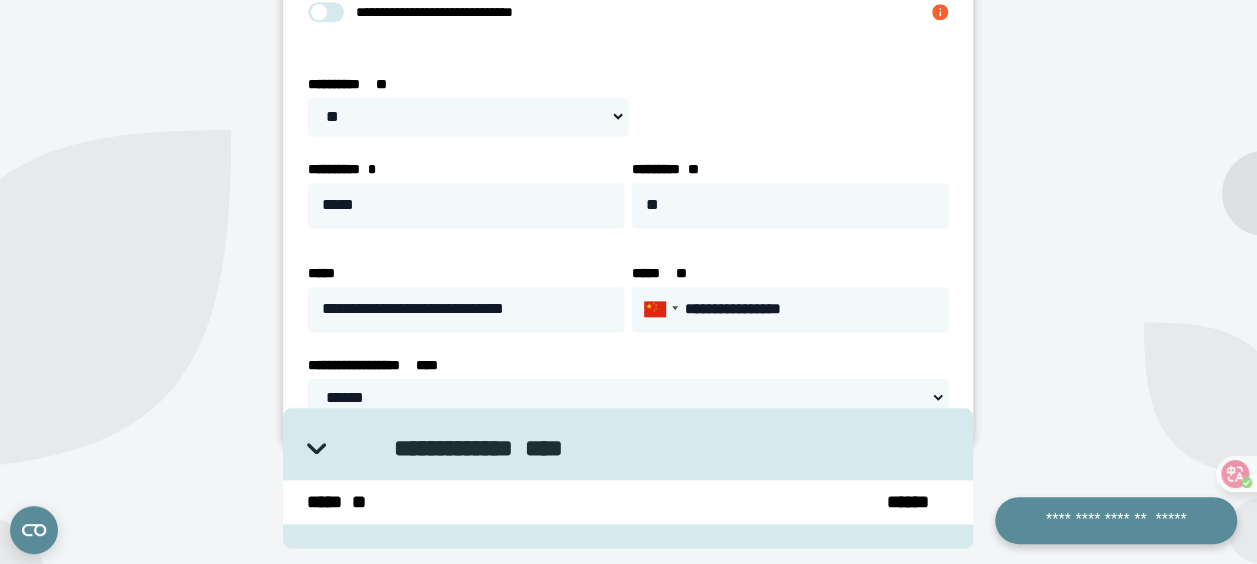 select on "*****" 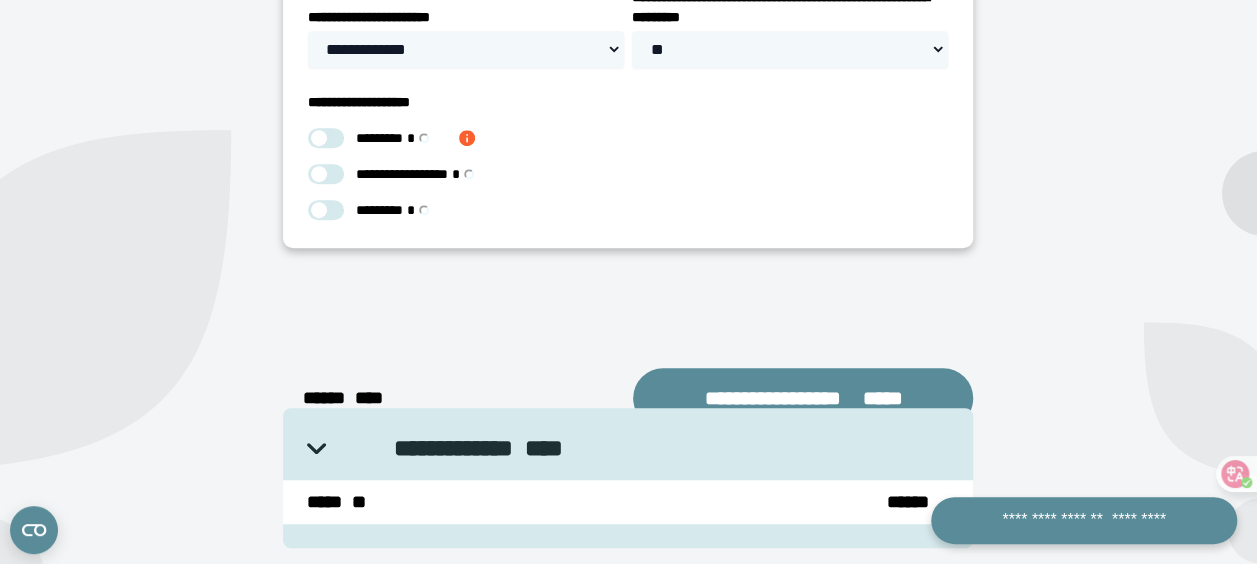 scroll, scrollTop: 413, scrollLeft: 0, axis: vertical 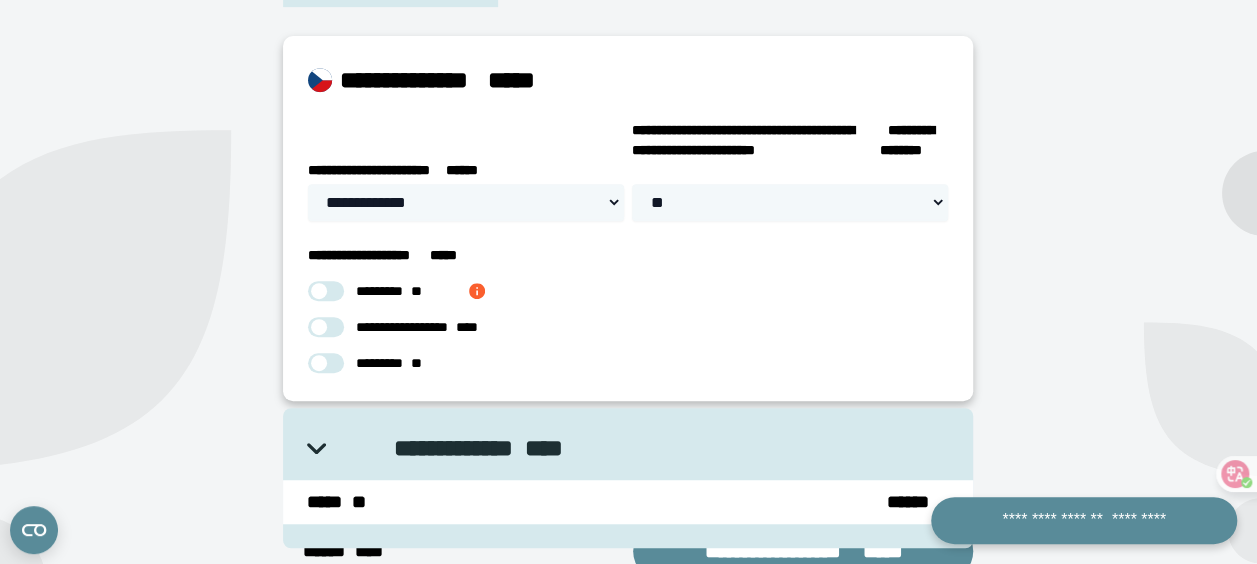 click at bounding box center (477, 291) 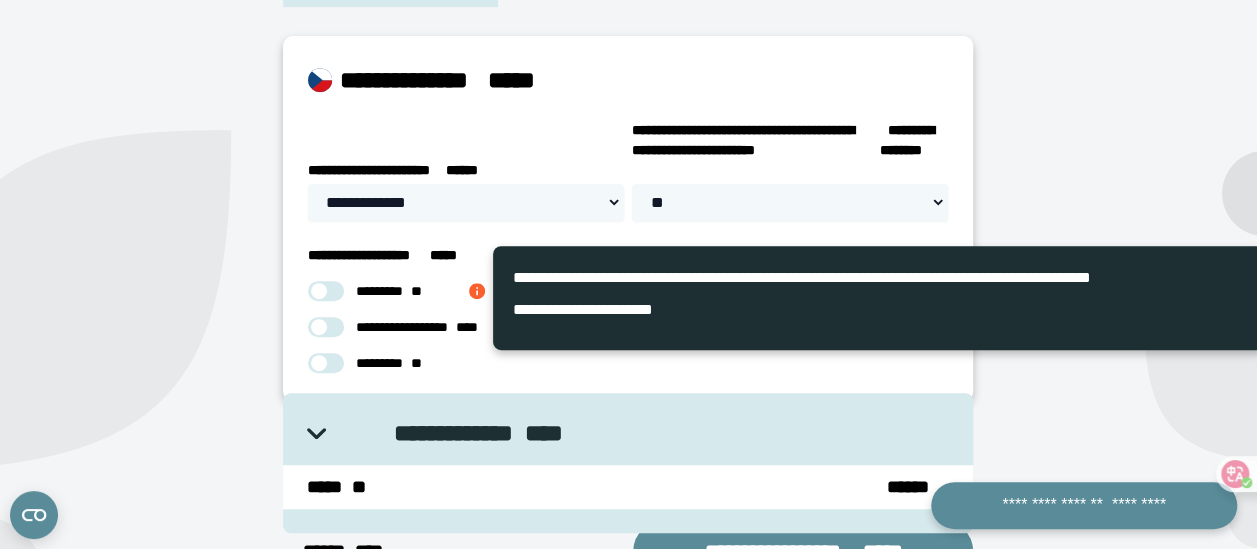 click at bounding box center [477, 291] 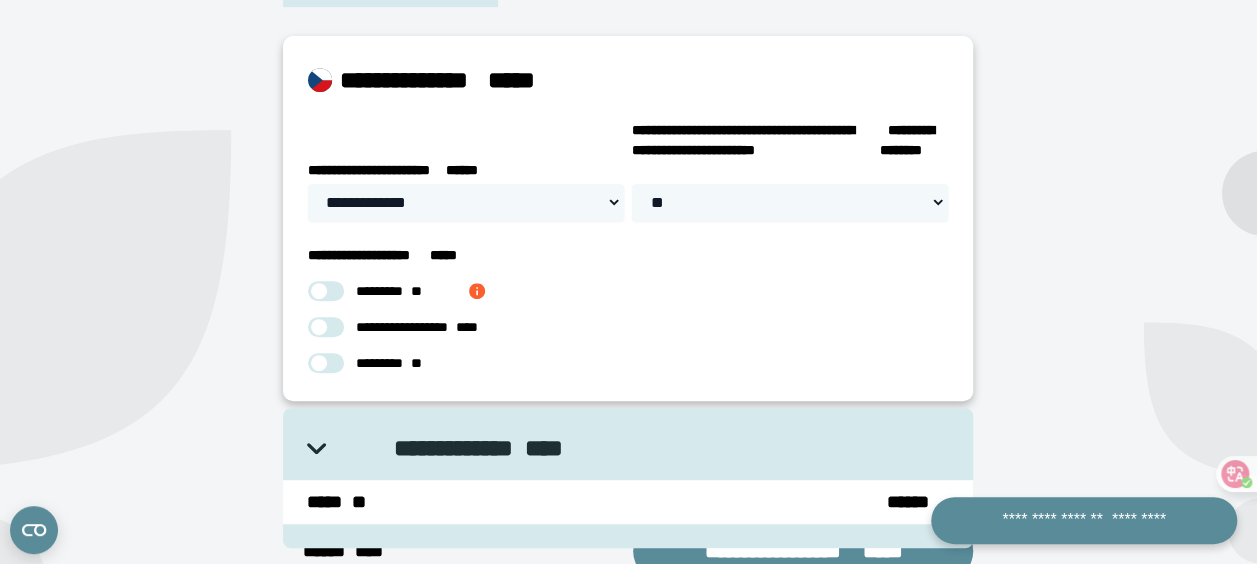 click at bounding box center (477, 291) 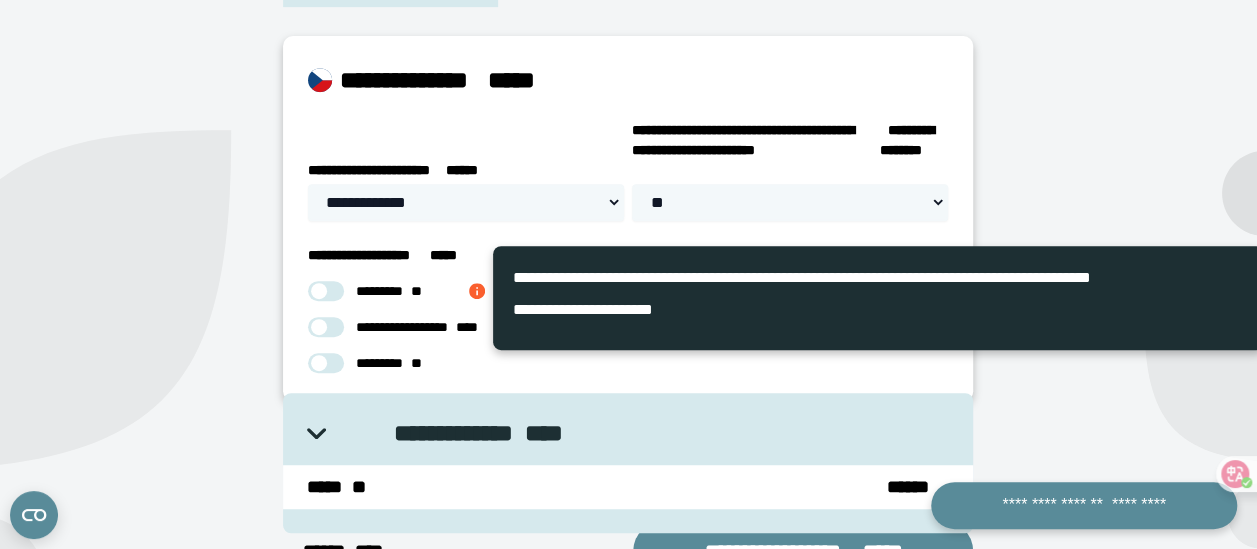 click at bounding box center (477, 291) 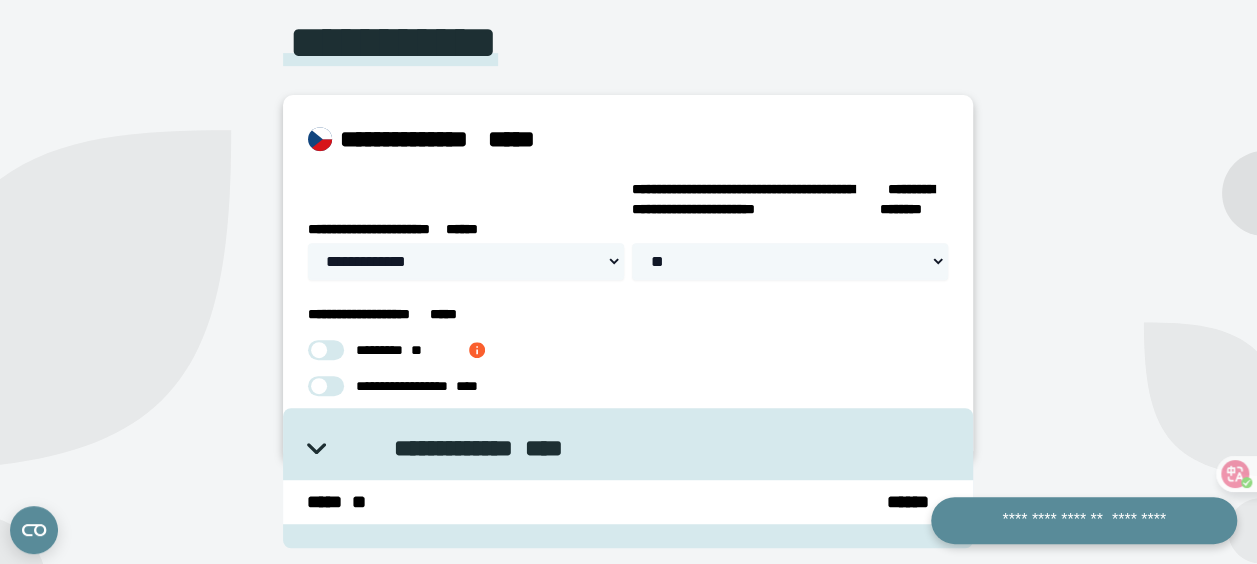 scroll, scrollTop: 313, scrollLeft: 0, axis: vertical 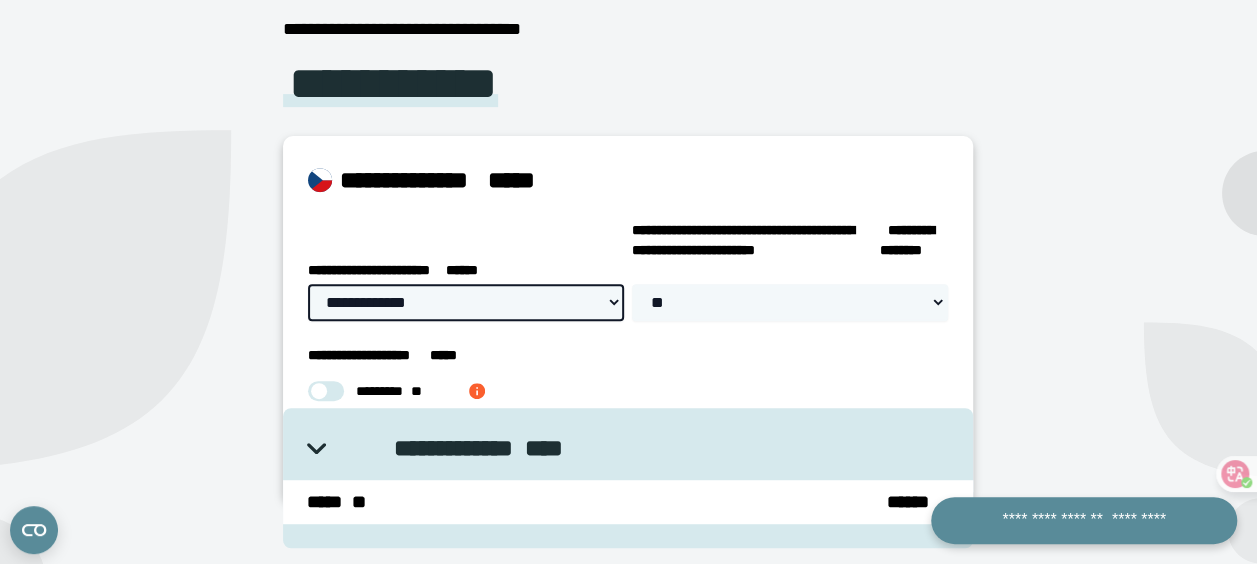 click on "**********" at bounding box center (466, 302) 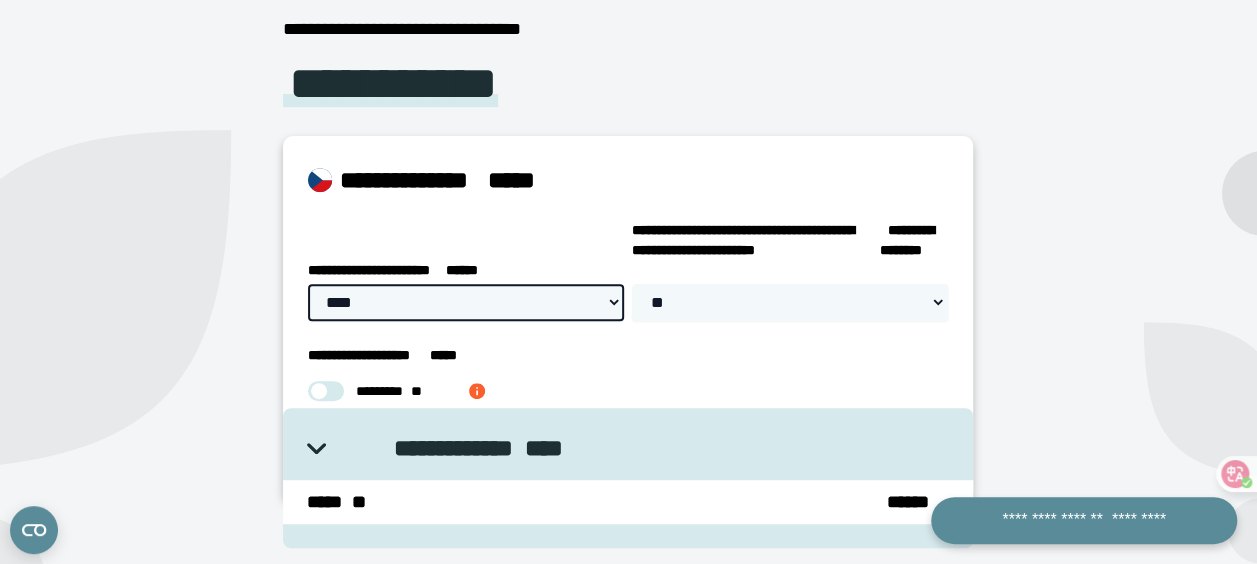 click on "**********" at bounding box center [466, 302] 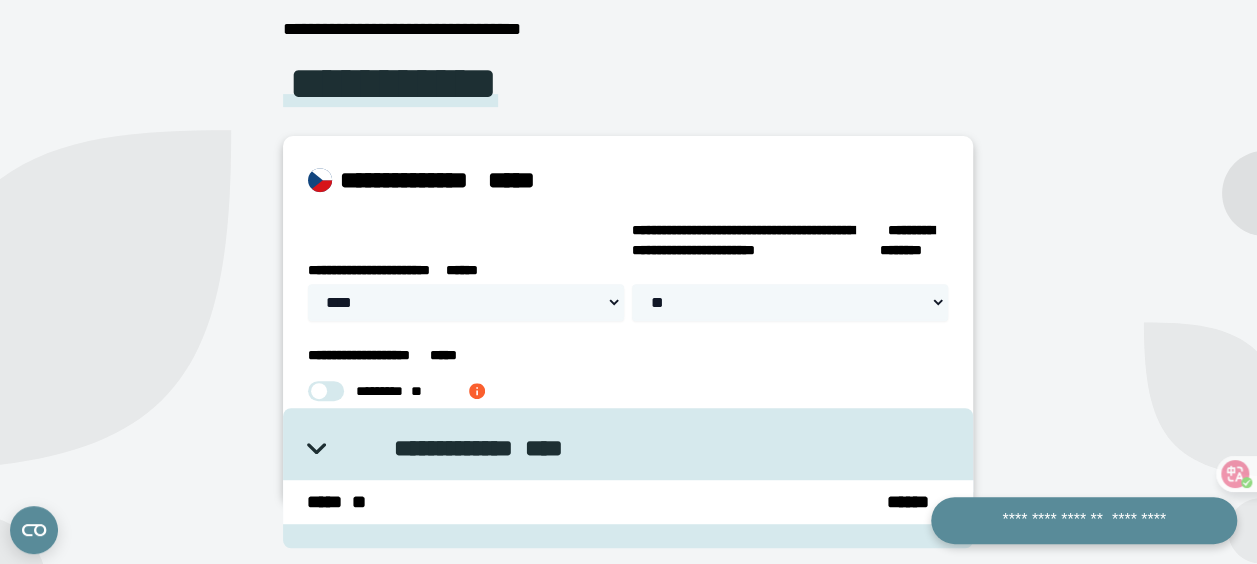click on "**********" at bounding box center (628, 318) 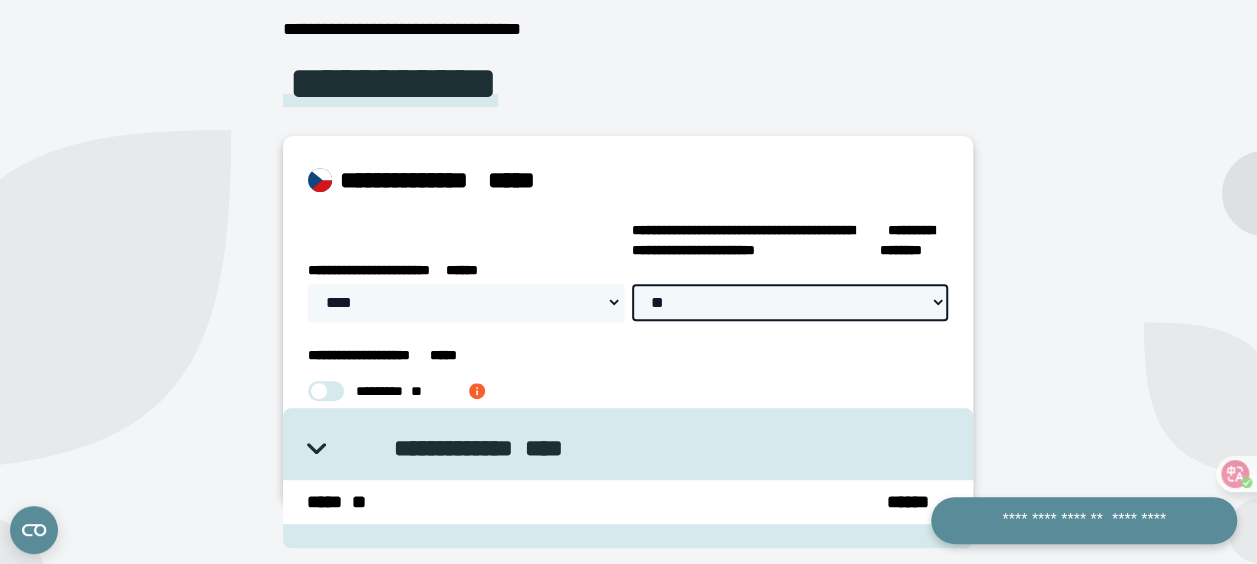 click on "**********" at bounding box center [790, 302] 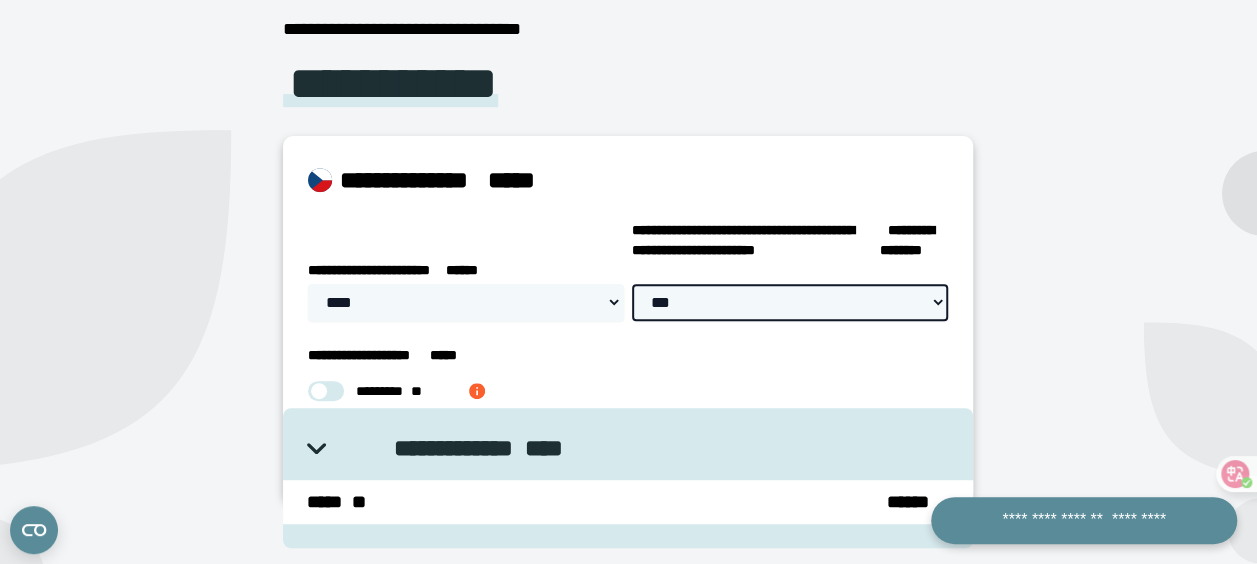 click on "**********" at bounding box center [790, 302] 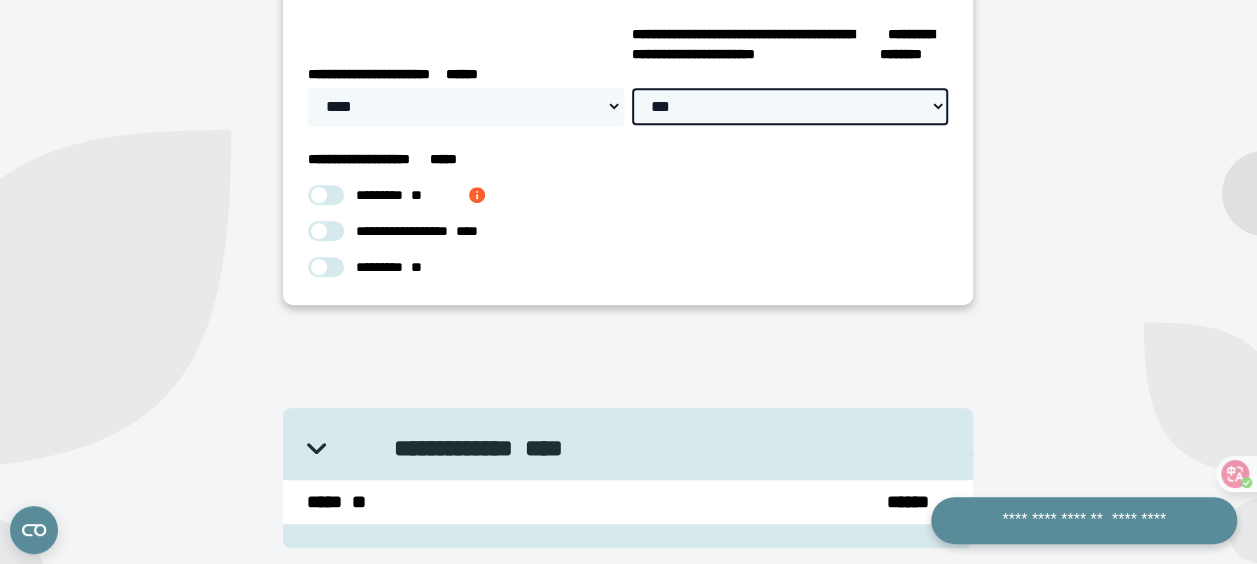 scroll, scrollTop: 513, scrollLeft: 0, axis: vertical 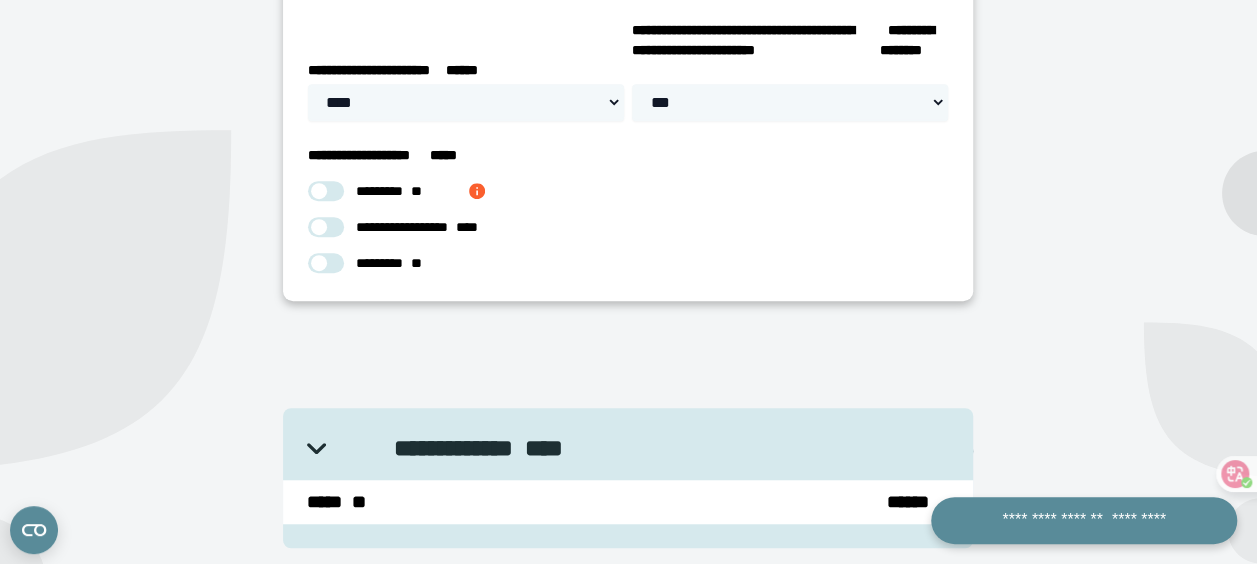 click at bounding box center [326, 191] 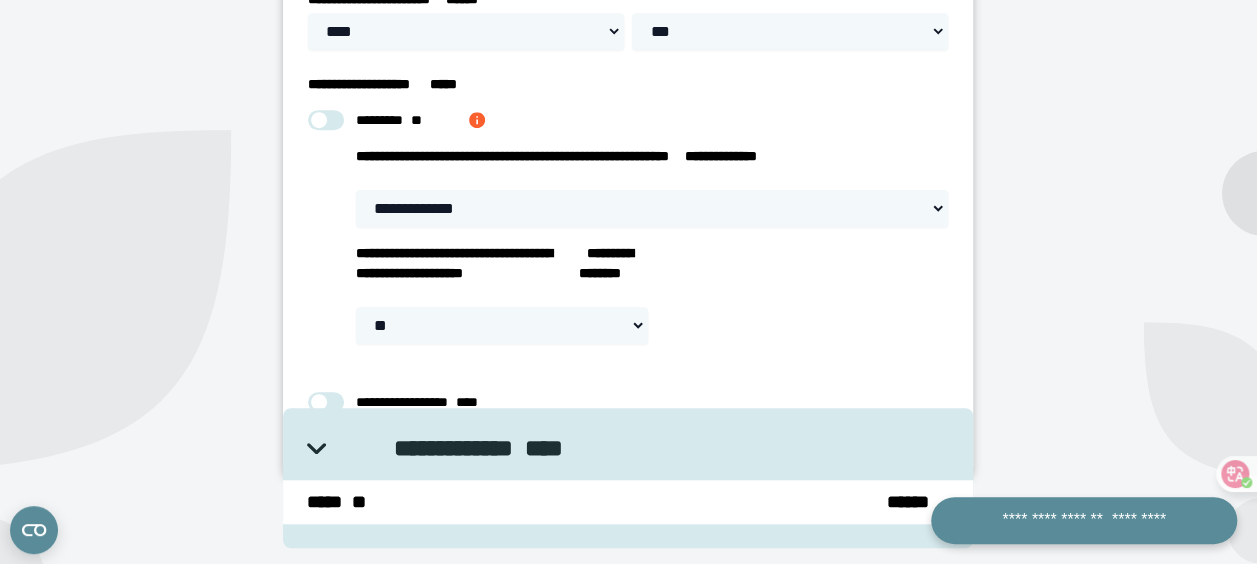 scroll, scrollTop: 613, scrollLeft: 0, axis: vertical 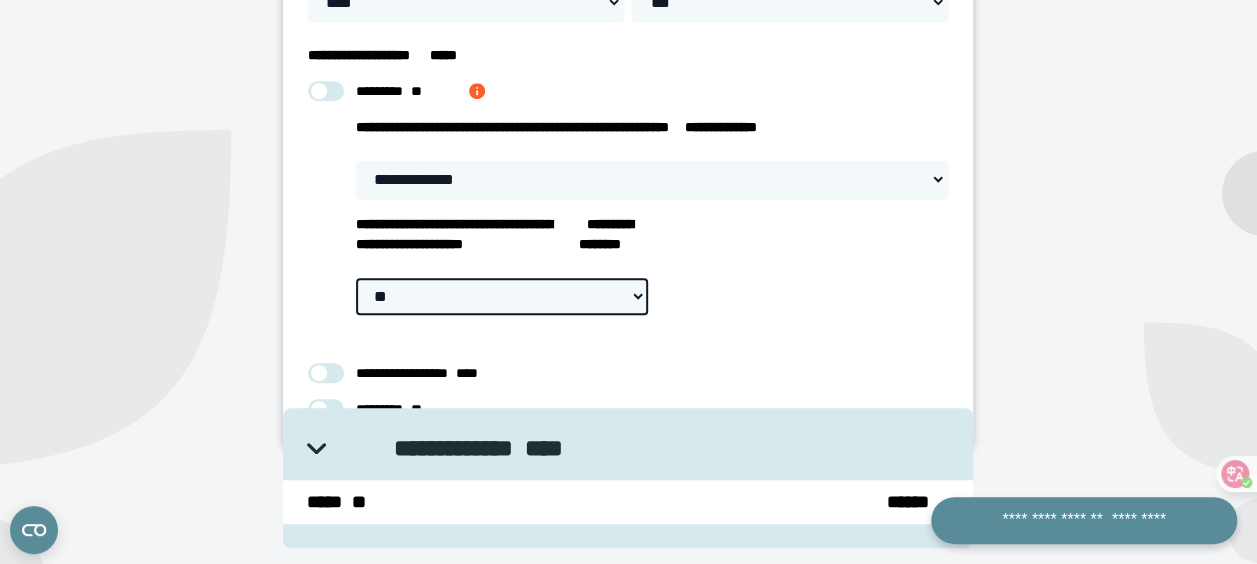 click on "** ***" at bounding box center (502, 296) 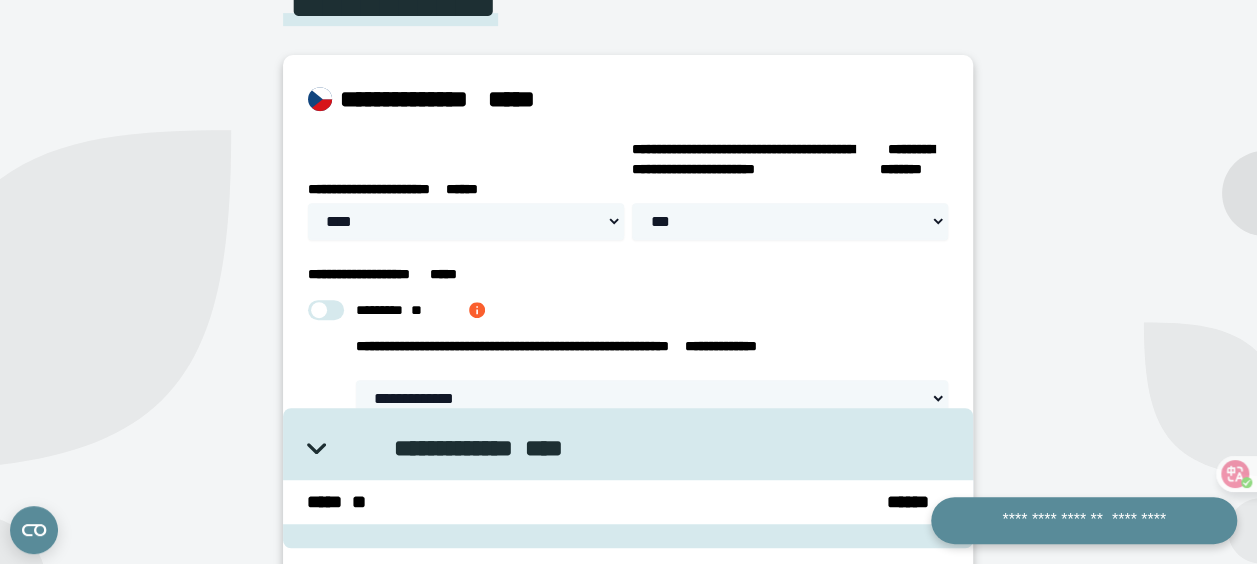 scroll, scrollTop: 313, scrollLeft: 0, axis: vertical 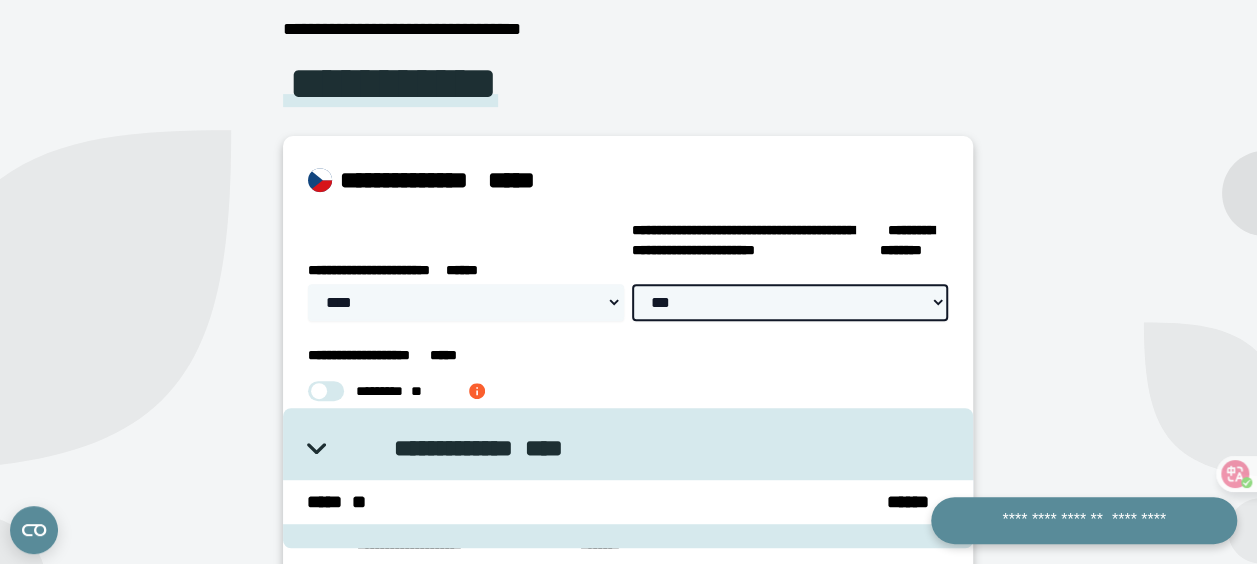 click on "**********" at bounding box center (790, 302) 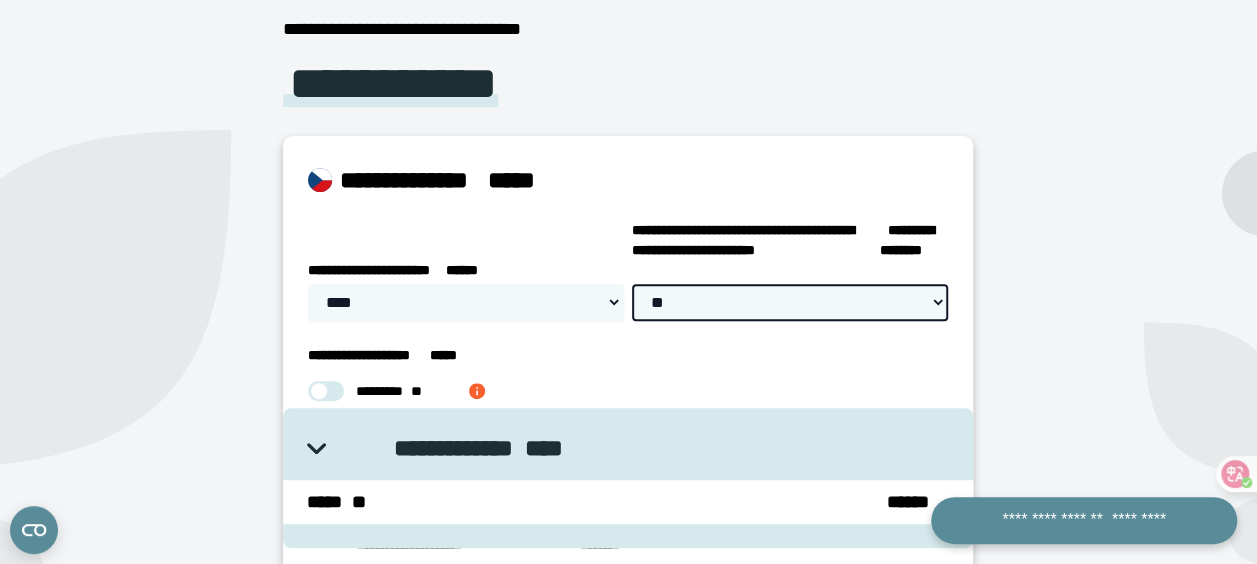 click on "**********" at bounding box center (790, 302) 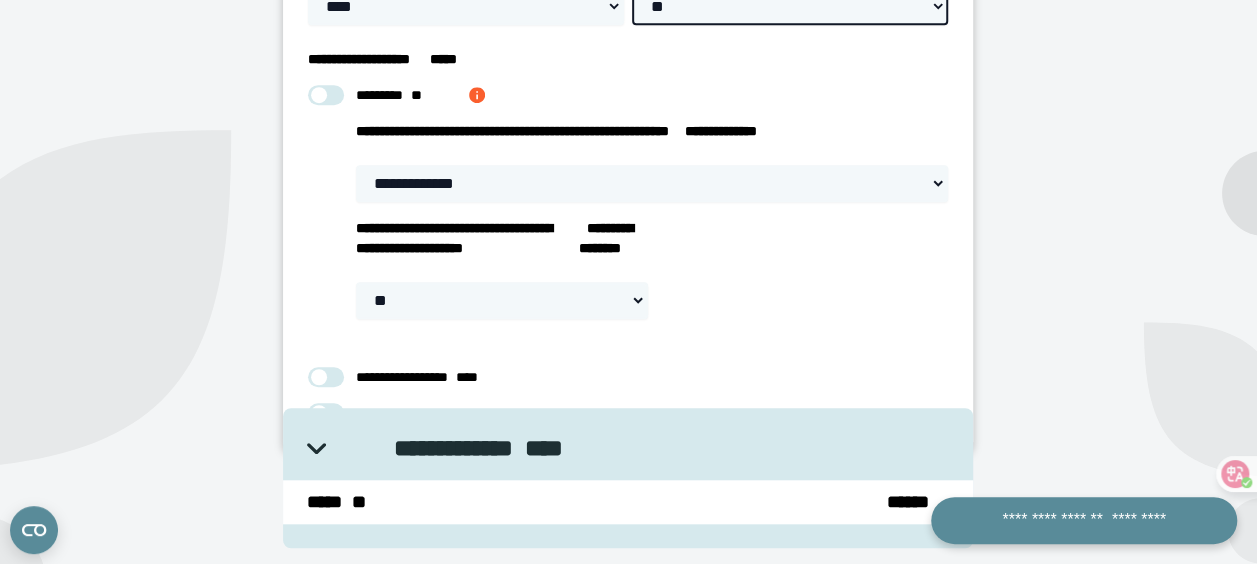scroll, scrollTop: 613, scrollLeft: 0, axis: vertical 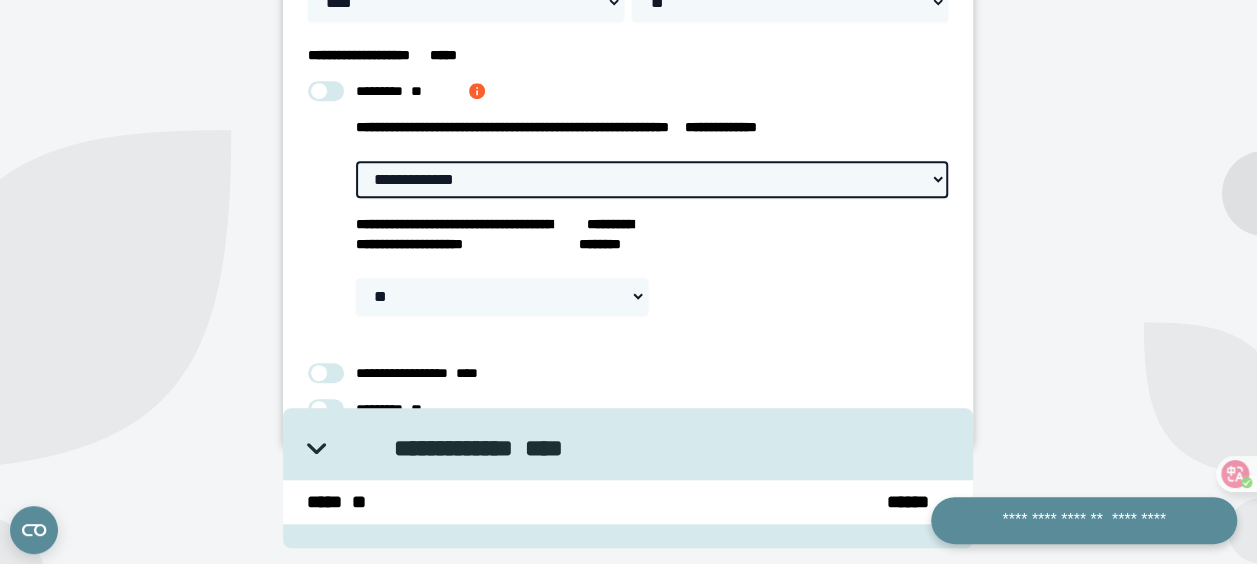 click on "**********" at bounding box center (652, 179) 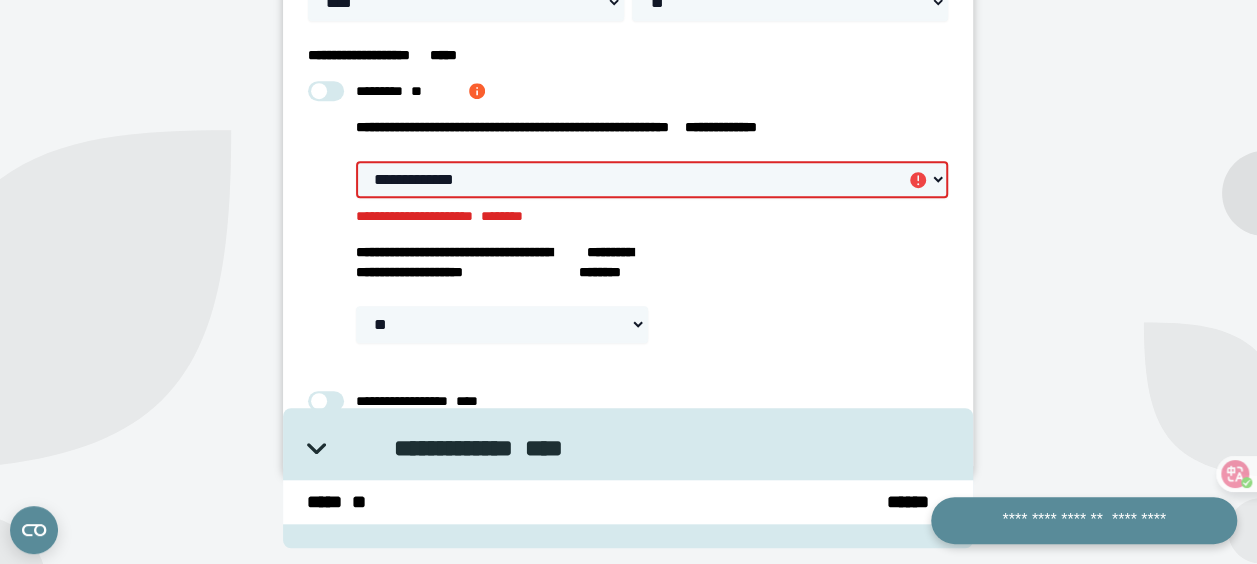 click on "**********" at bounding box center [652, 179] 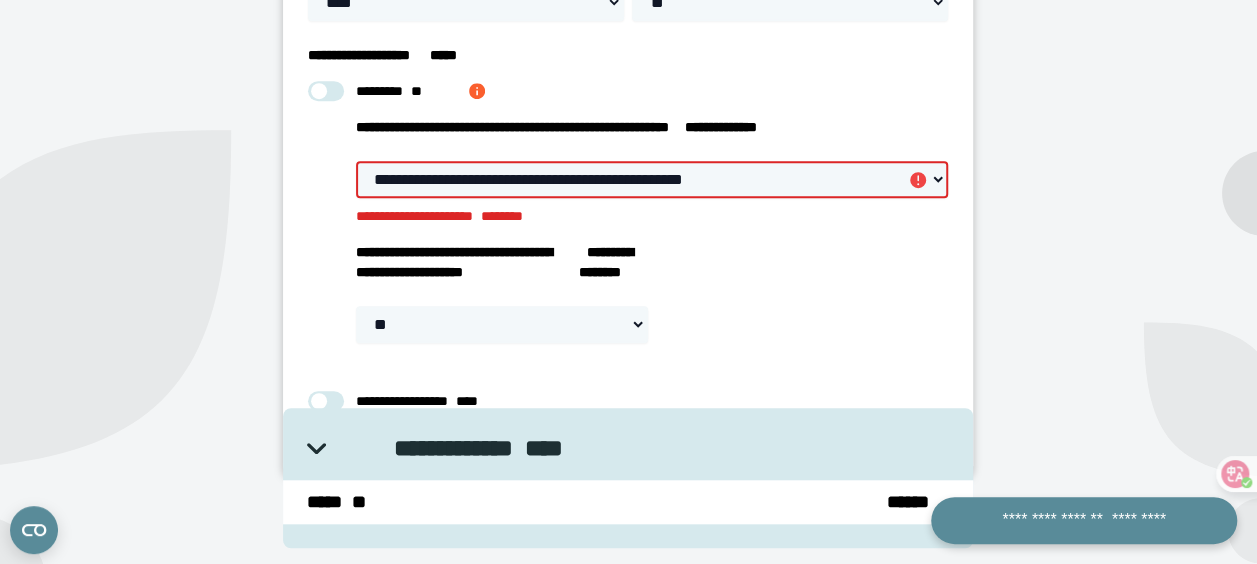click on "**********" at bounding box center (652, 179) 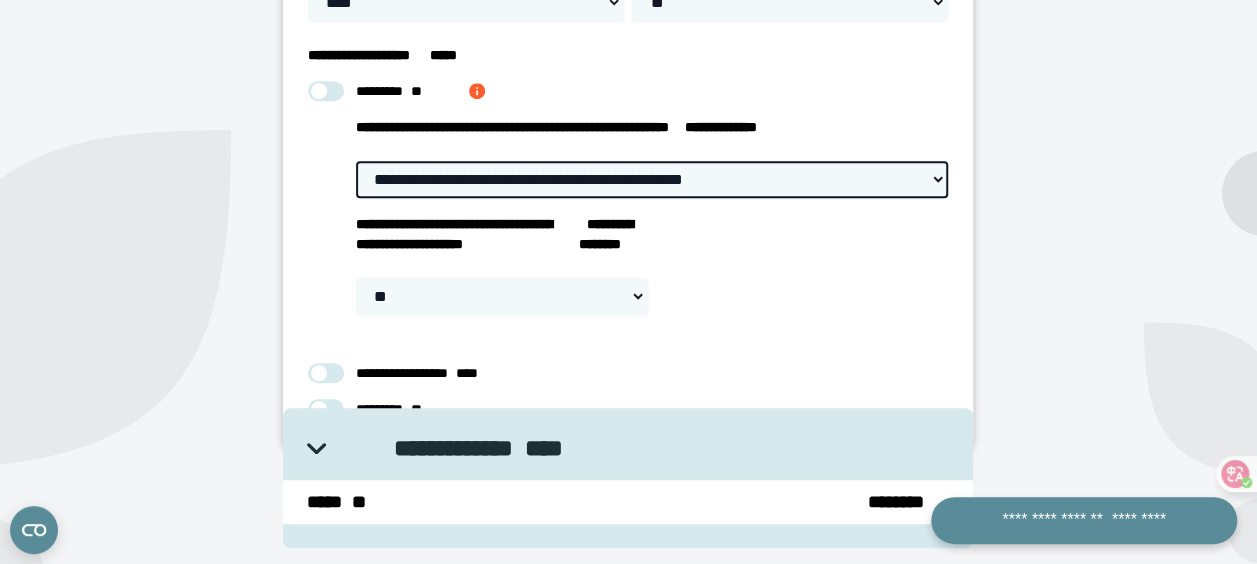 scroll, scrollTop: 513, scrollLeft: 0, axis: vertical 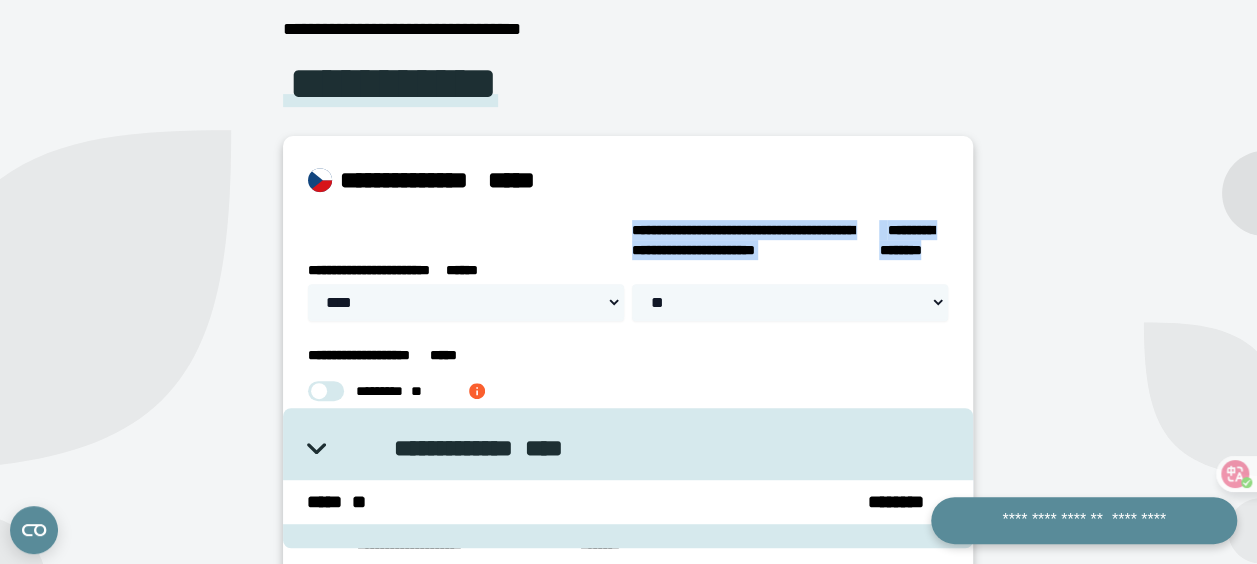 drag, startPoint x: 631, startPoint y: 231, endPoint x: 894, endPoint y: 269, distance: 265.73108 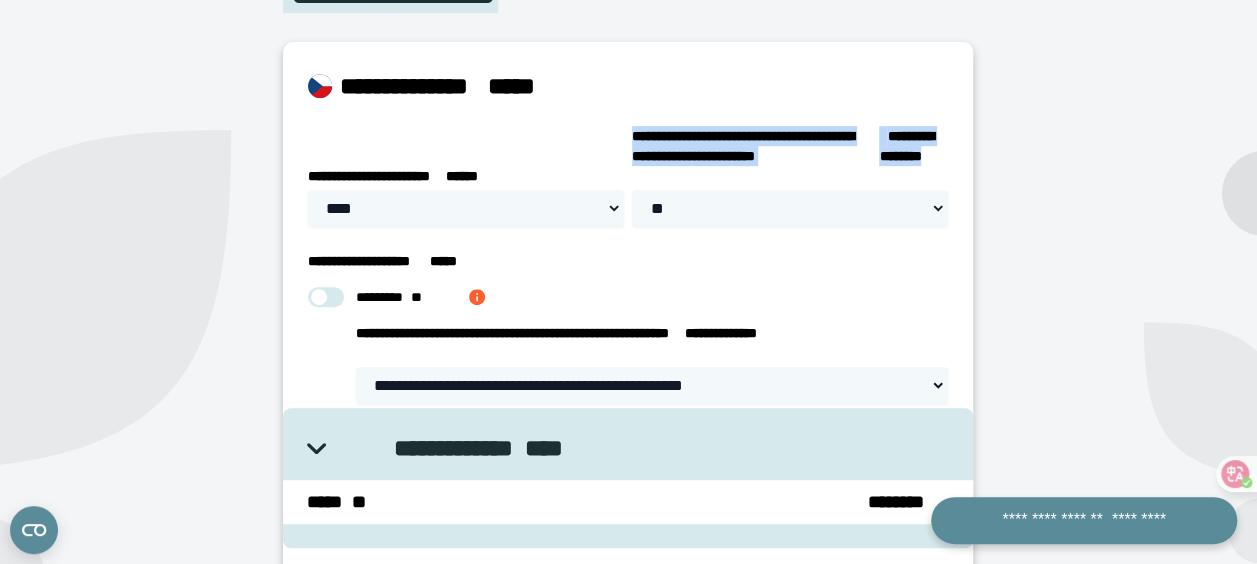 scroll, scrollTop: 213, scrollLeft: 0, axis: vertical 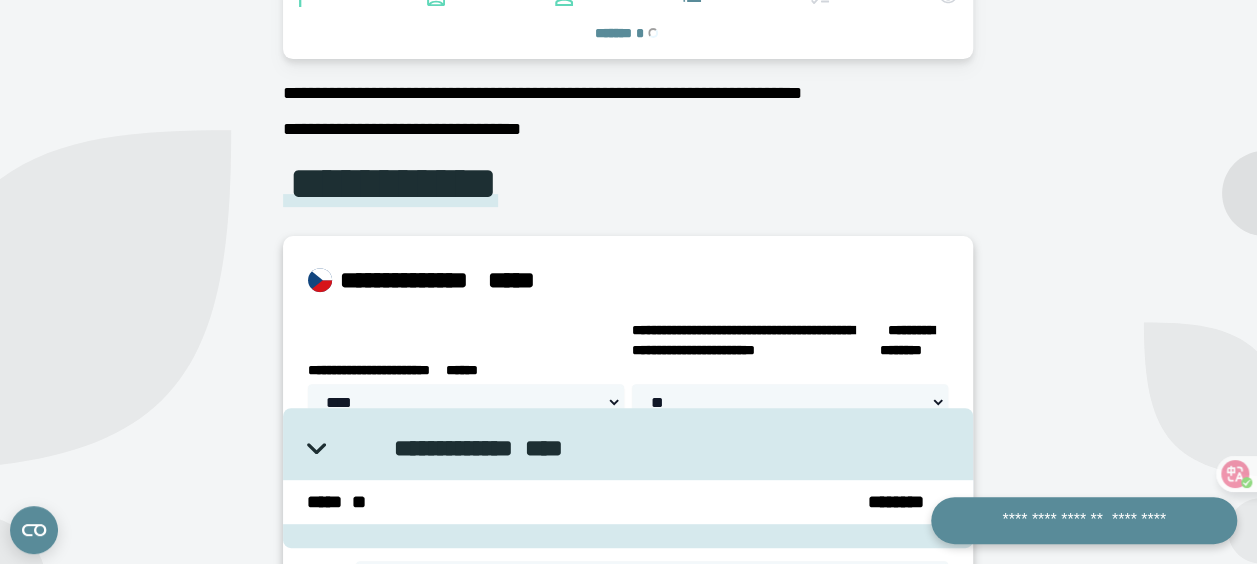click on "**********" at bounding box center (628, 541) 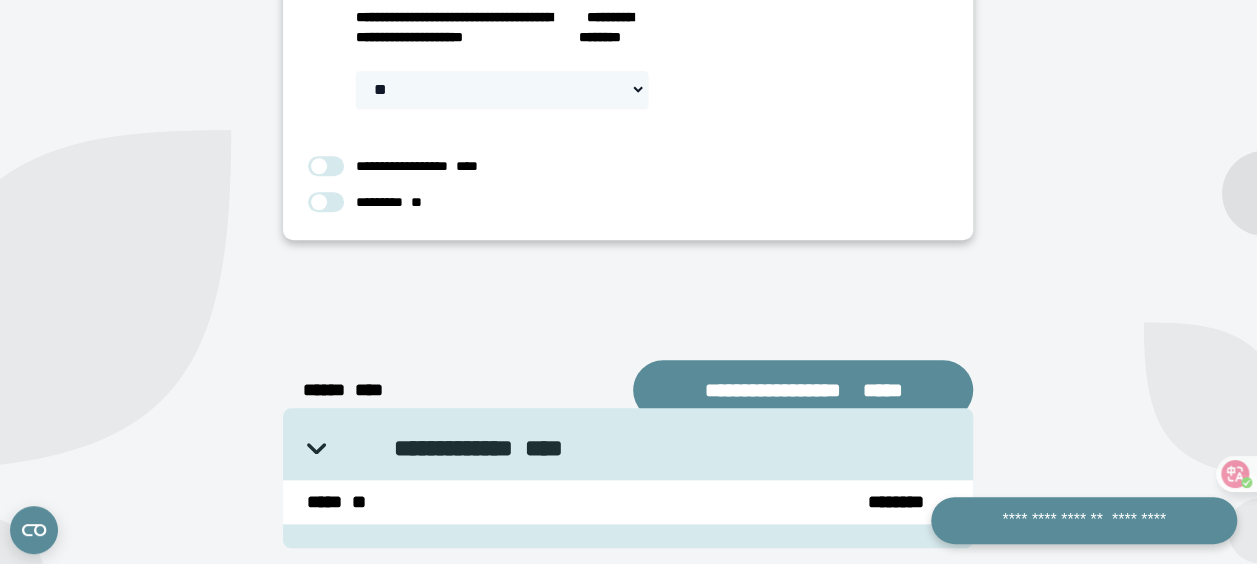 scroll, scrollTop: 1113, scrollLeft: 0, axis: vertical 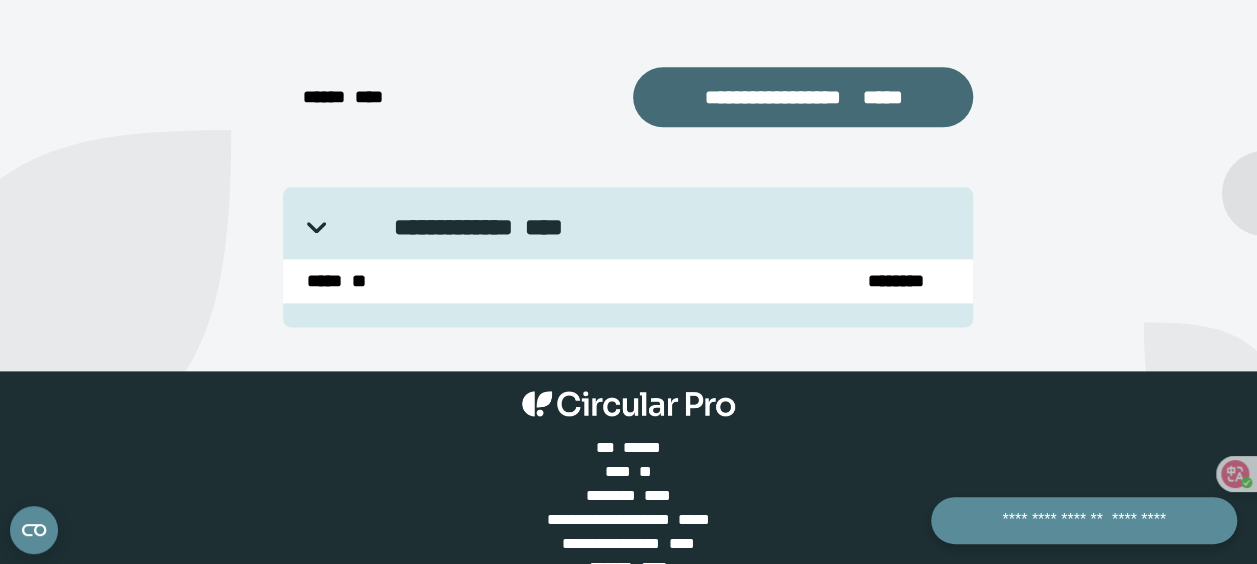 click on "**********" at bounding box center (803, 97) 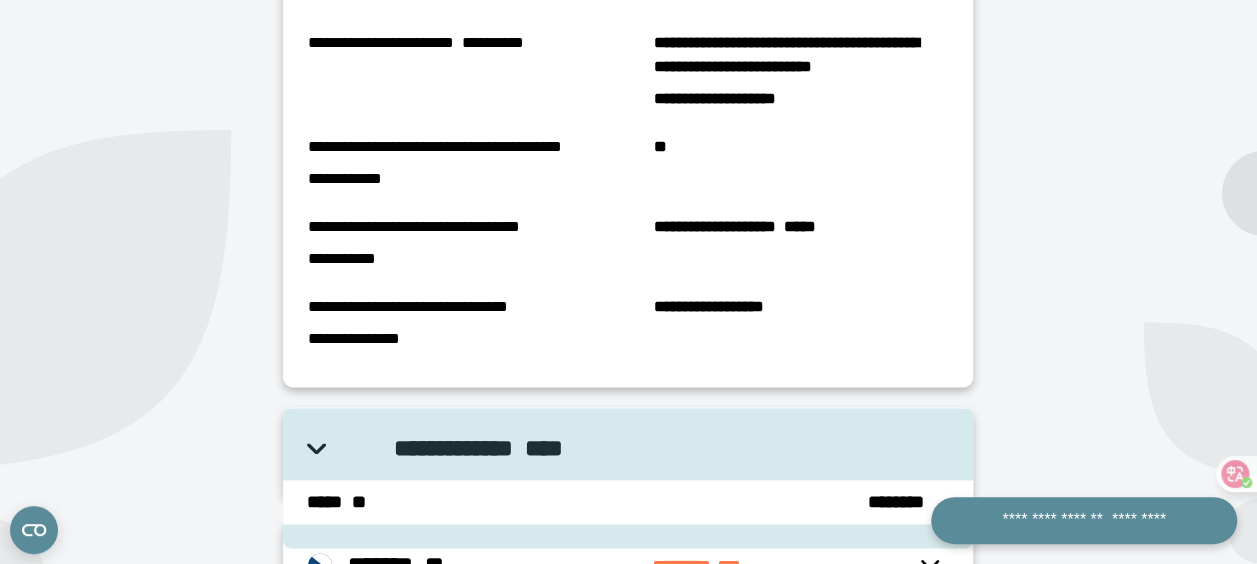 scroll, scrollTop: 1277, scrollLeft: 0, axis: vertical 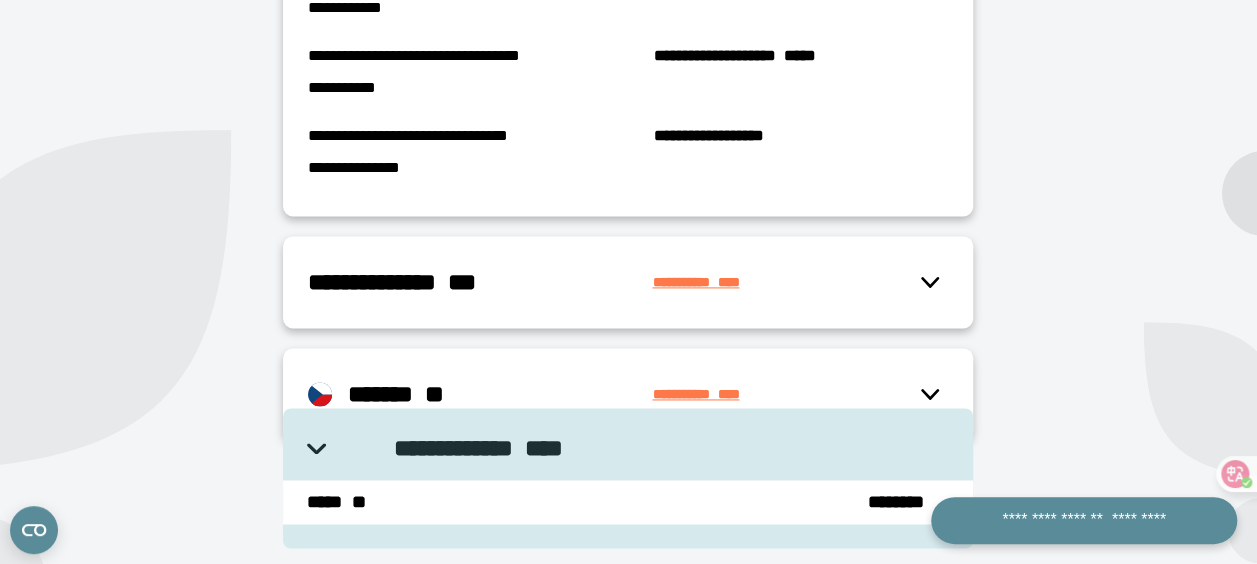 click 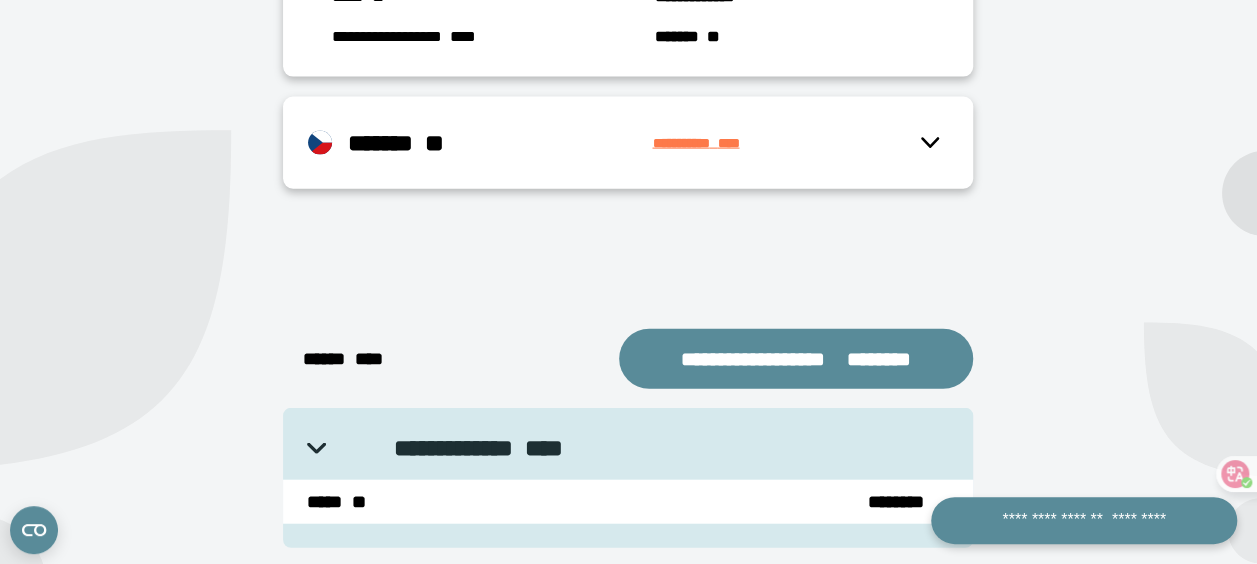 scroll, scrollTop: 2177, scrollLeft: 0, axis: vertical 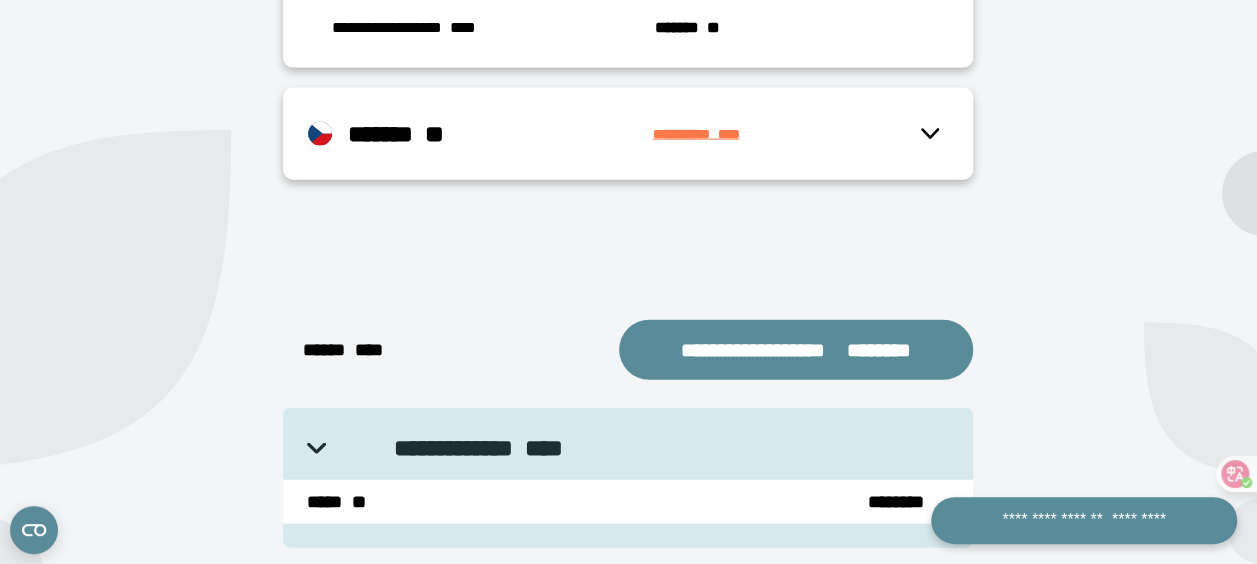 click 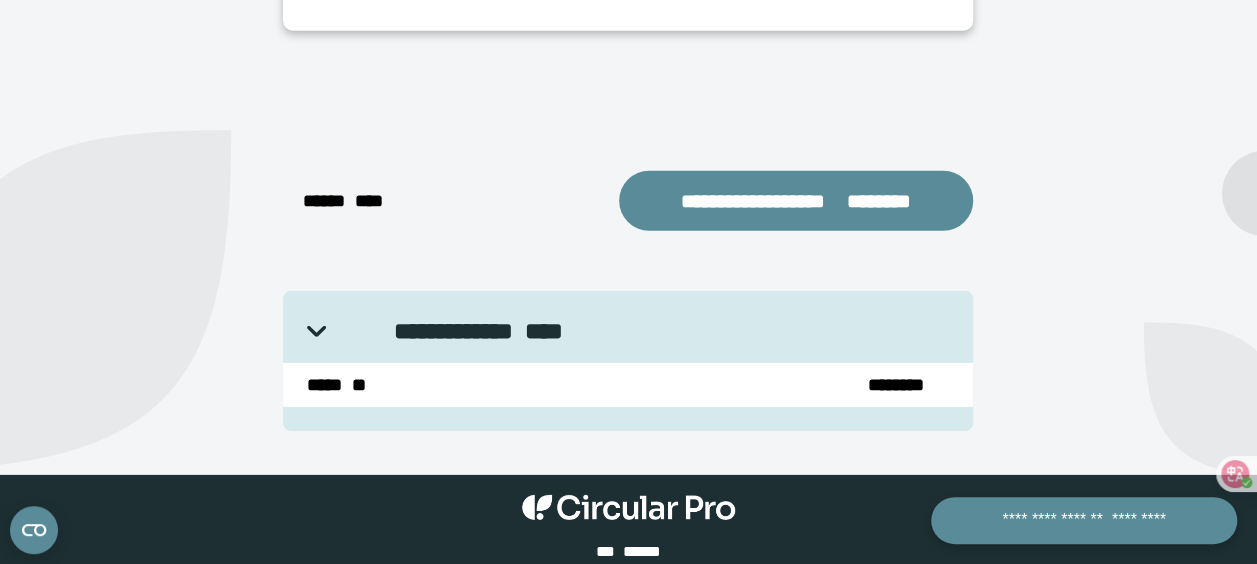 scroll, scrollTop: 2977, scrollLeft: 0, axis: vertical 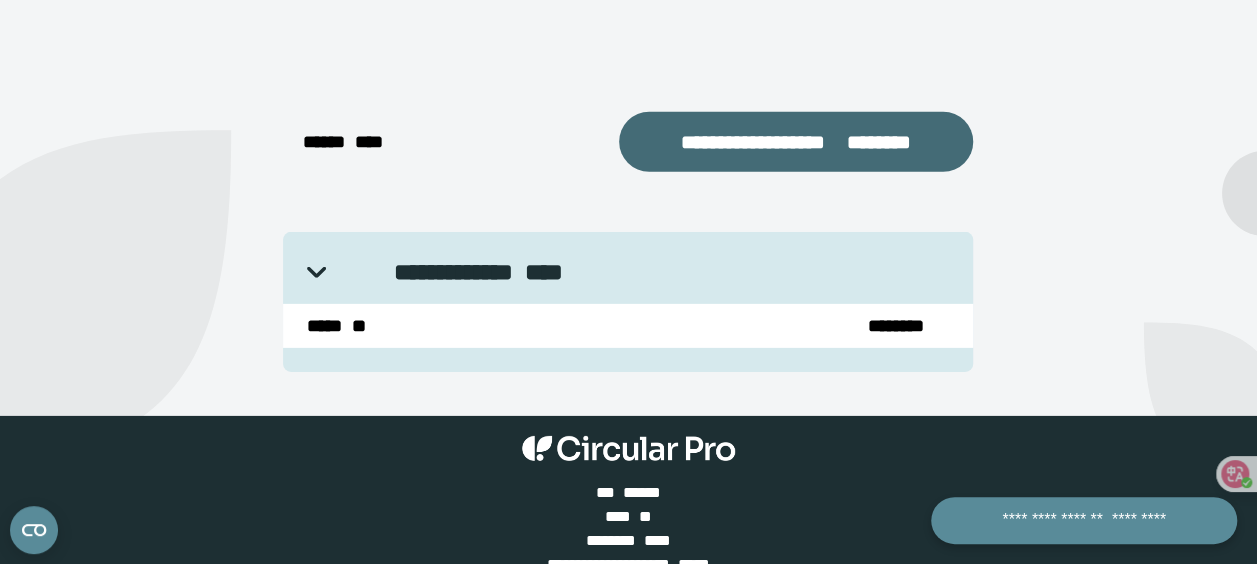 click on "********" at bounding box center (879, 142) 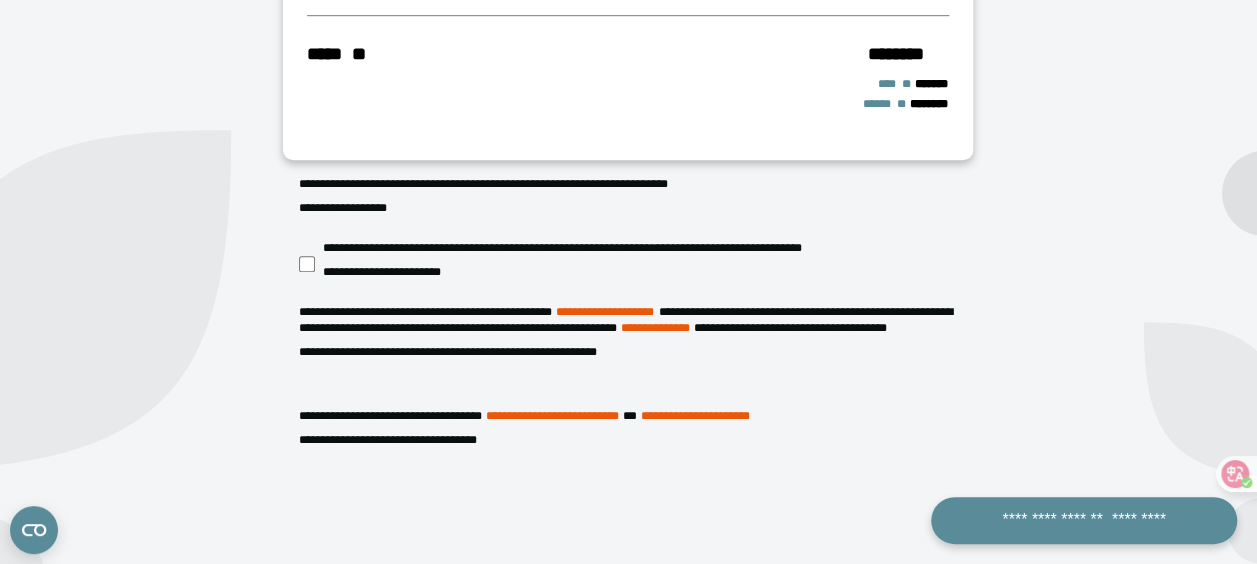 scroll, scrollTop: 700, scrollLeft: 0, axis: vertical 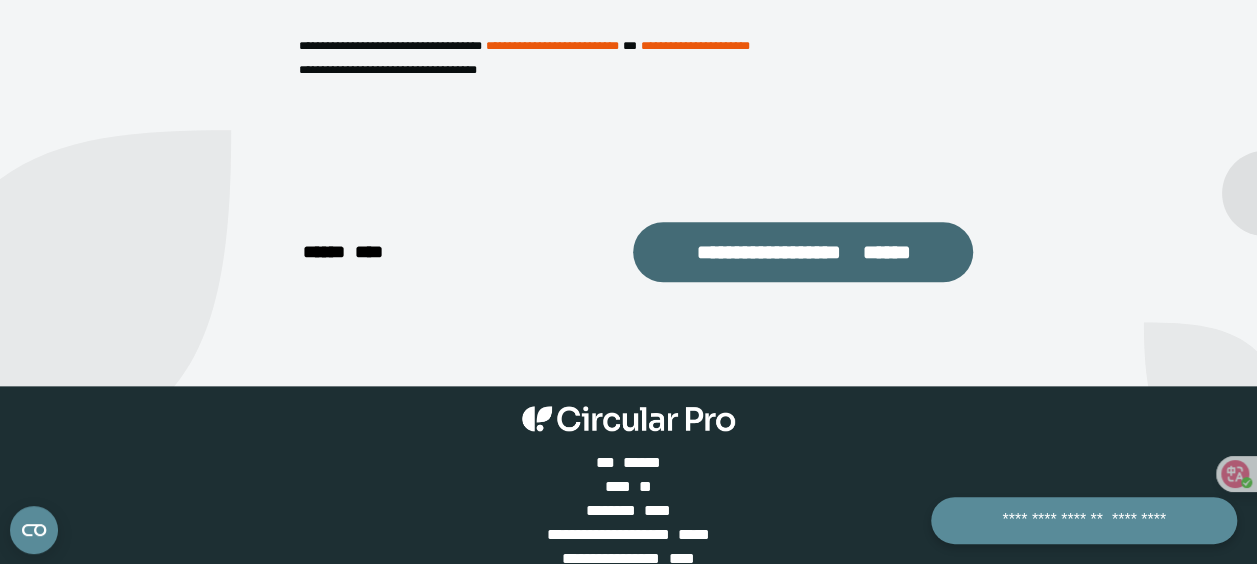 click on "**********" at bounding box center [803, 252] 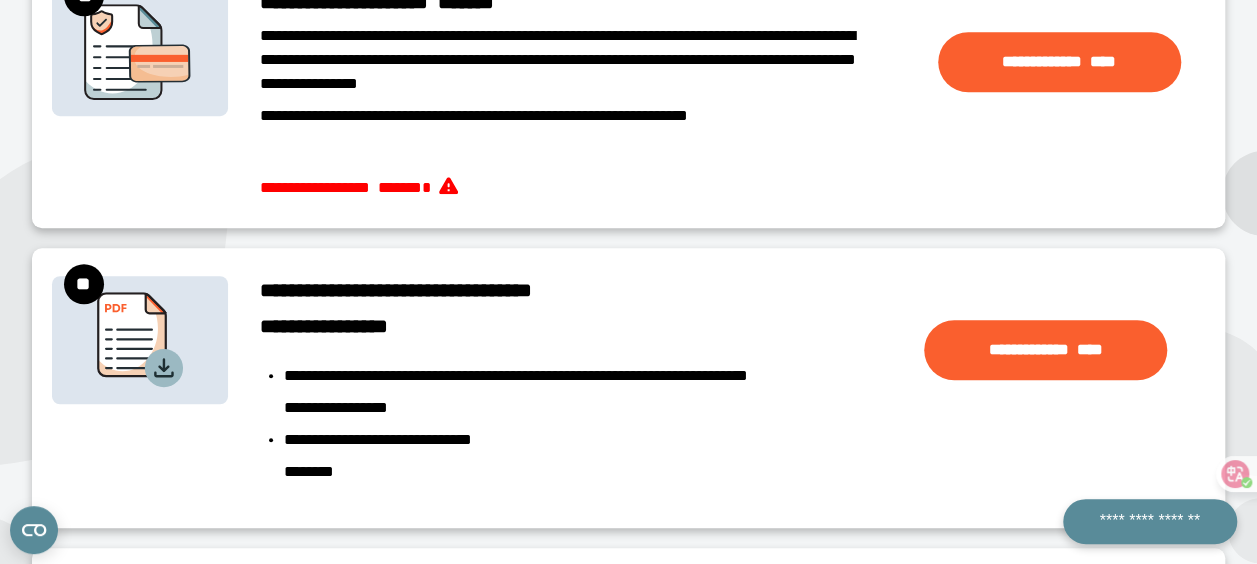 scroll, scrollTop: 500, scrollLeft: 0, axis: vertical 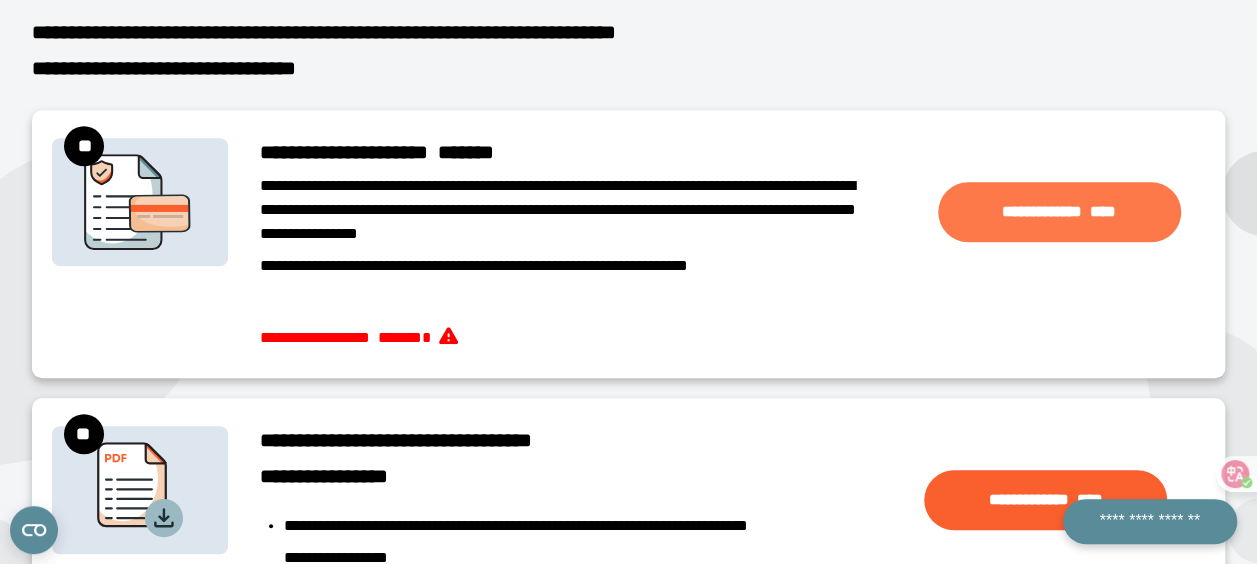 click on "**********" at bounding box center [1059, 212] 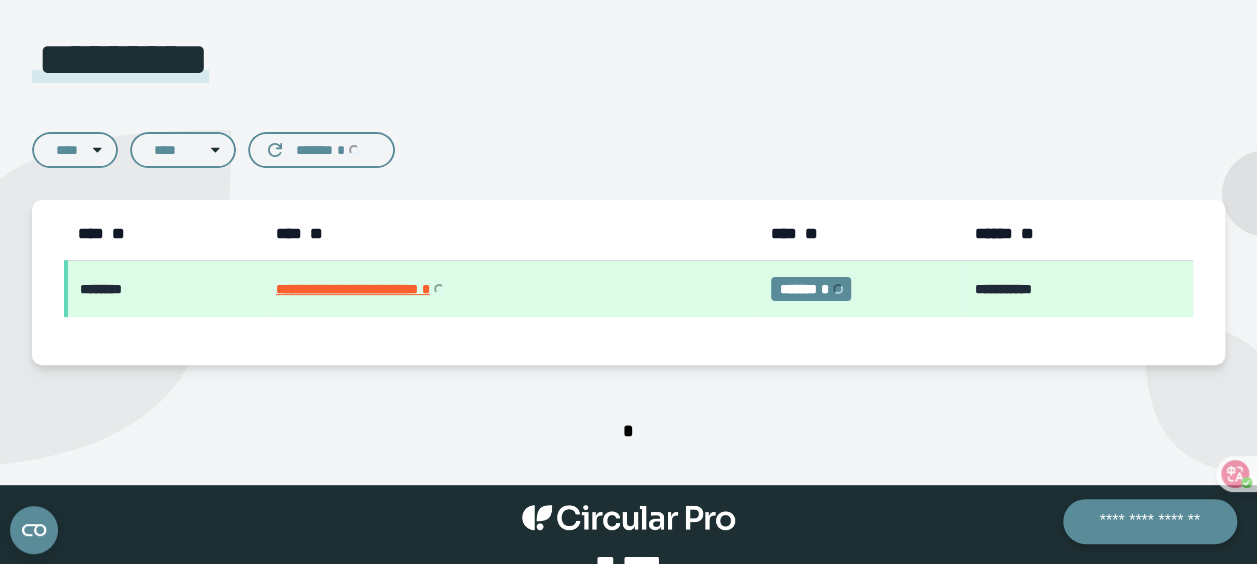 scroll, scrollTop: 134, scrollLeft: 0, axis: vertical 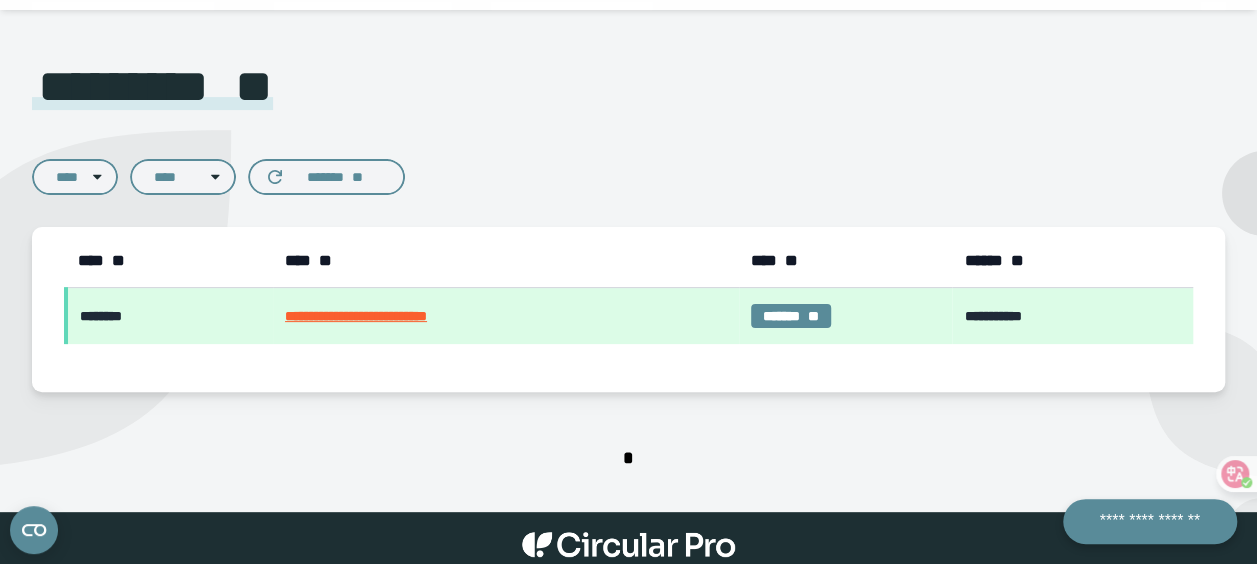click on "**********" at bounding box center [506, 316] 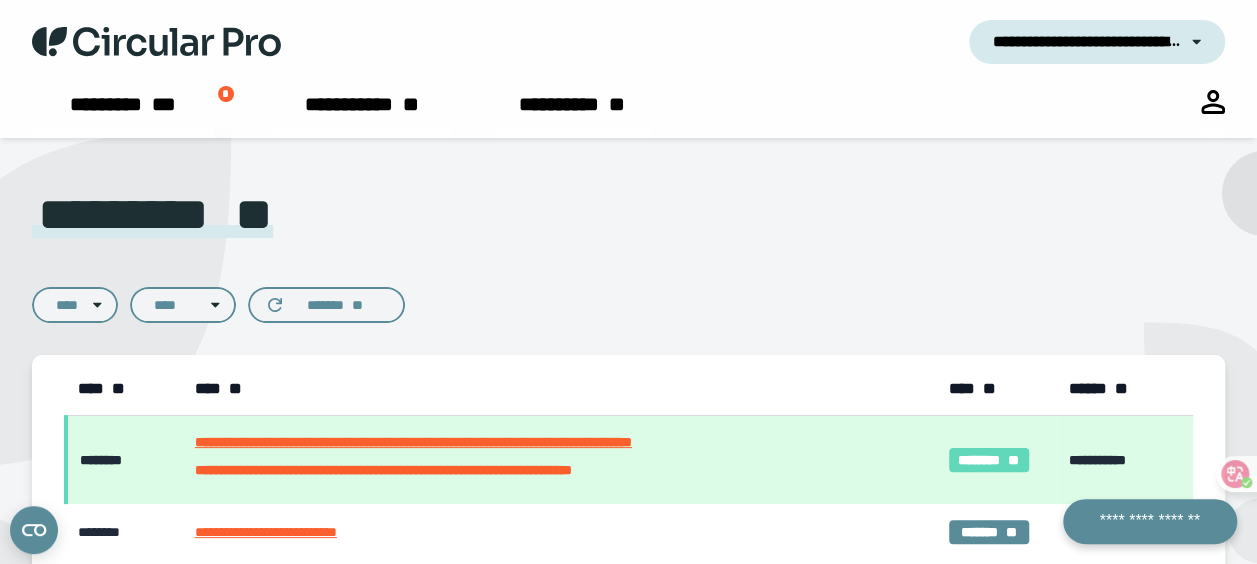scroll, scrollTop: 0, scrollLeft: 0, axis: both 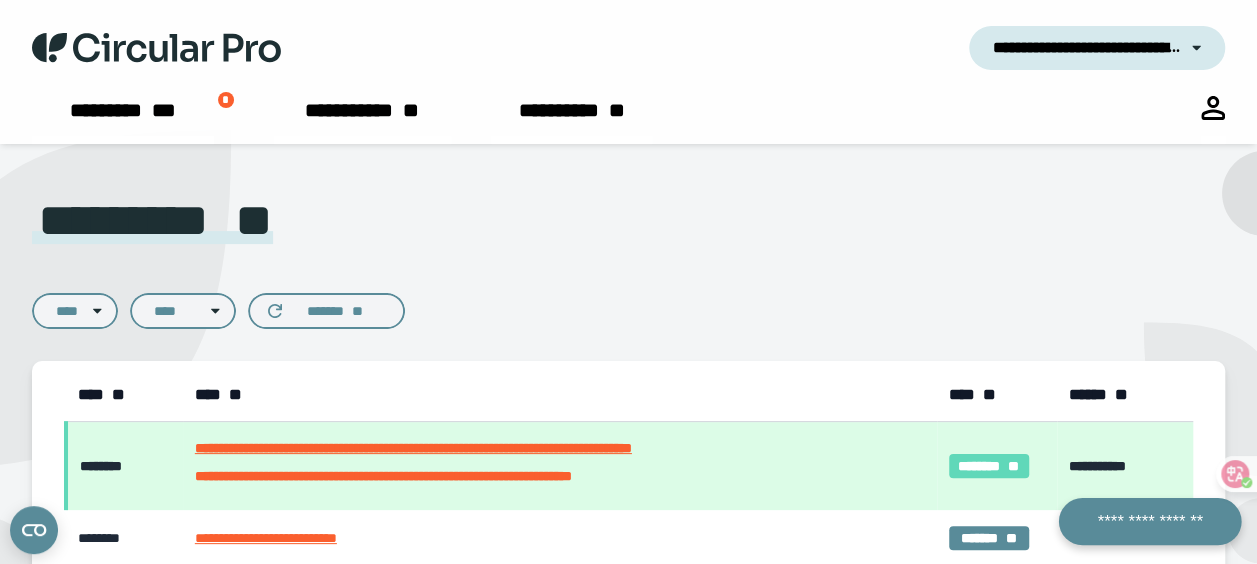 click on "**********" at bounding box center (1149, 522) 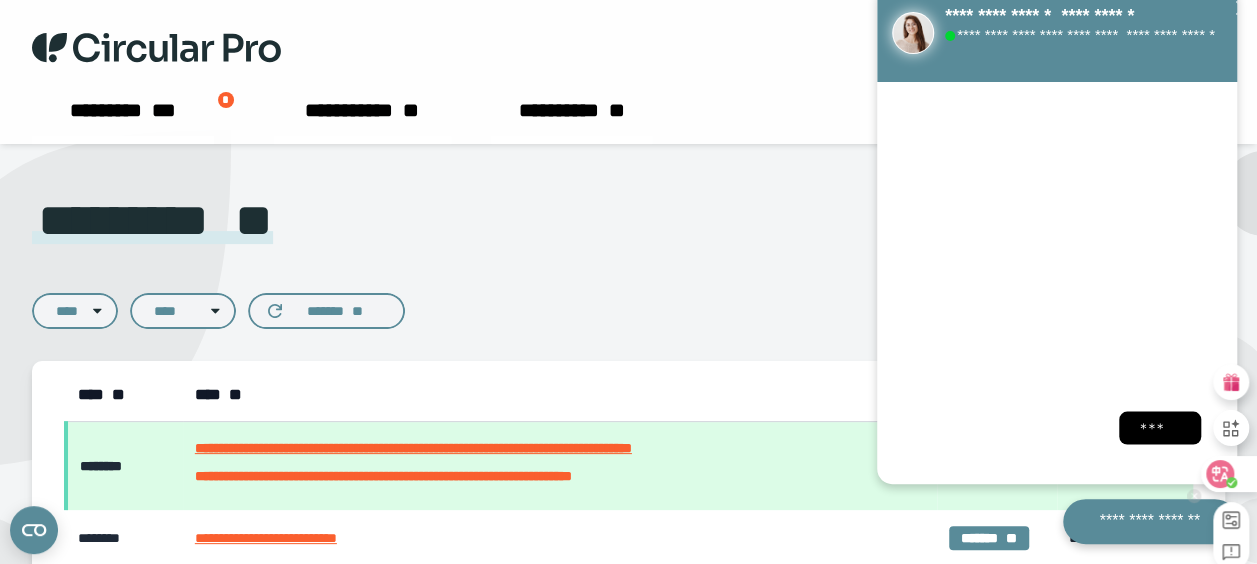 click at bounding box center (1234, 428) 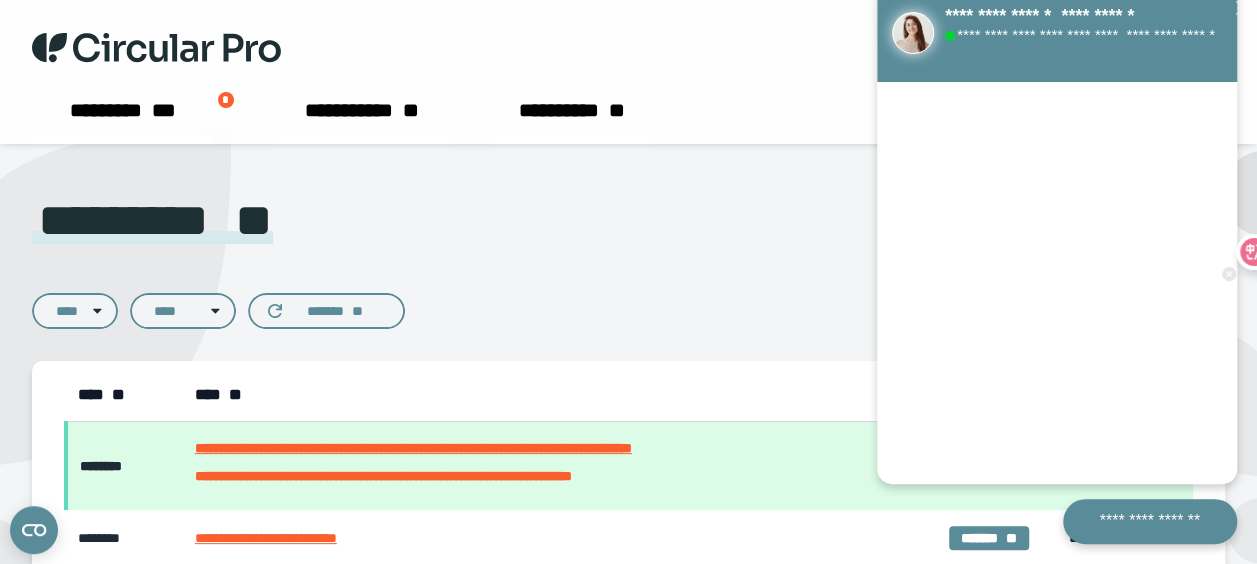 drag, startPoint x: 1254, startPoint y: 252, endPoint x: 1232, endPoint y: 178, distance: 77.201035 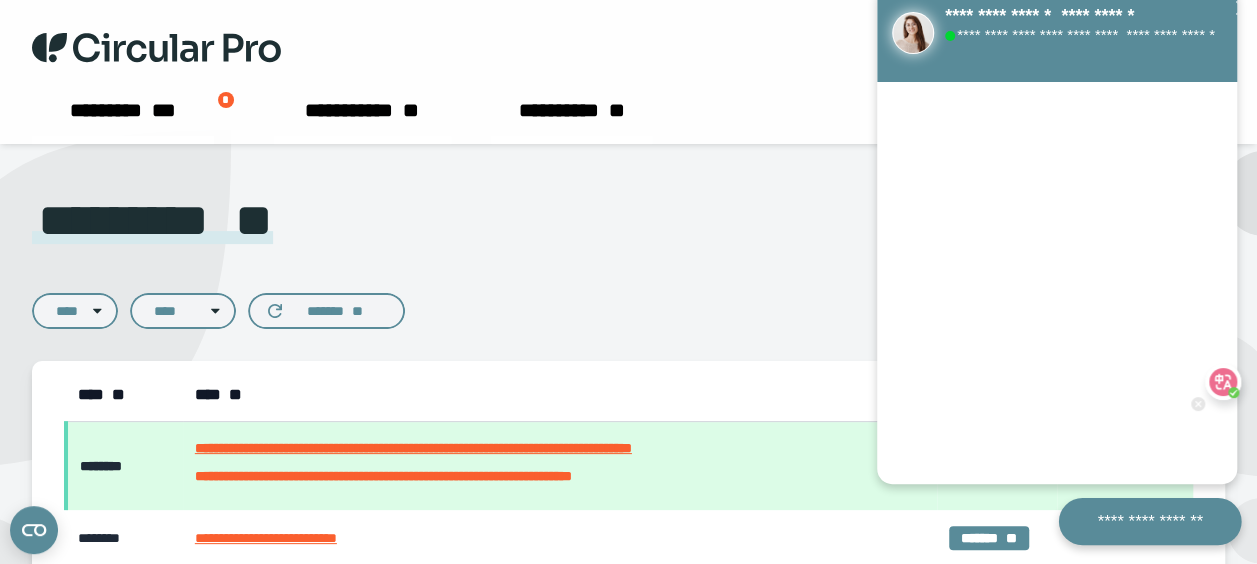 drag, startPoint x: 1224, startPoint y: 240, endPoint x: 1218, endPoint y: 504, distance: 264.06818 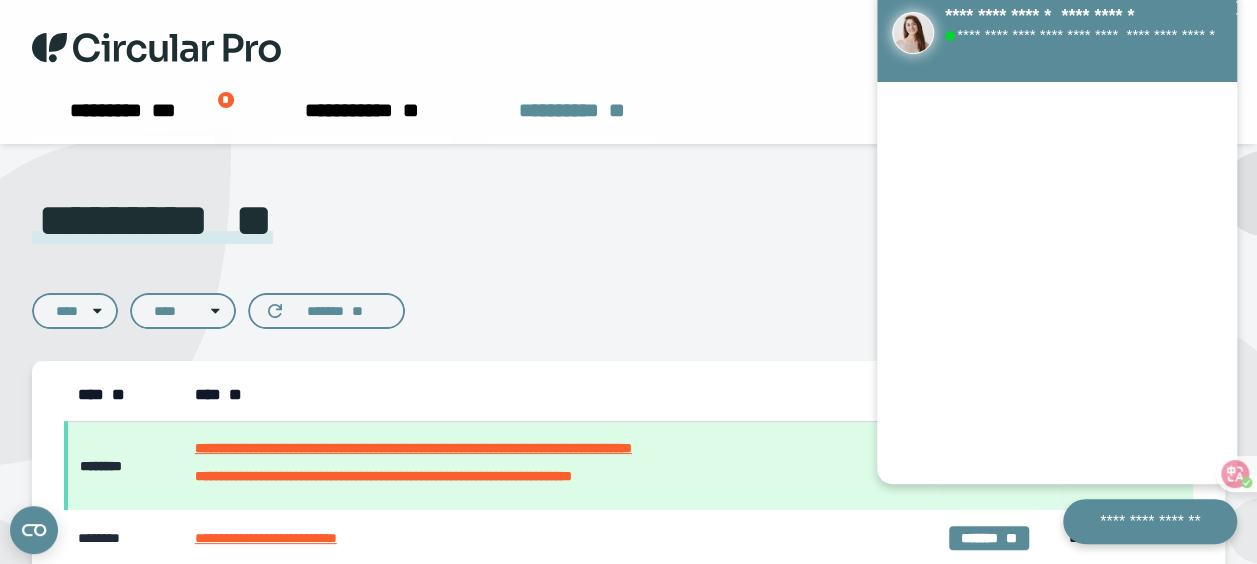 click on "**********" at bounding box center (571, 120) 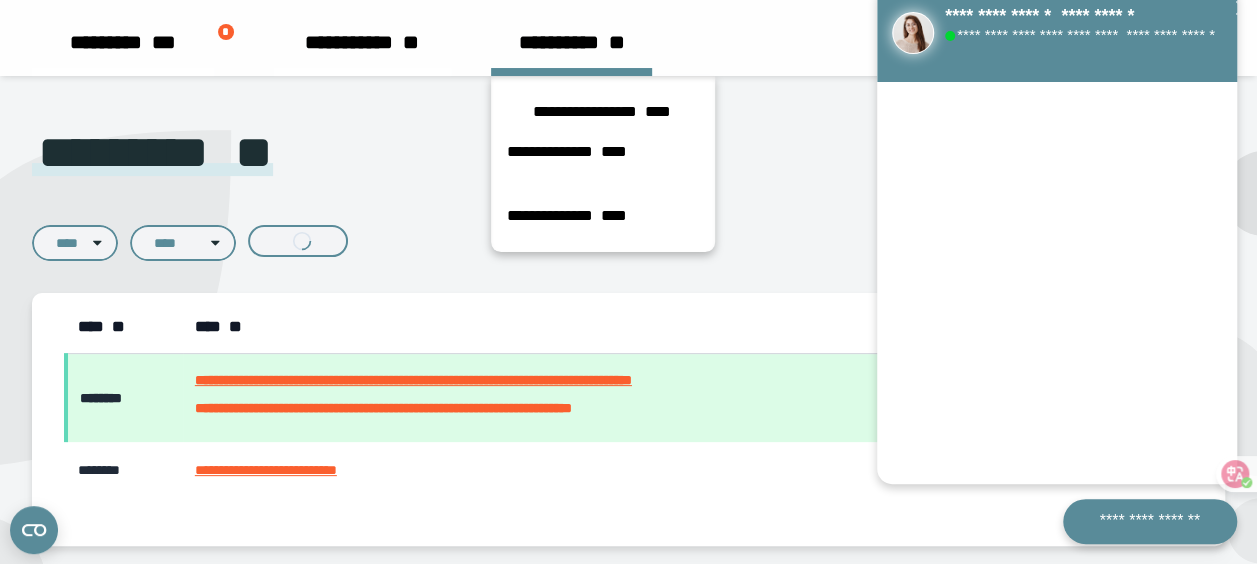 scroll, scrollTop: 100, scrollLeft: 0, axis: vertical 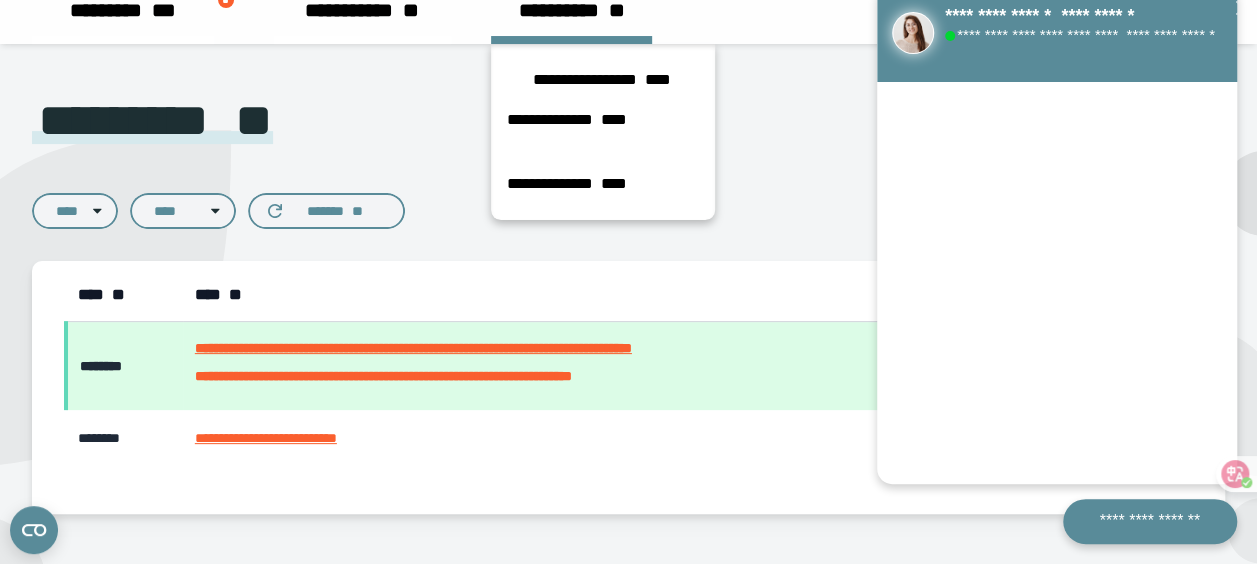 click on "**********" at bounding box center (560, 438) 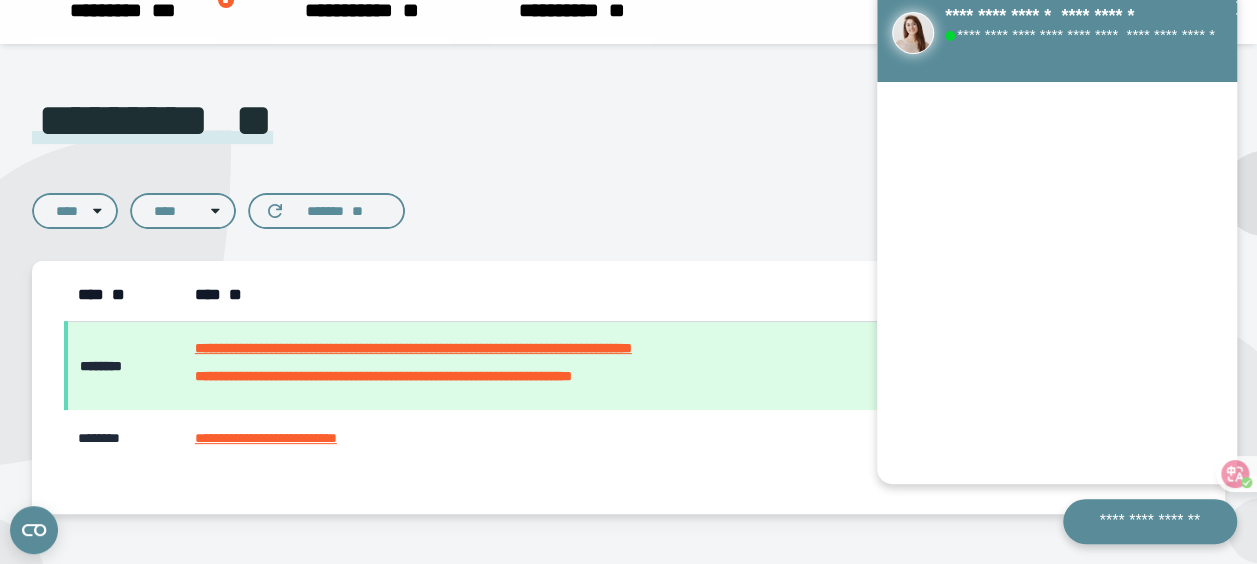 drag, startPoint x: 481, startPoint y: 350, endPoint x: 370, endPoint y: 350, distance: 111 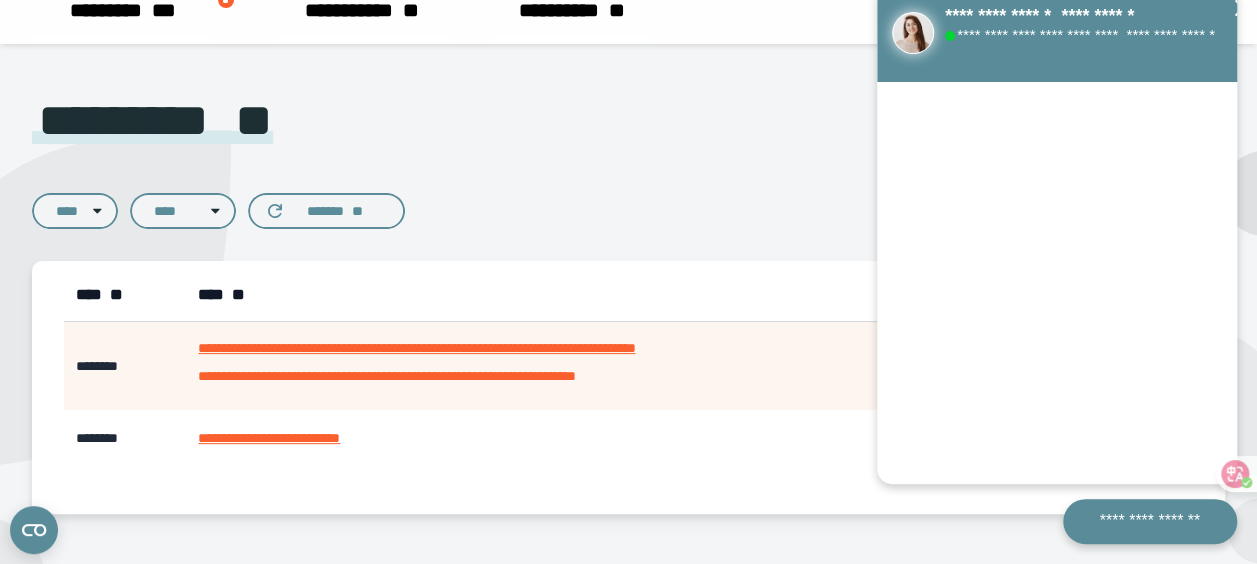 click 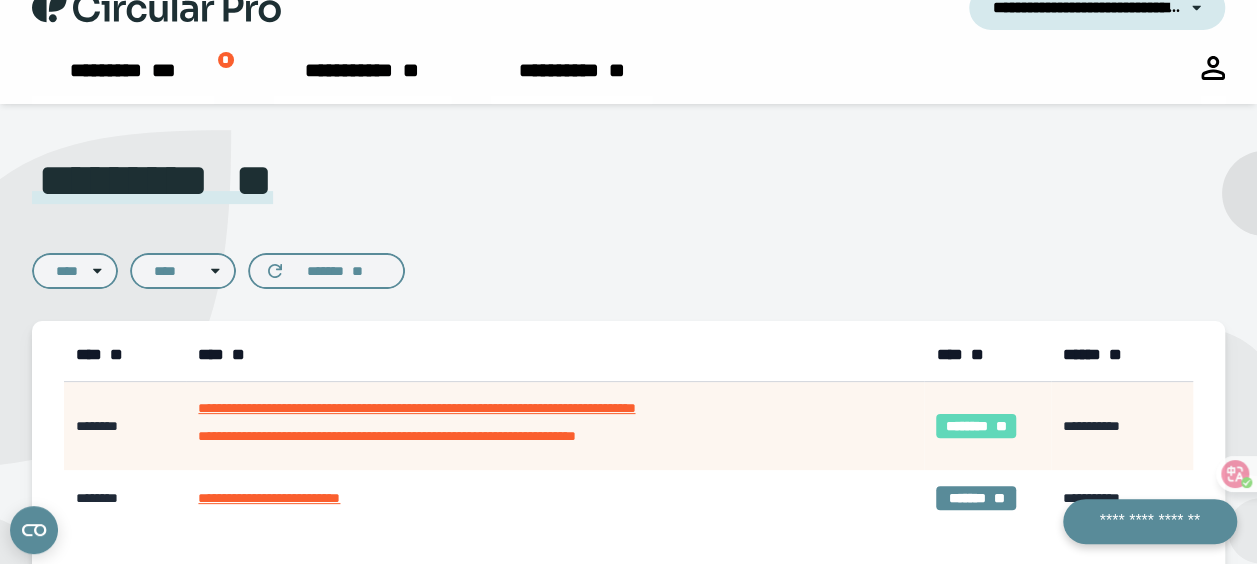 scroll, scrollTop: 0, scrollLeft: 0, axis: both 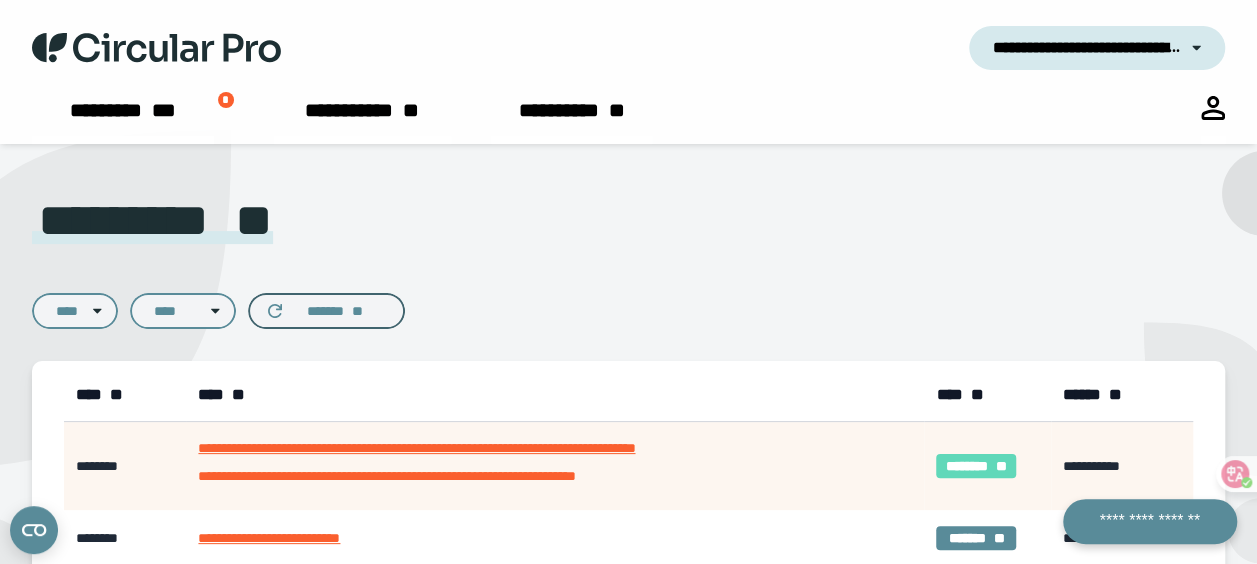 click on "*******    **" at bounding box center (326, 311) 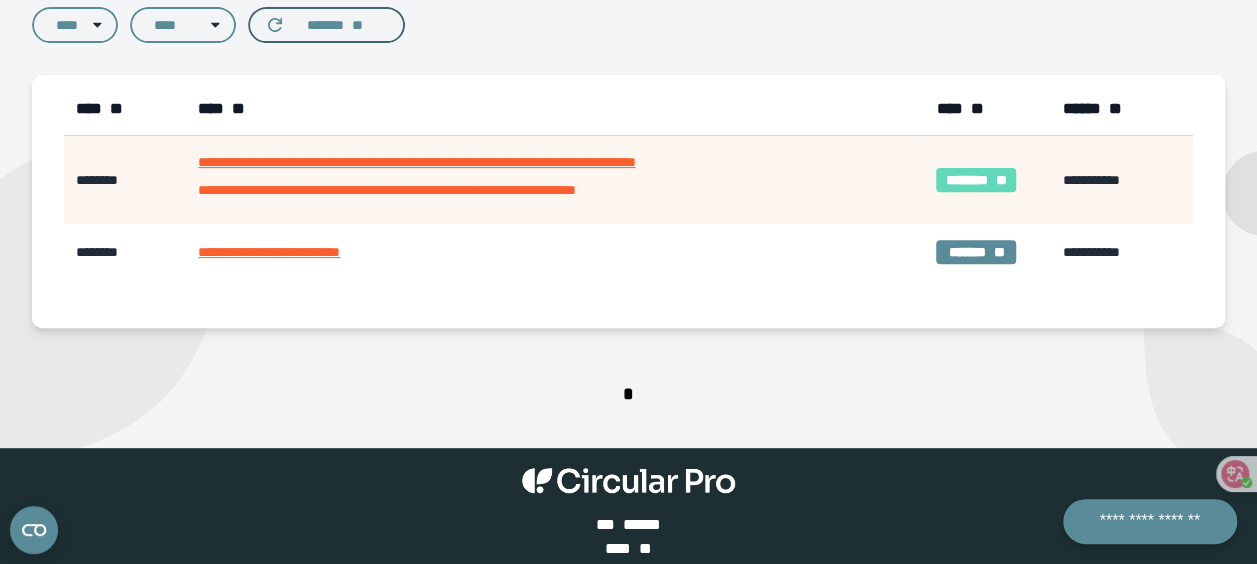 scroll, scrollTop: 300, scrollLeft: 0, axis: vertical 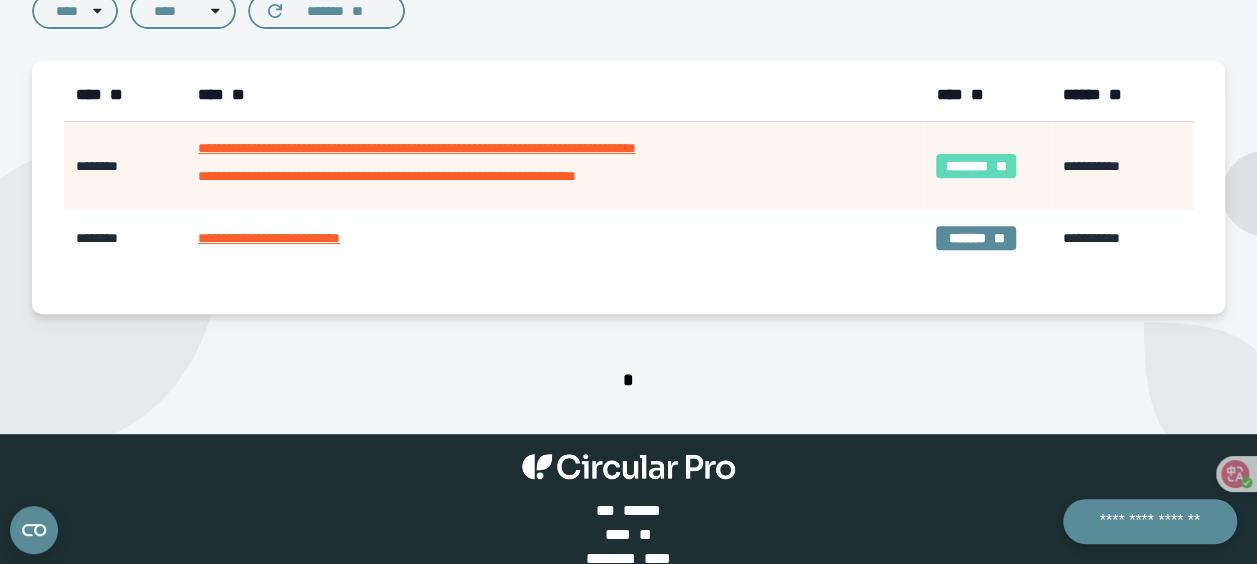 click on "**********" at bounding box center (555, 238) 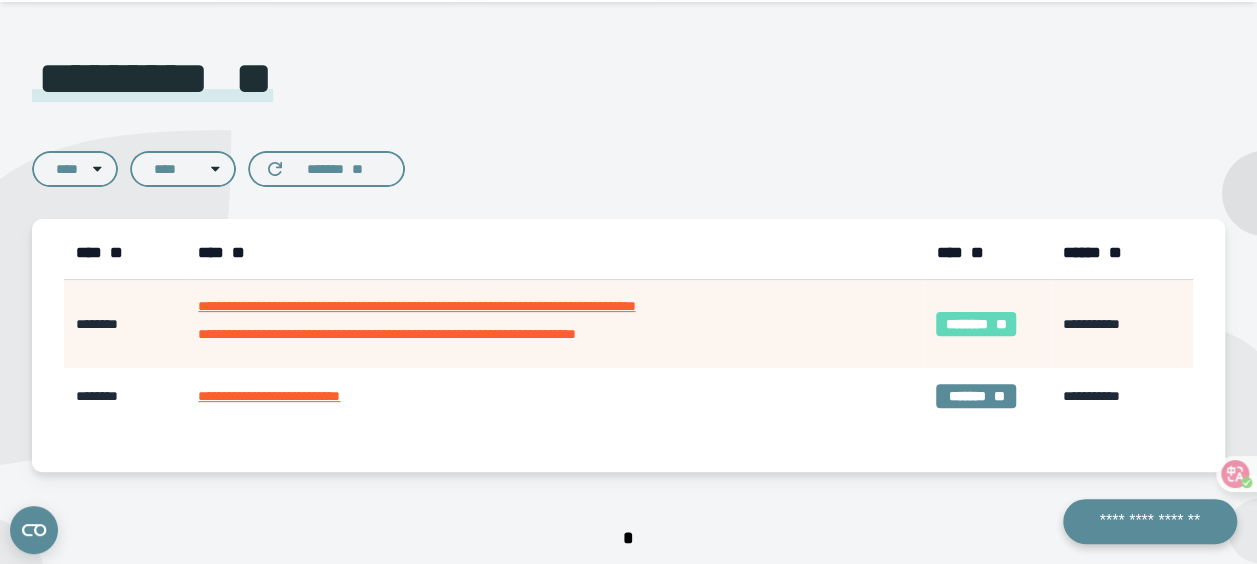 scroll, scrollTop: 0, scrollLeft: 0, axis: both 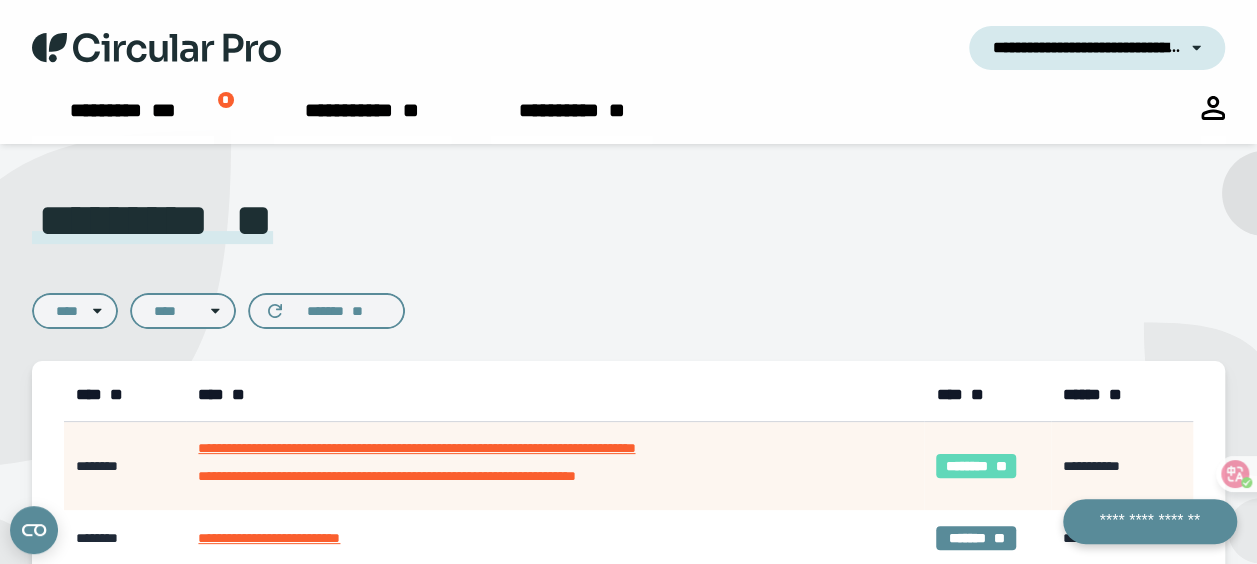 click on "**********" at bounding box center (1086, 48) 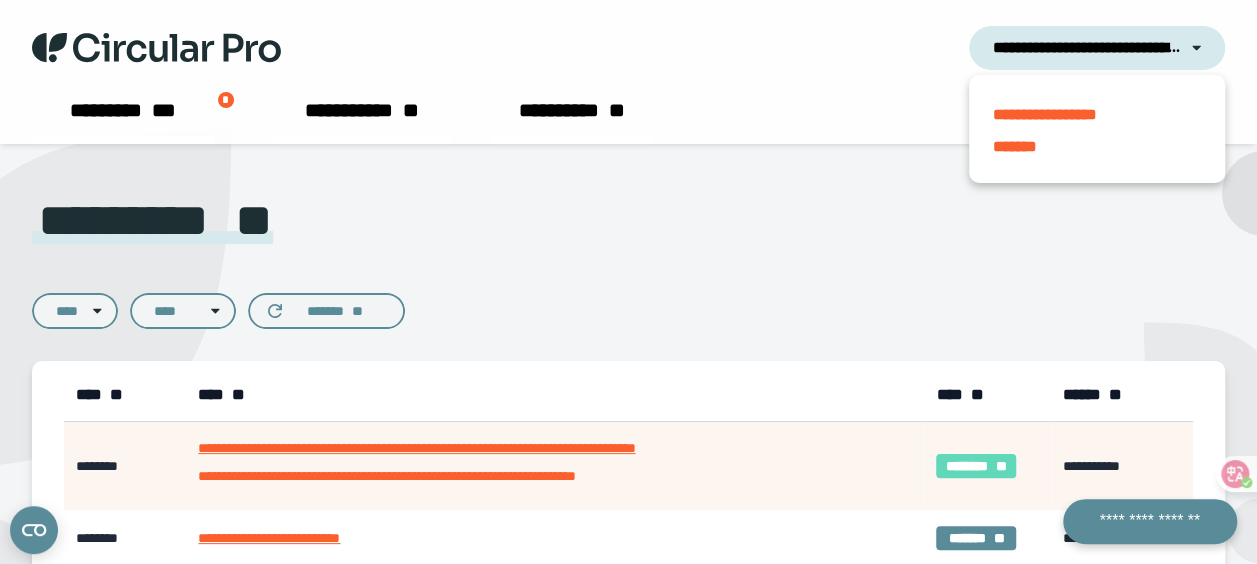 click on "**********" at bounding box center (628, 439) 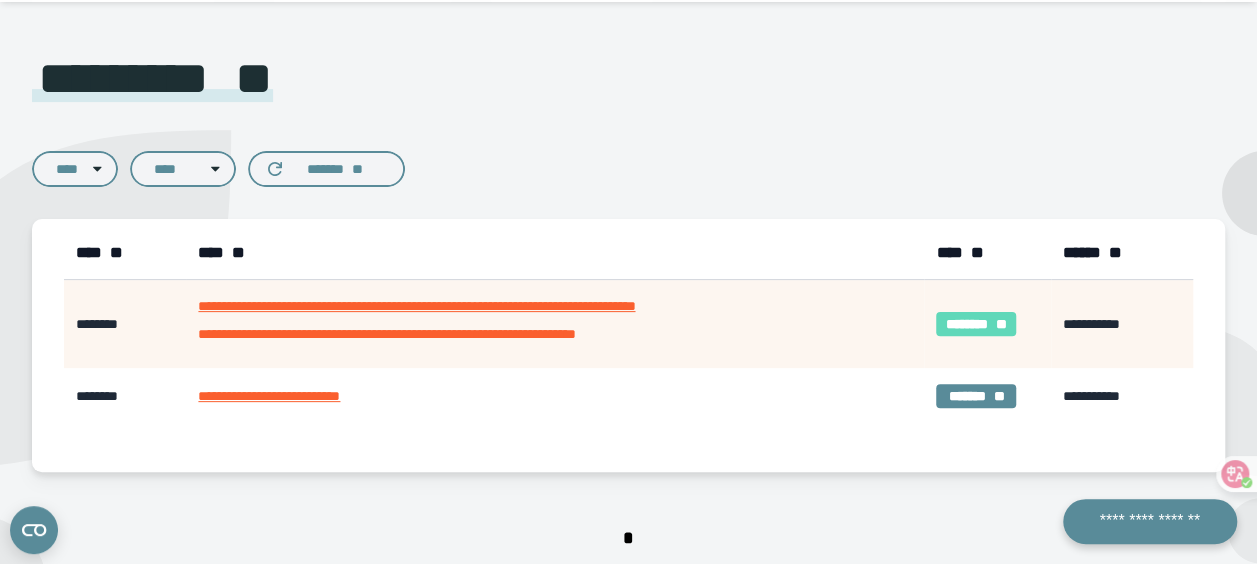 scroll, scrollTop: 0, scrollLeft: 0, axis: both 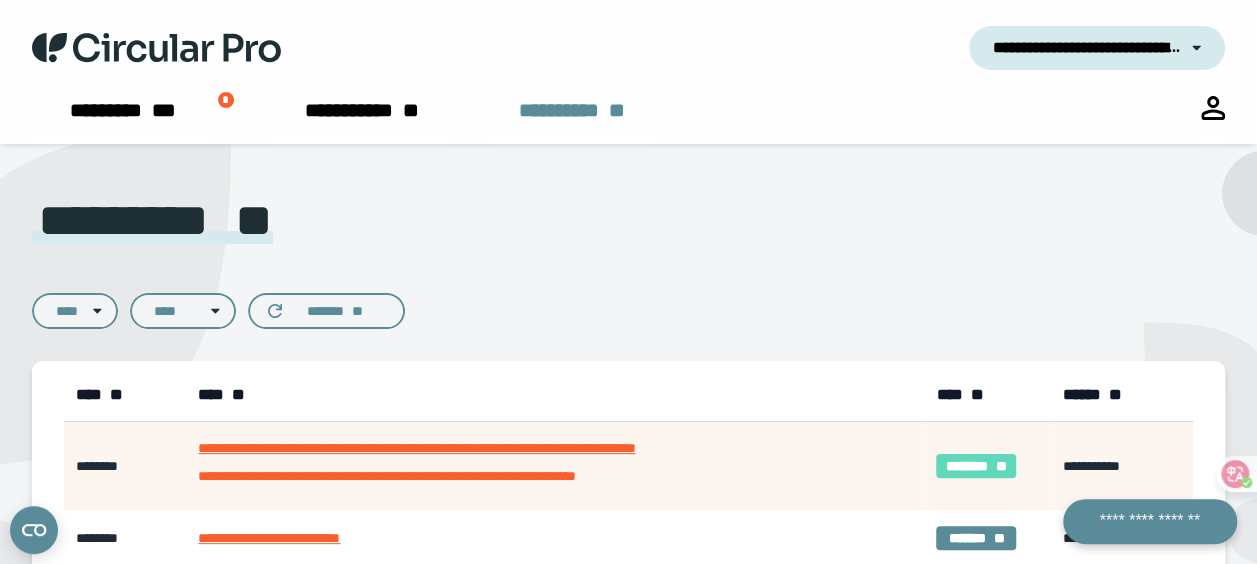 click on "**********" at bounding box center [571, 120] 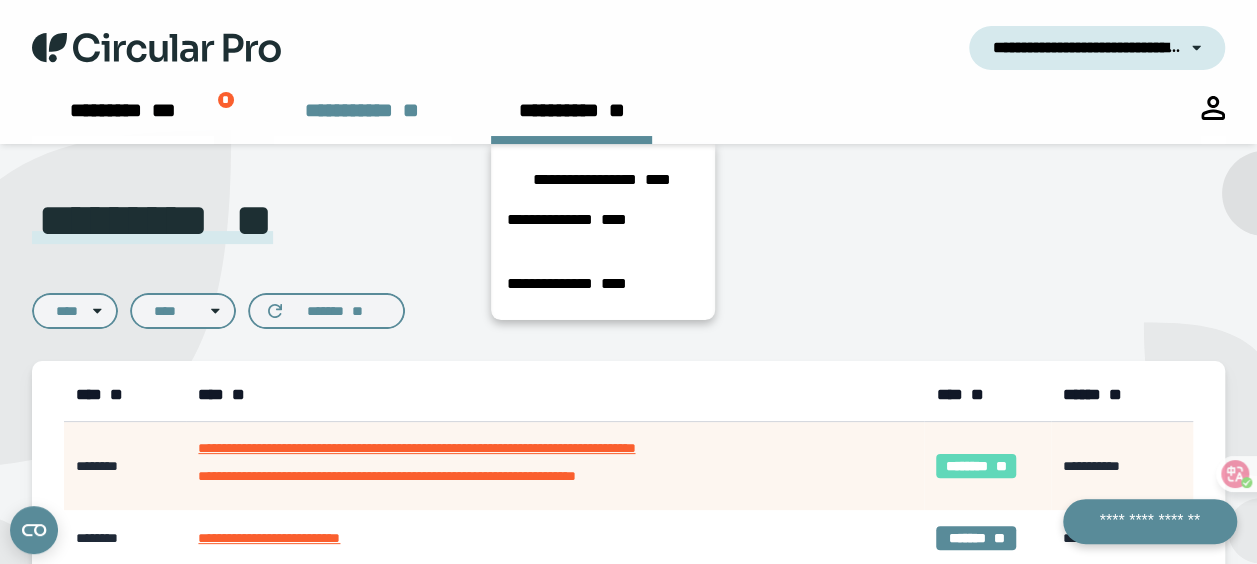 click on "**********" at bounding box center (362, 120) 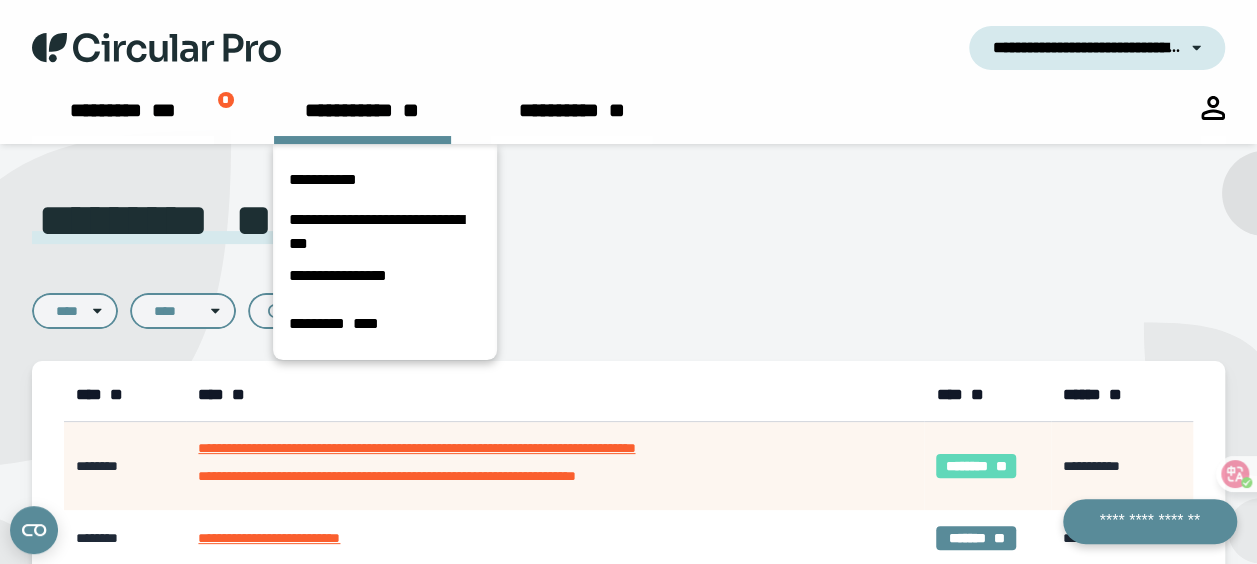 click on "**********" at bounding box center (628, 509) 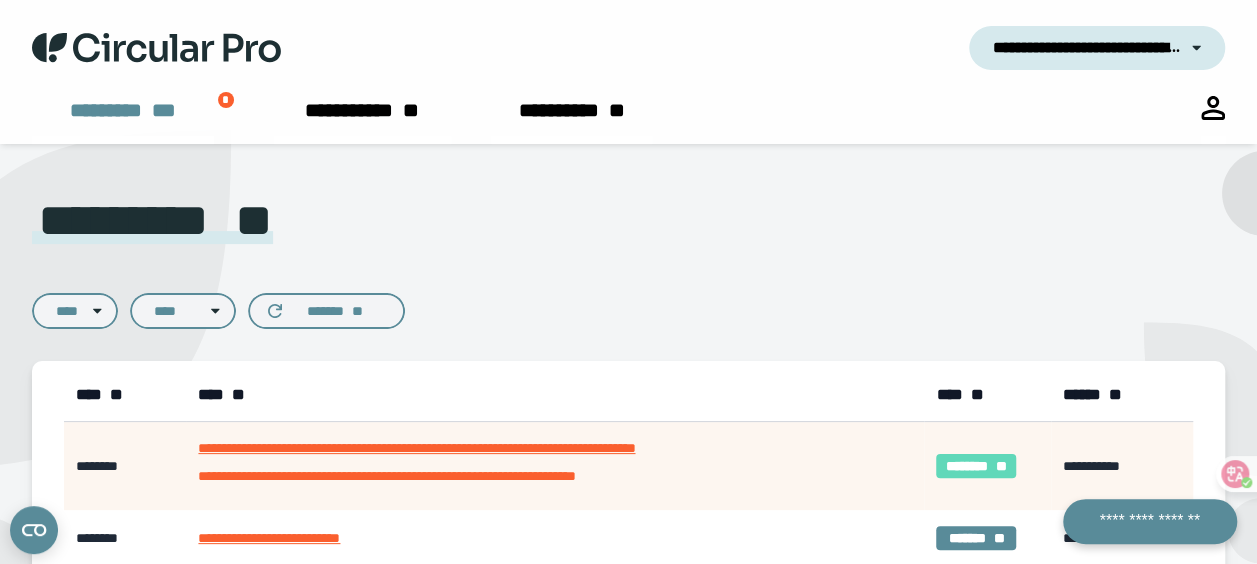 click on "***" at bounding box center [163, 110] 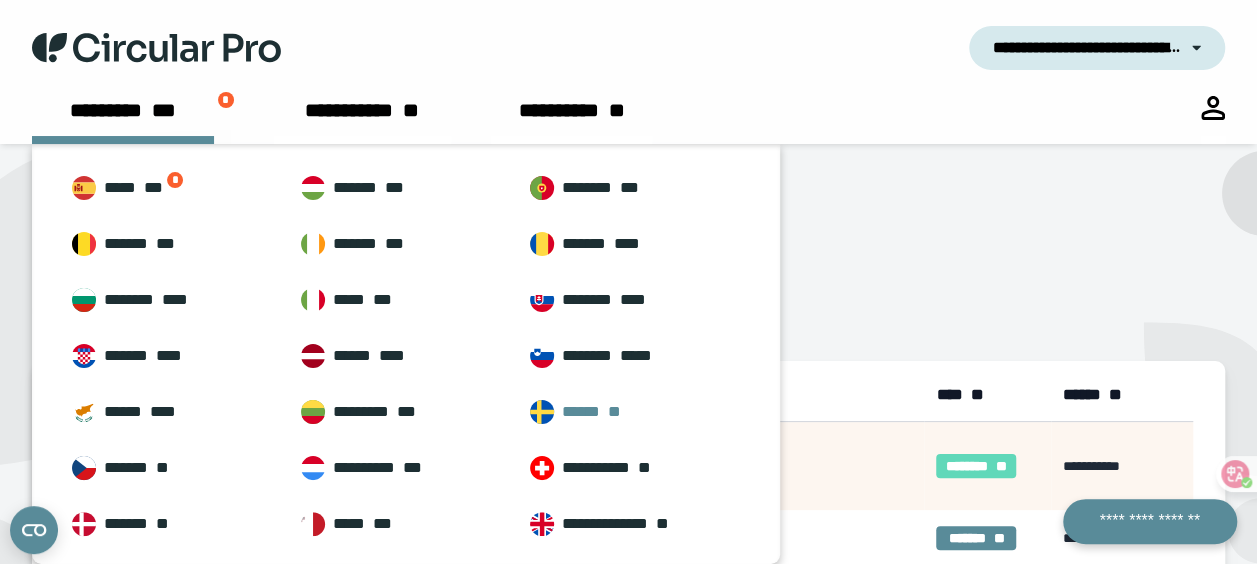 scroll, scrollTop: 236, scrollLeft: 0, axis: vertical 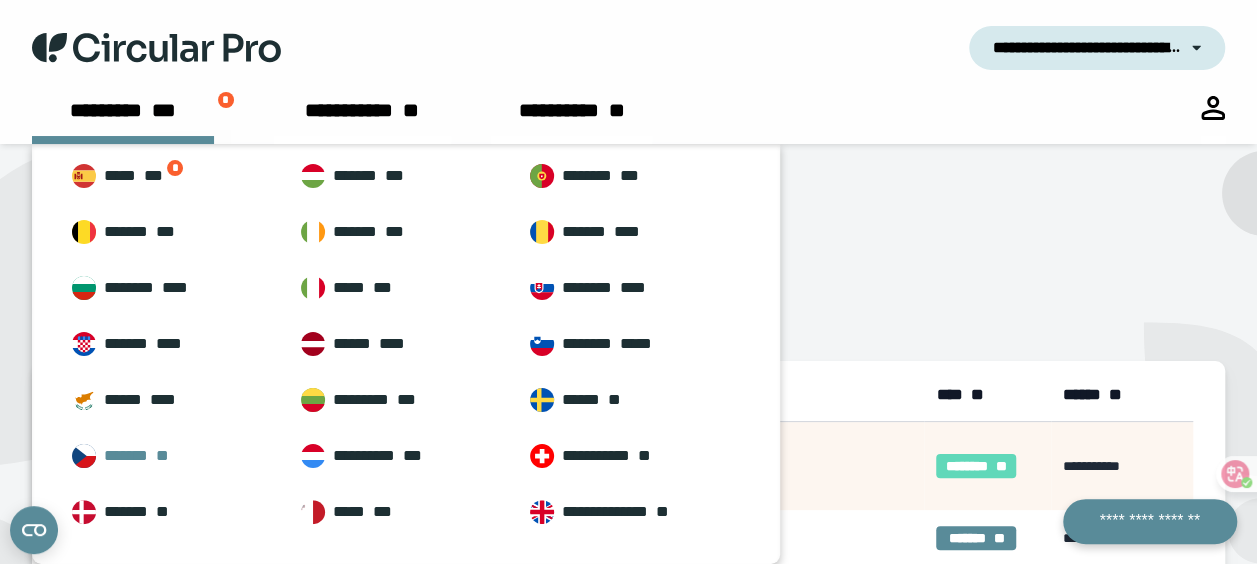 click on "*******    **" at bounding box center [168, 456] 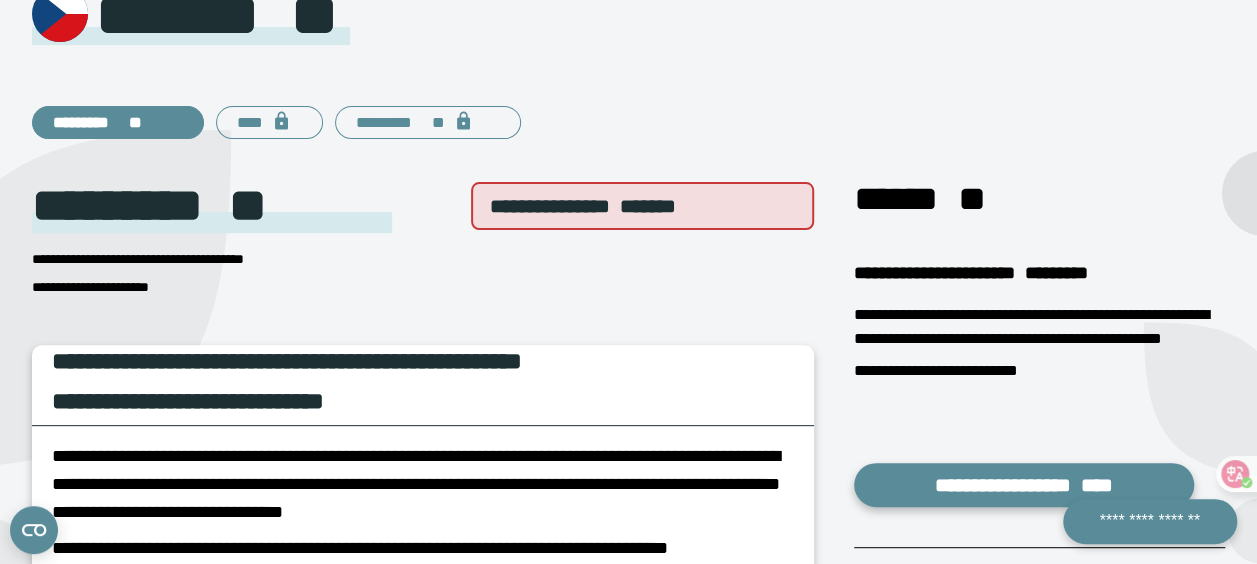 scroll, scrollTop: 100, scrollLeft: 0, axis: vertical 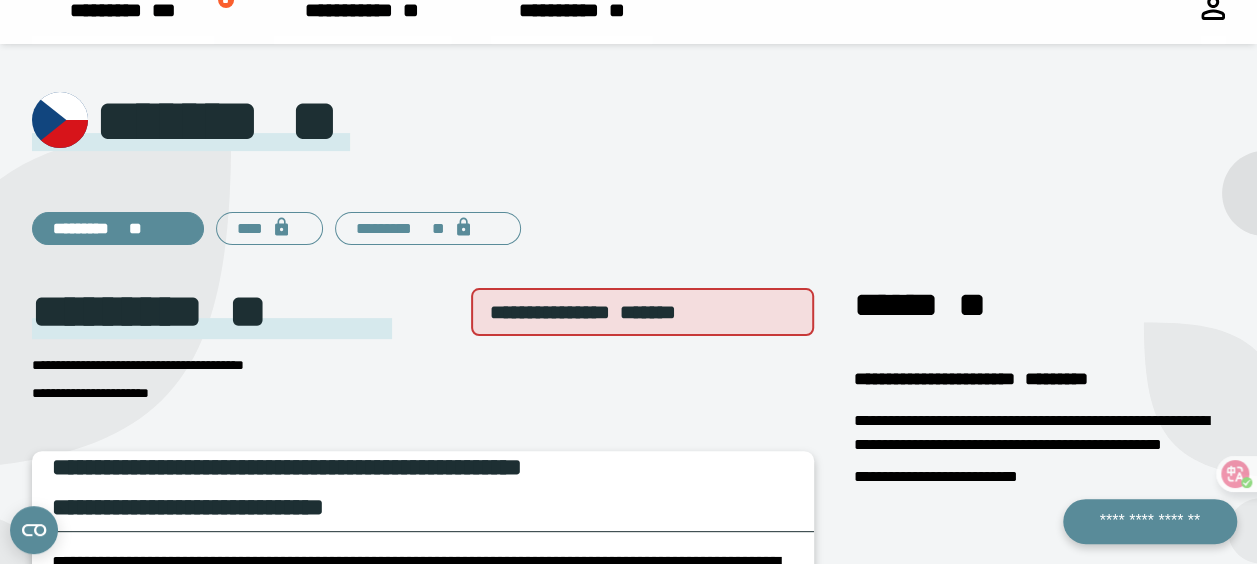 click on "**" at bounding box center (438, 228) 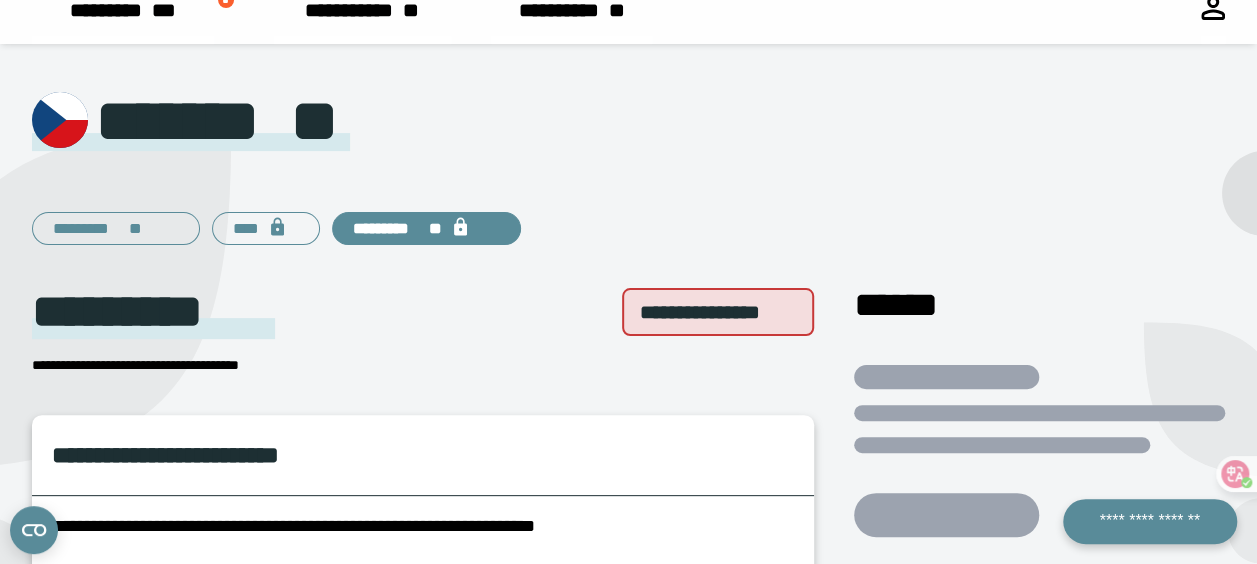 click on "**" at bounding box center [435, 228] 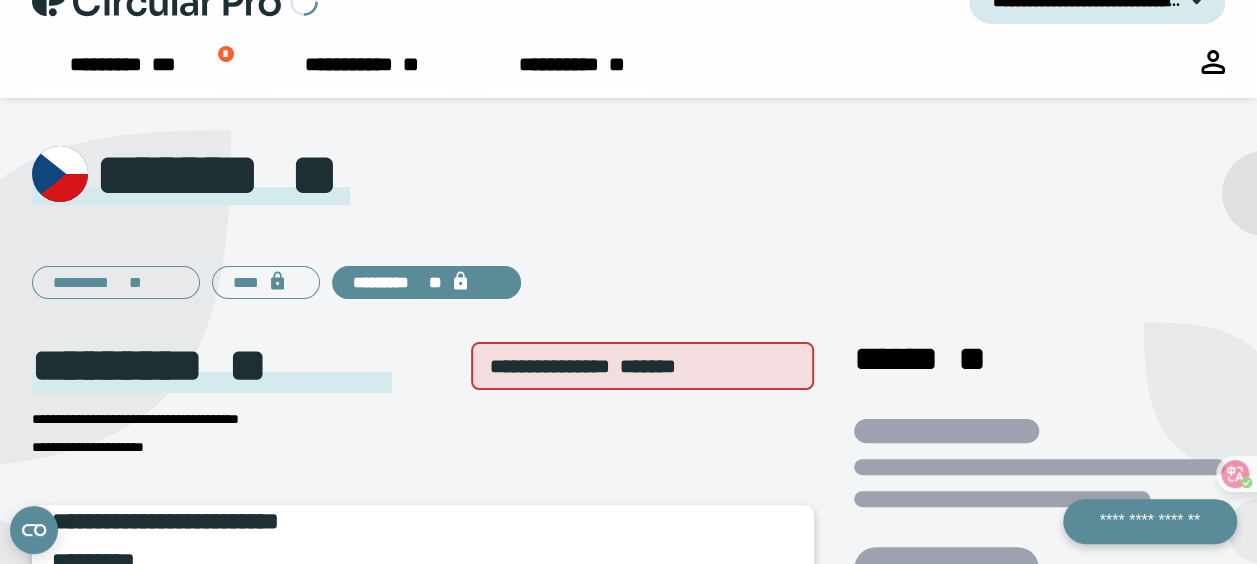 scroll, scrollTop: 0, scrollLeft: 0, axis: both 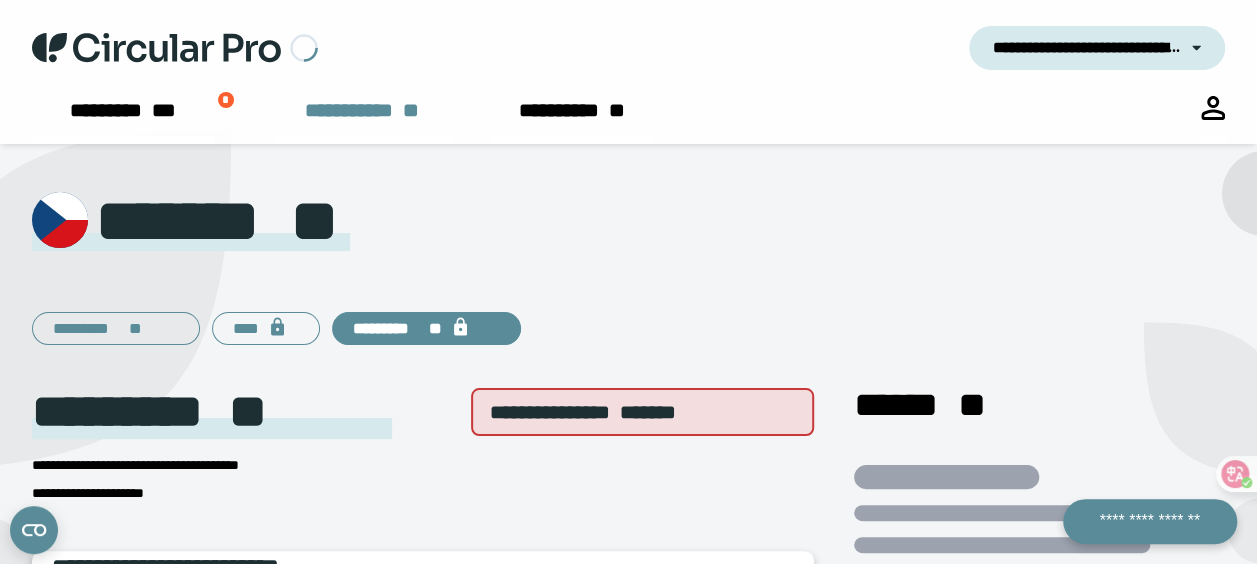 click on "**********" at bounding box center (362, 120) 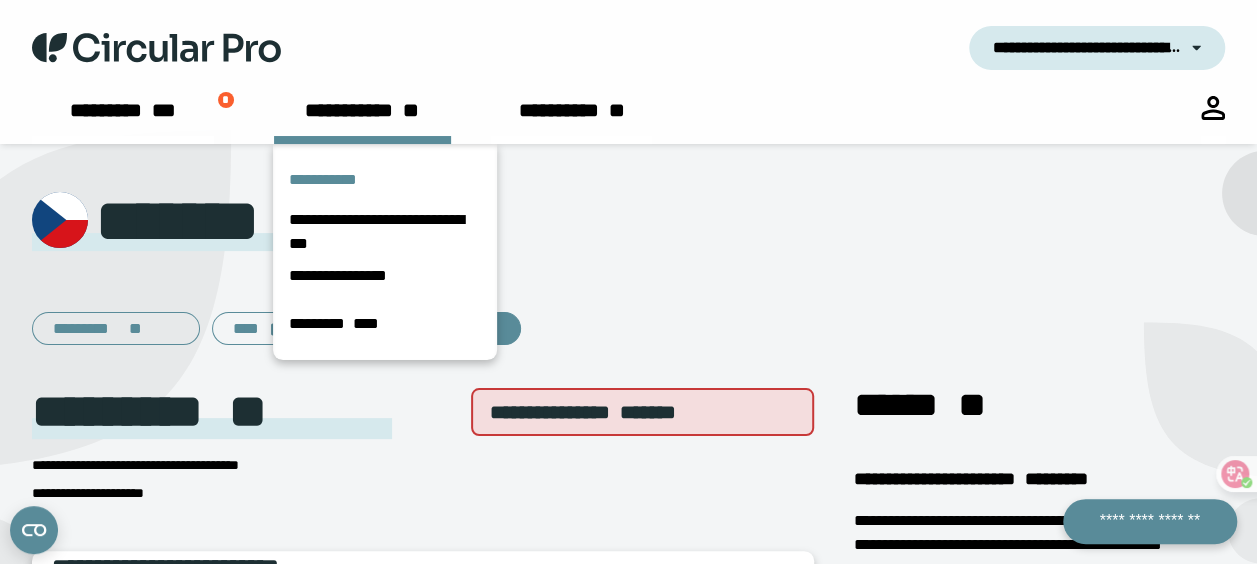 click on "**********" at bounding box center [385, 180] 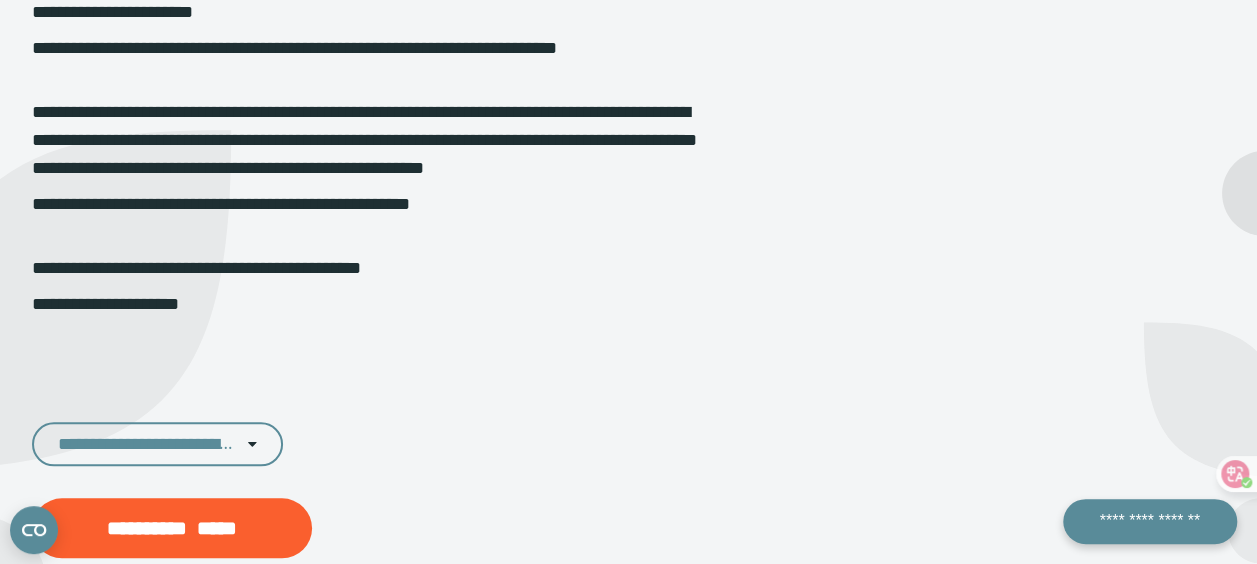 scroll, scrollTop: 900, scrollLeft: 0, axis: vertical 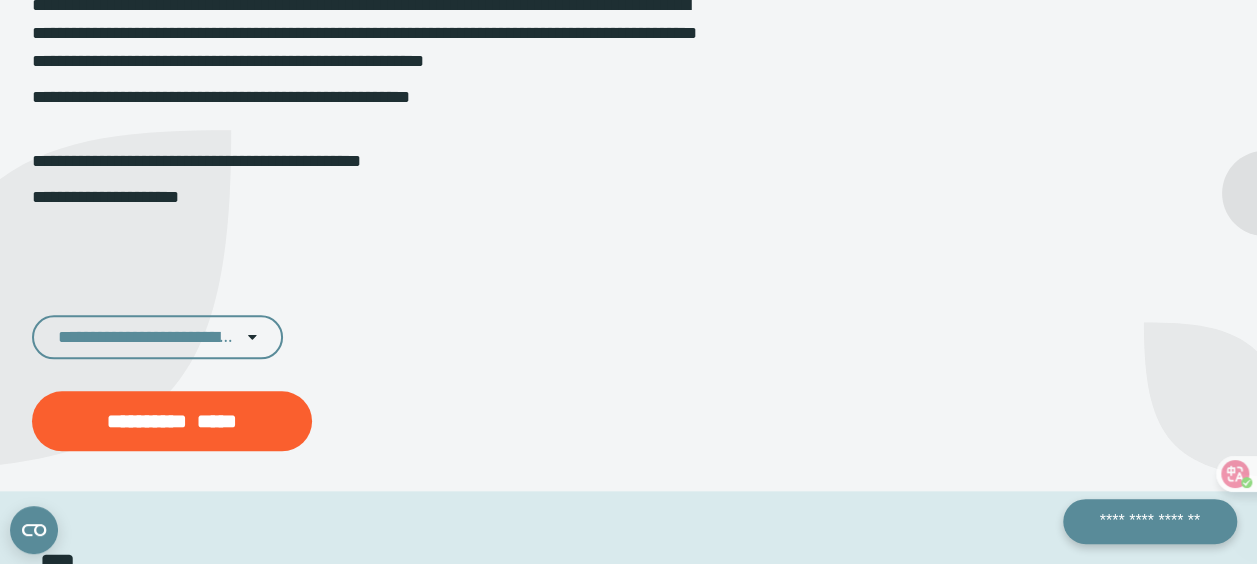 click on "**********" at bounding box center [147, 337] 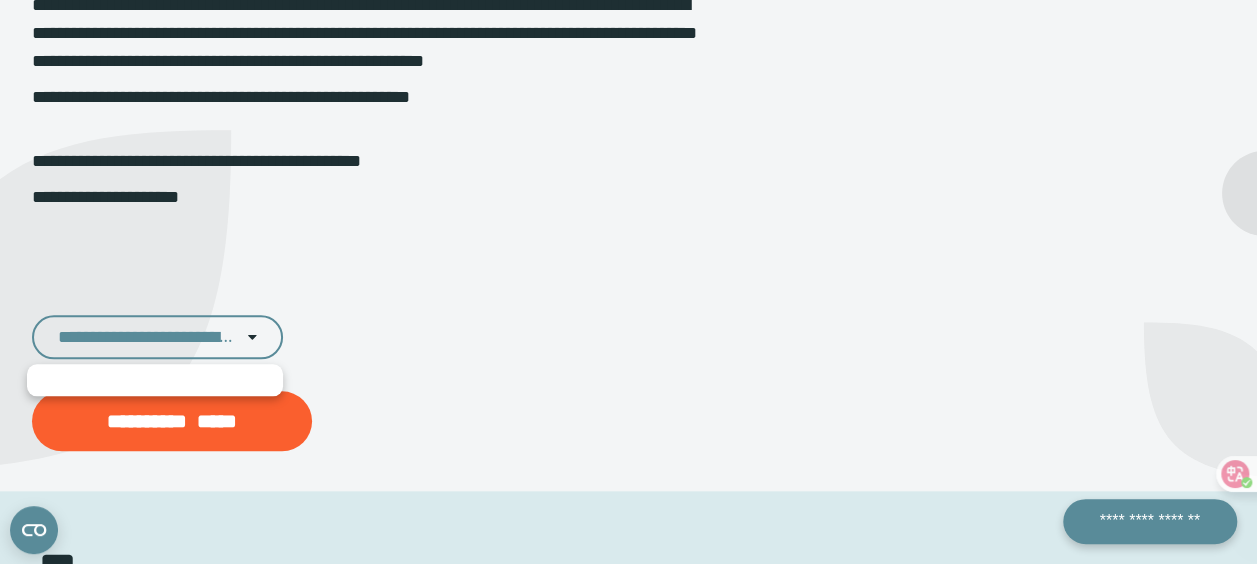 click on "**********" at bounding box center (147, 337) 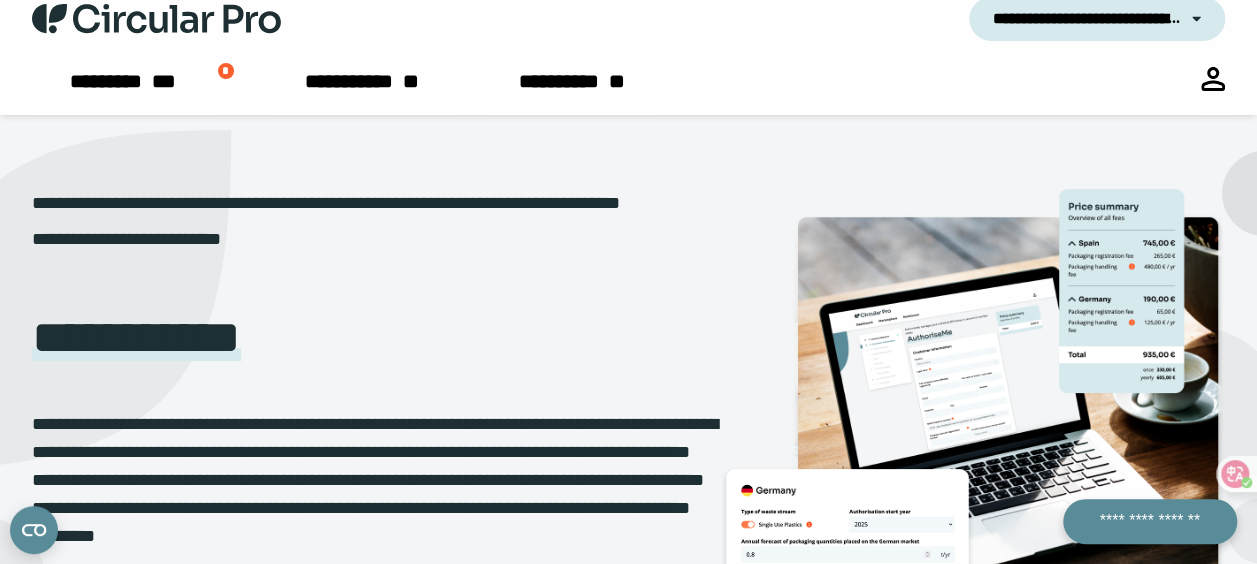 scroll, scrollTop: 0, scrollLeft: 0, axis: both 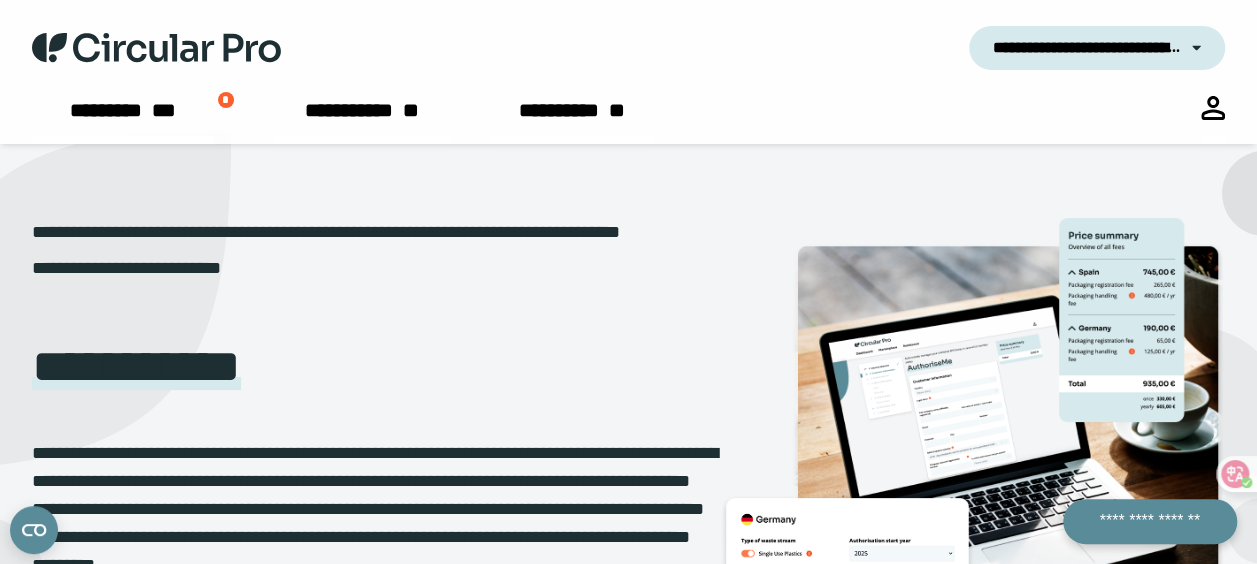 click at bounding box center (1213, 108) 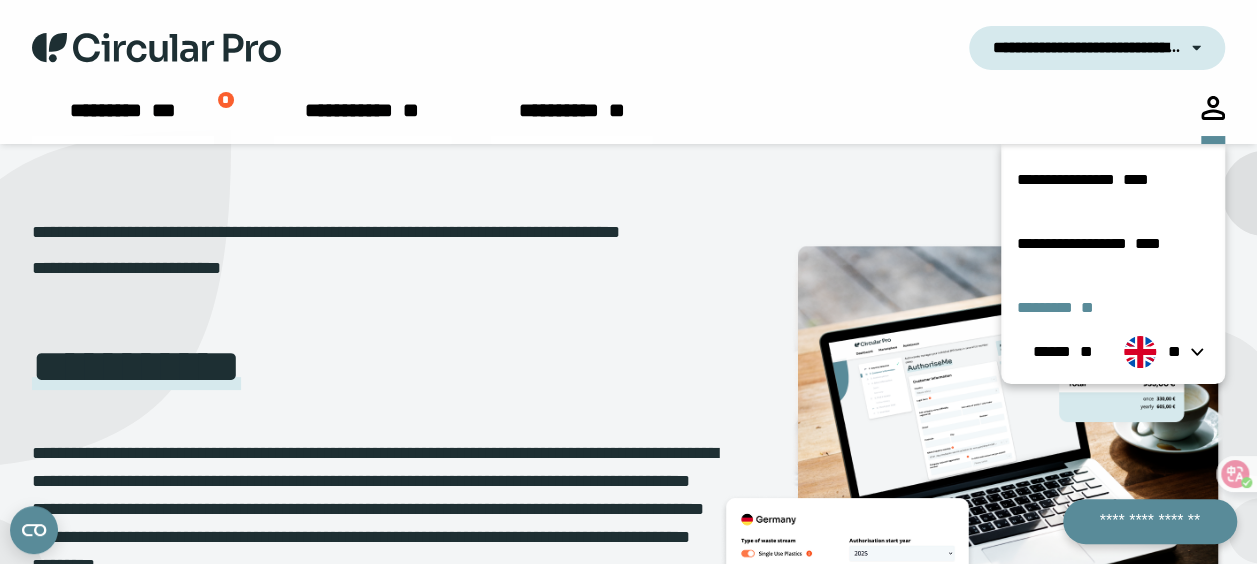 click on "*********    **" at bounding box center [1113, 308] 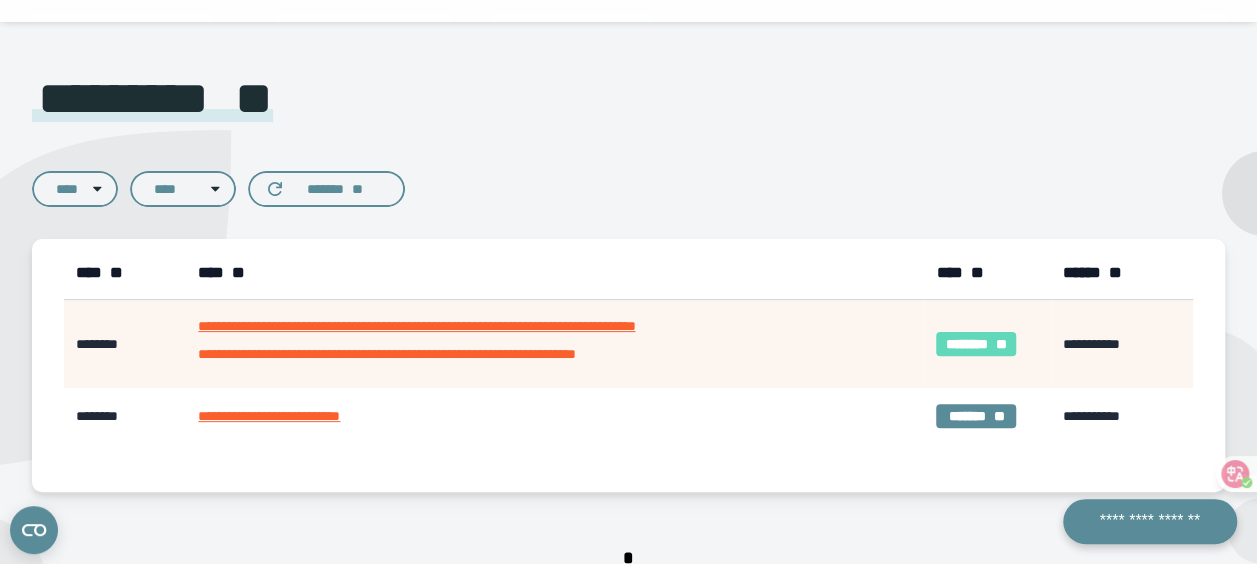 scroll, scrollTop: 0, scrollLeft: 0, axis: both 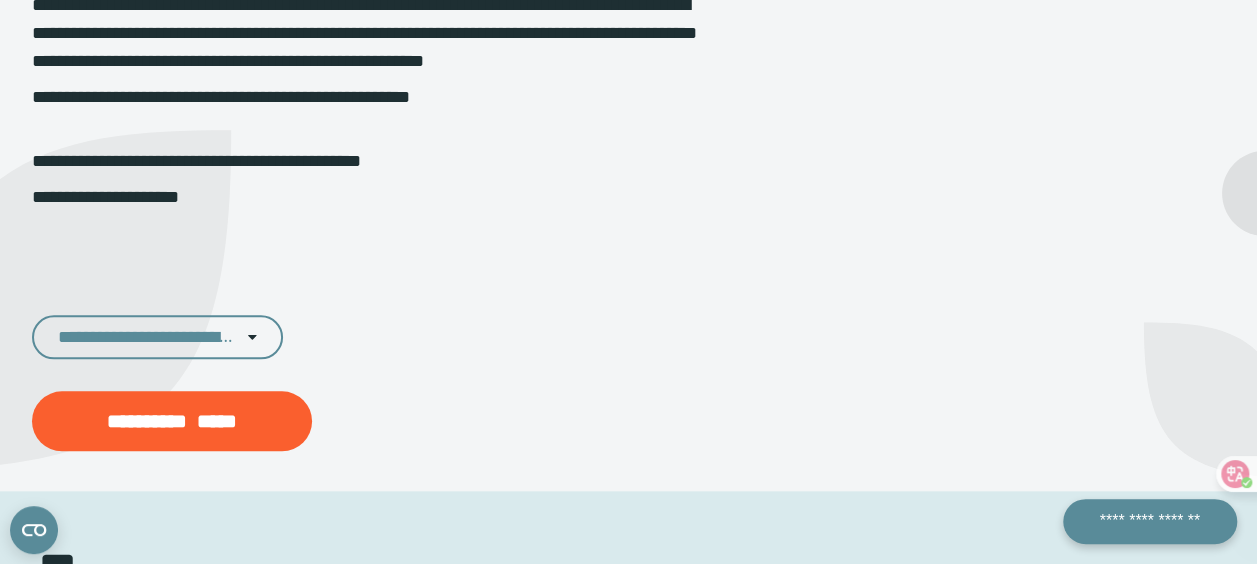 click on "**********" at bounding box center (375, -116) 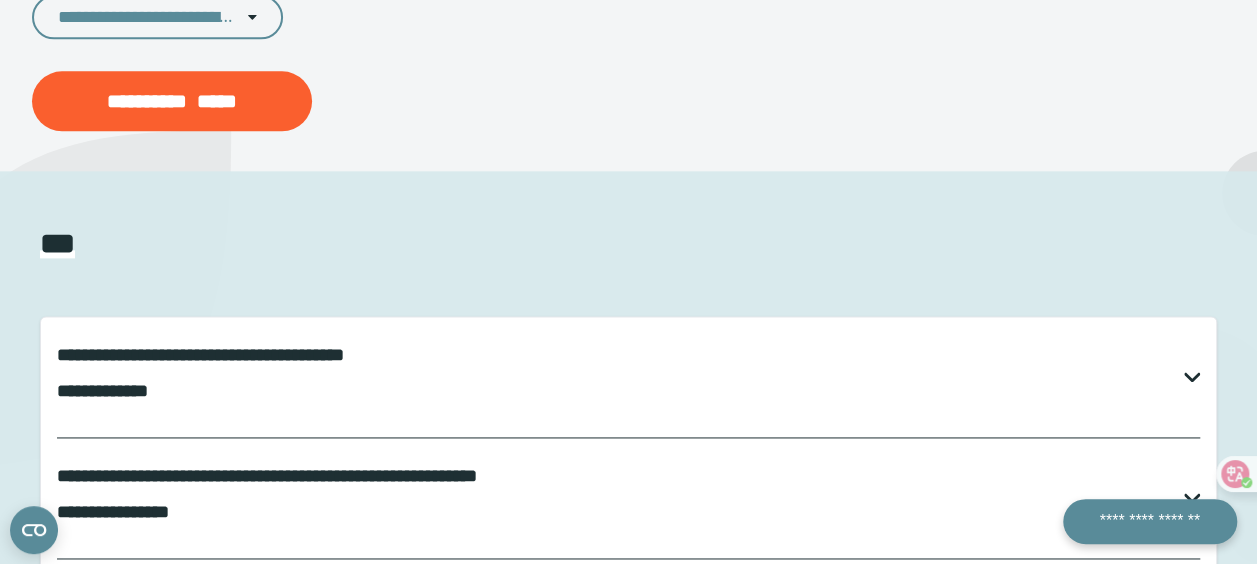 scroll, scrollTop: 1220, scrollLeft: 0, axis: vertical 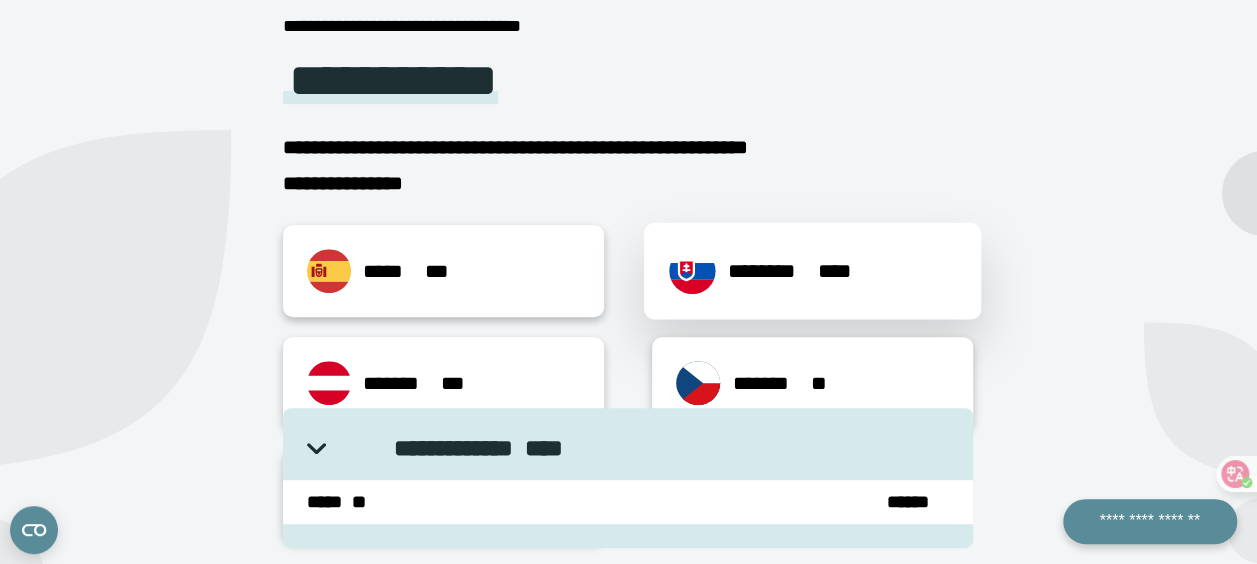 click on "********    ****" at bounding box center (812, 271) 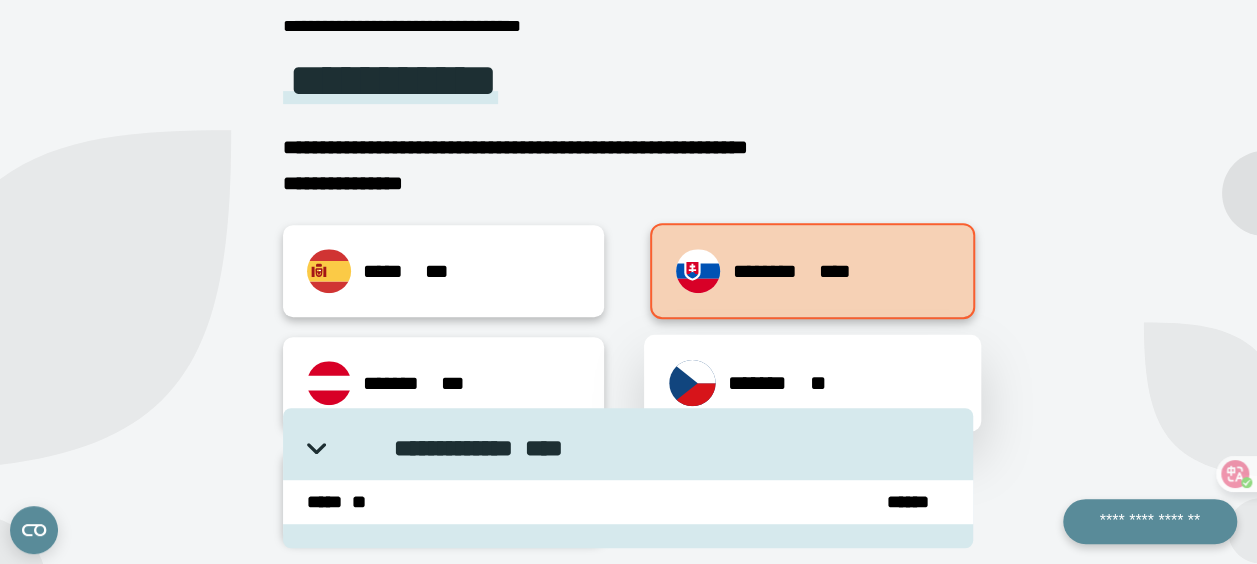 click on "*******    **" at bounding box center [812, 383] 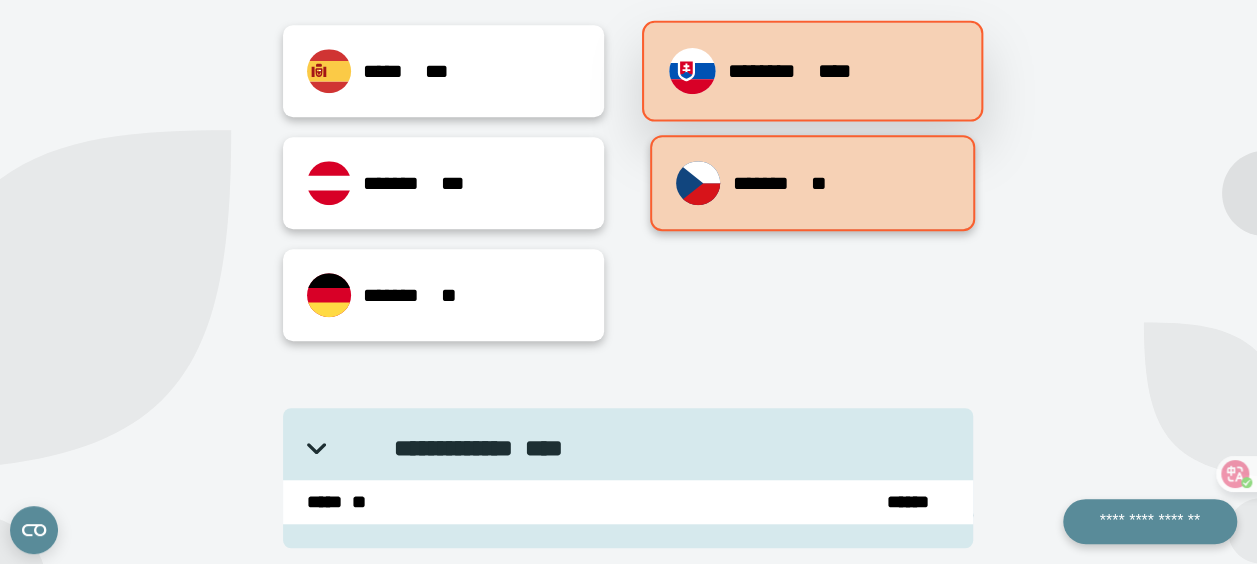 click on "********    ****" at bounding box center (812, 71) 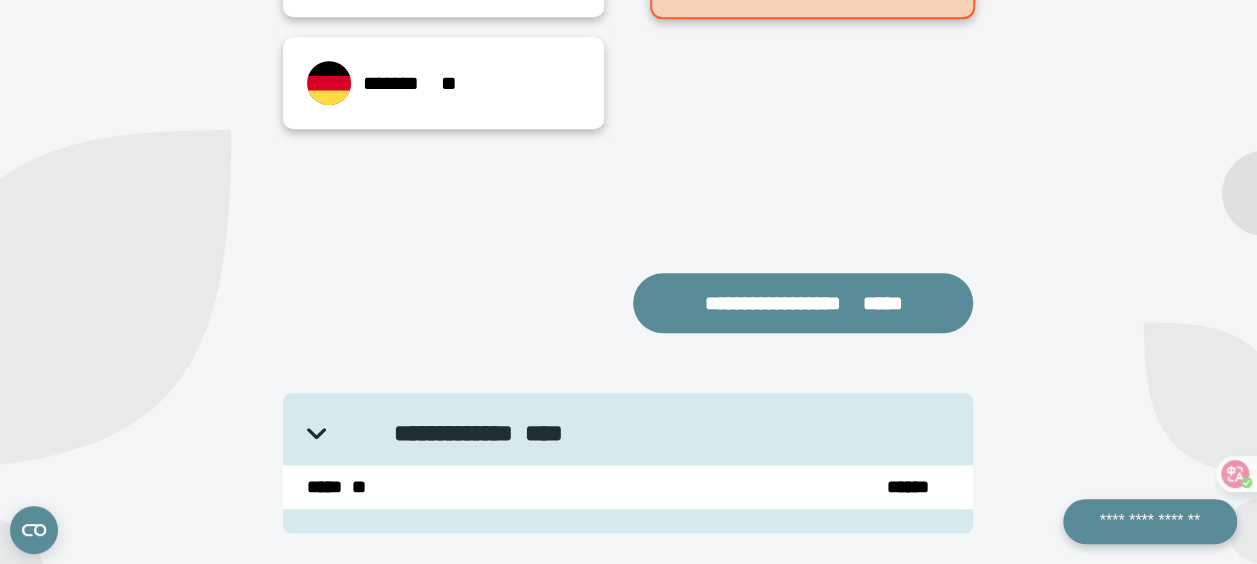 scroll, scrollTop: 916, scrollLeft: 0, axis: vertical 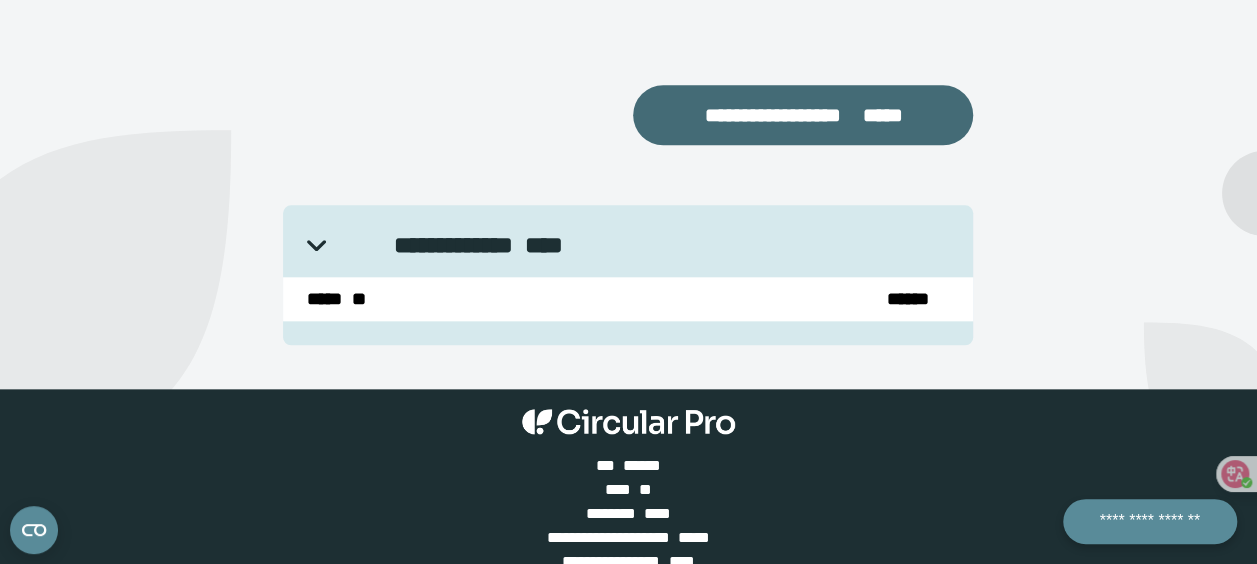 click on "**********" at bounding box center (803, 115) 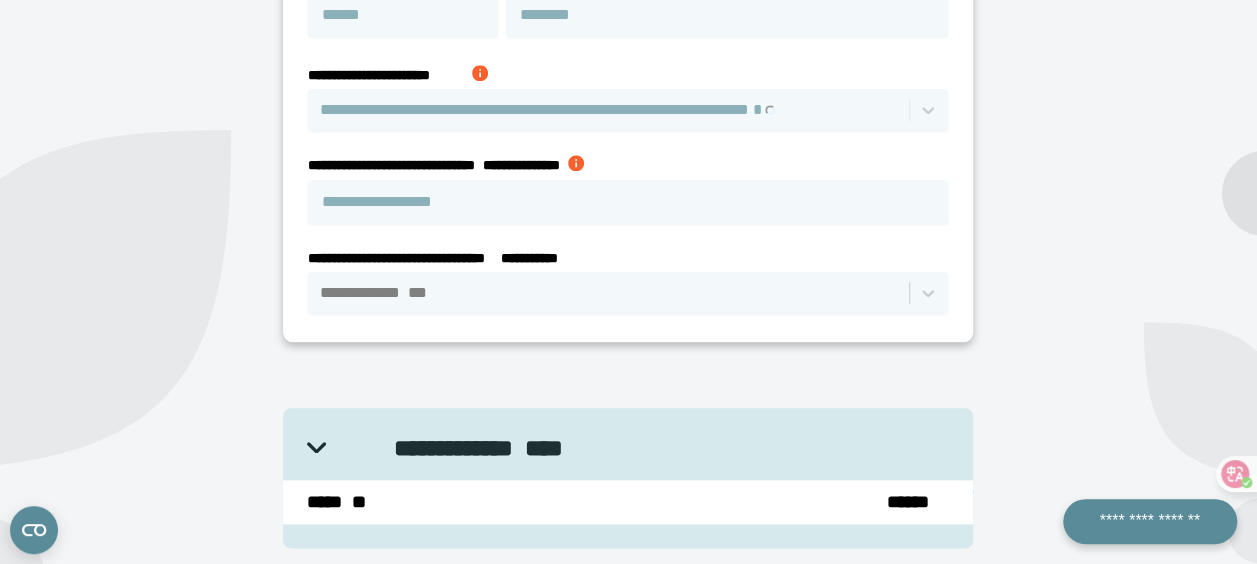 scroll, scrollTop: 1216, scrollLeft: 0, axis: vertical 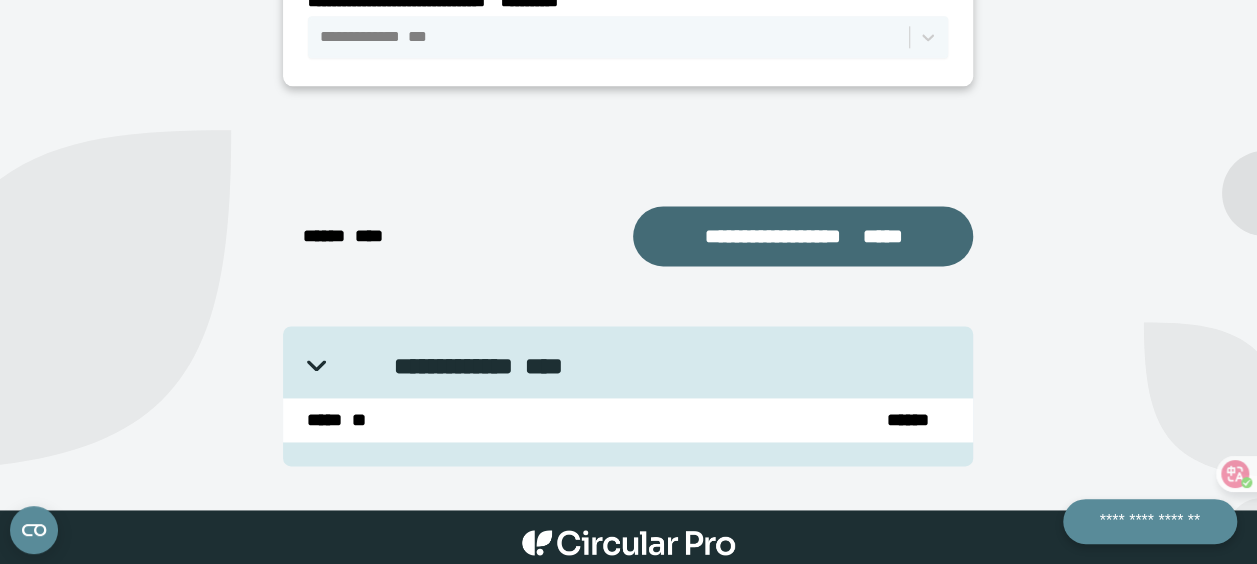 click at bounding box center [857, 236] 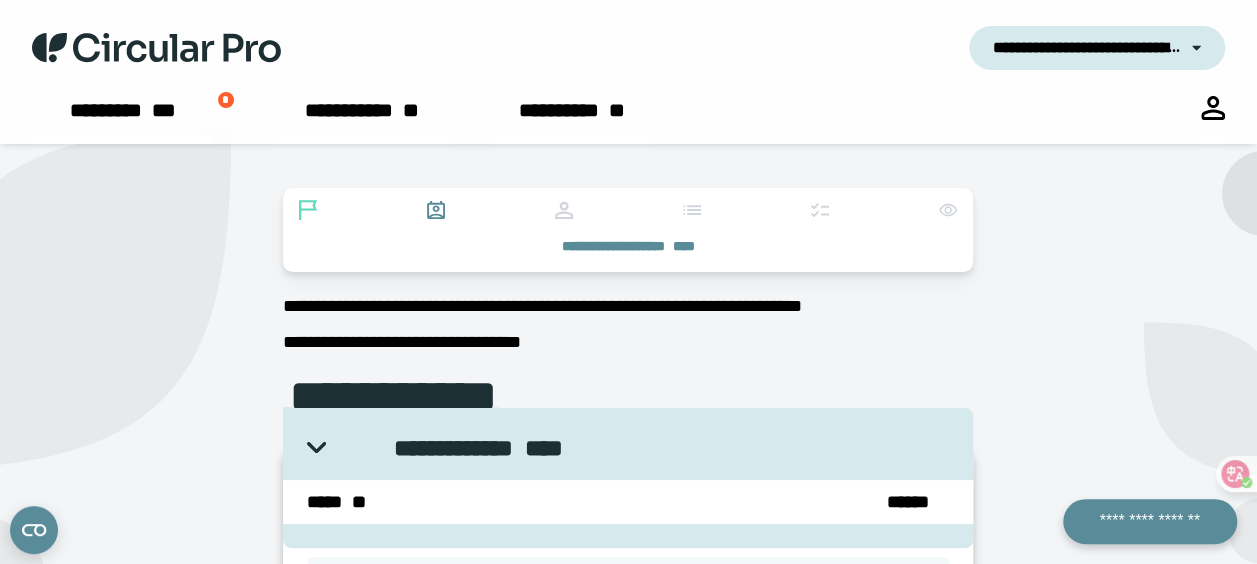 scroll, scrollTop: 0, scrollLeft: 0, axis: both 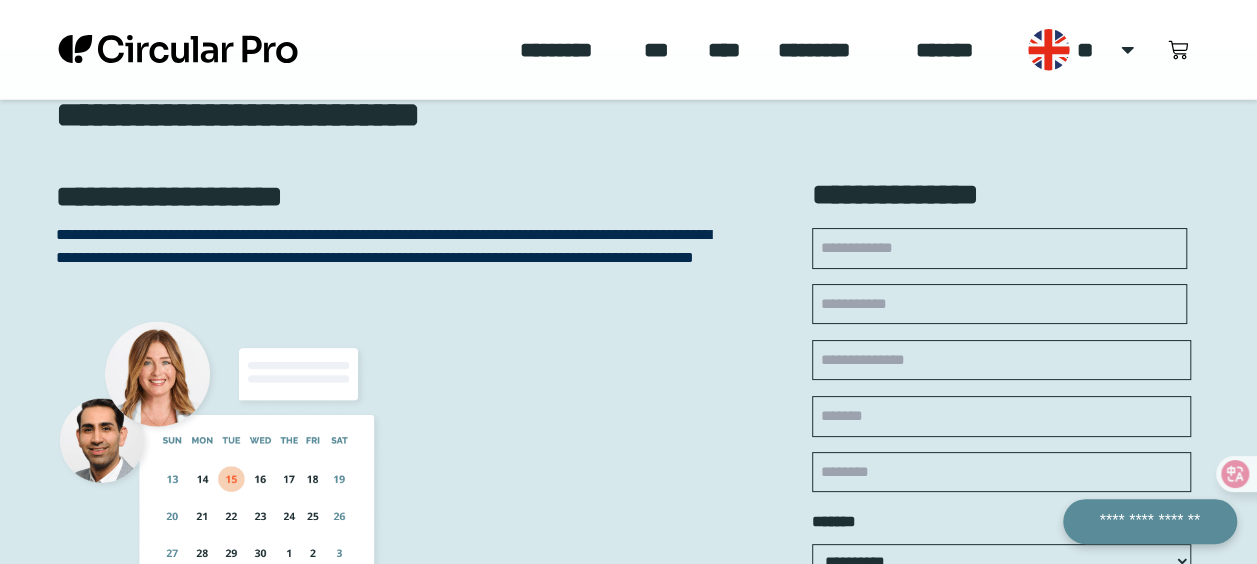 click on "**********" at bounding box center (999, 248) 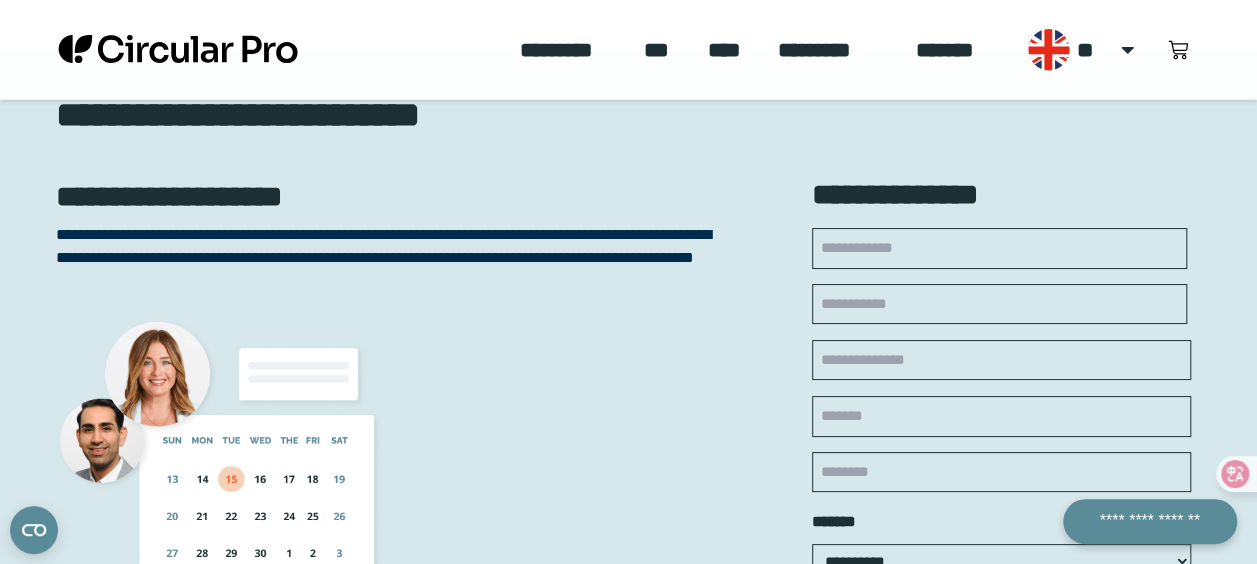 type on "*****" 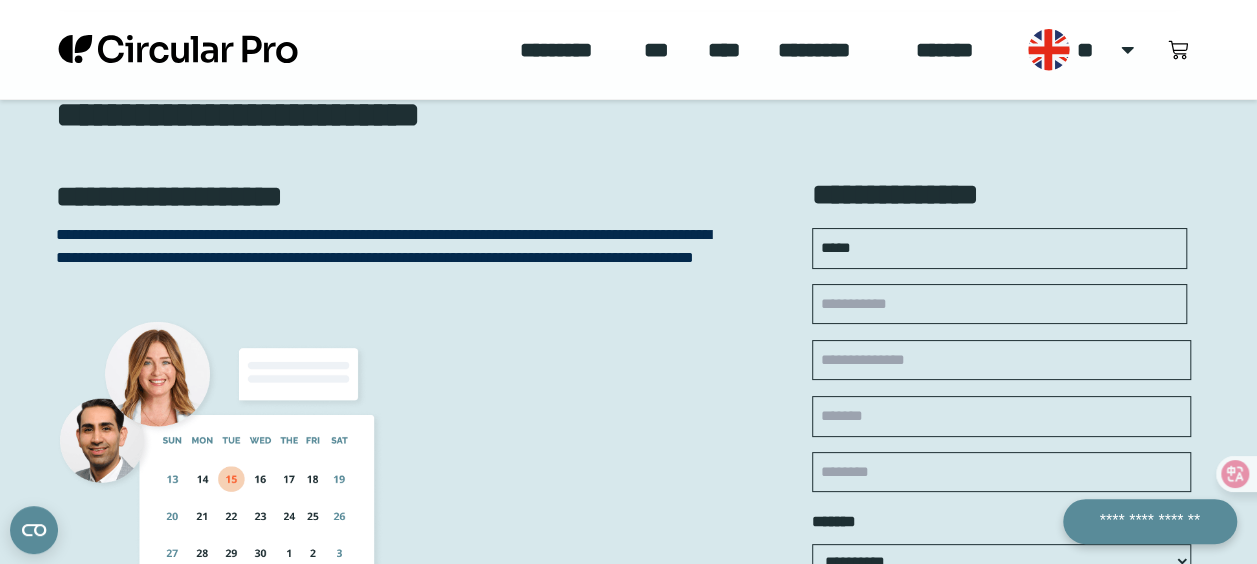type on "***" 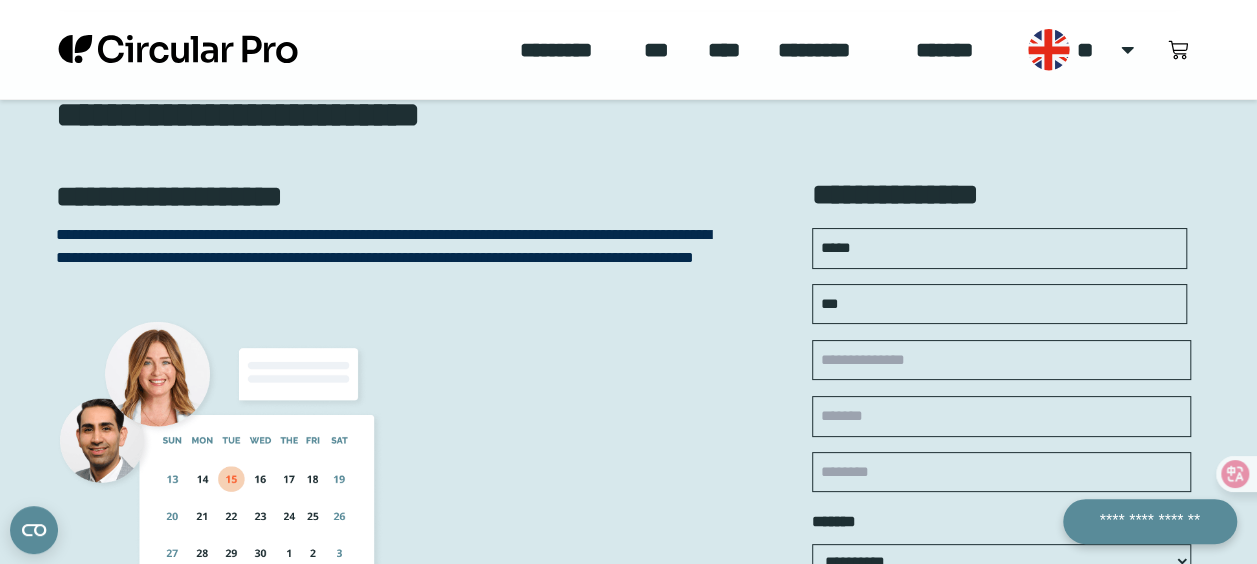 type on "**********" 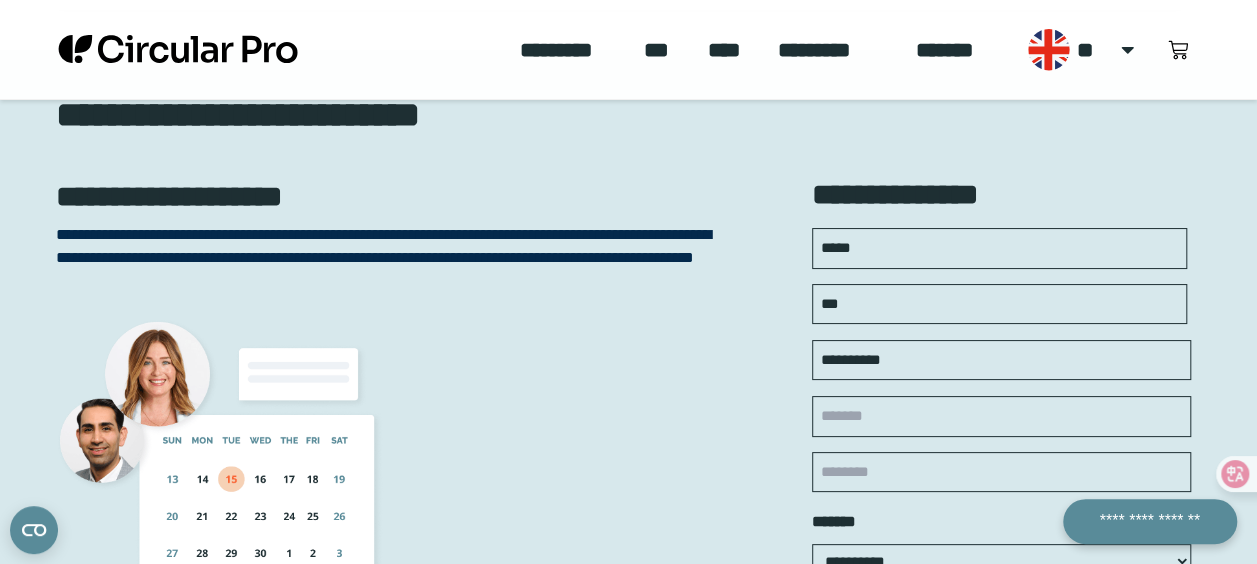 type on "**********" 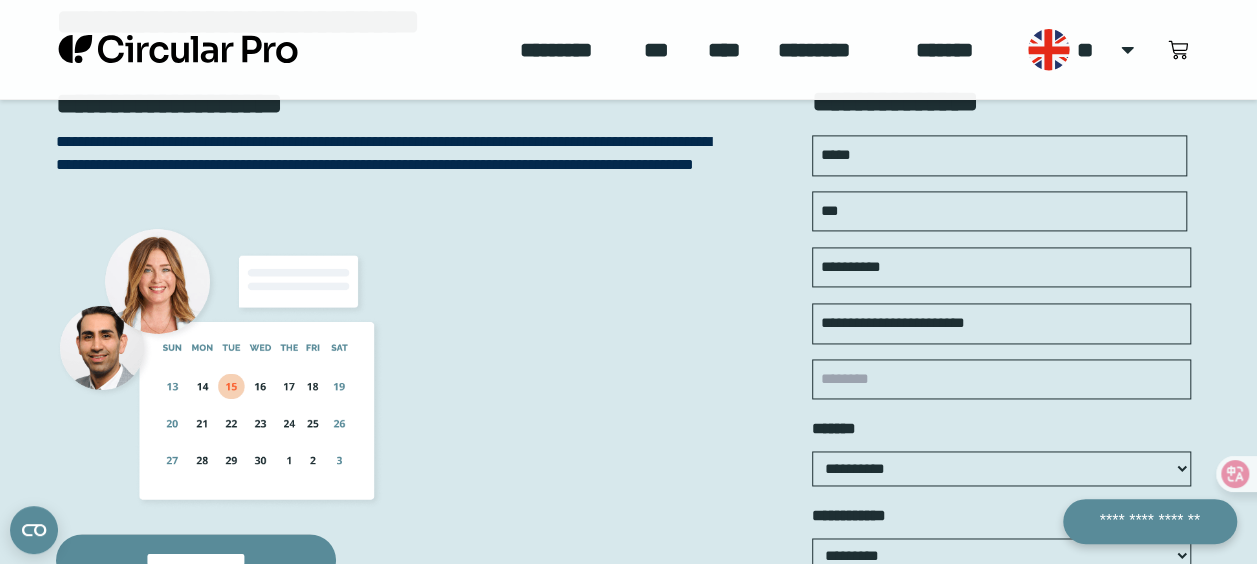 scroll, scrollTop: 1419, scrollLeft: 0, axis: vertical 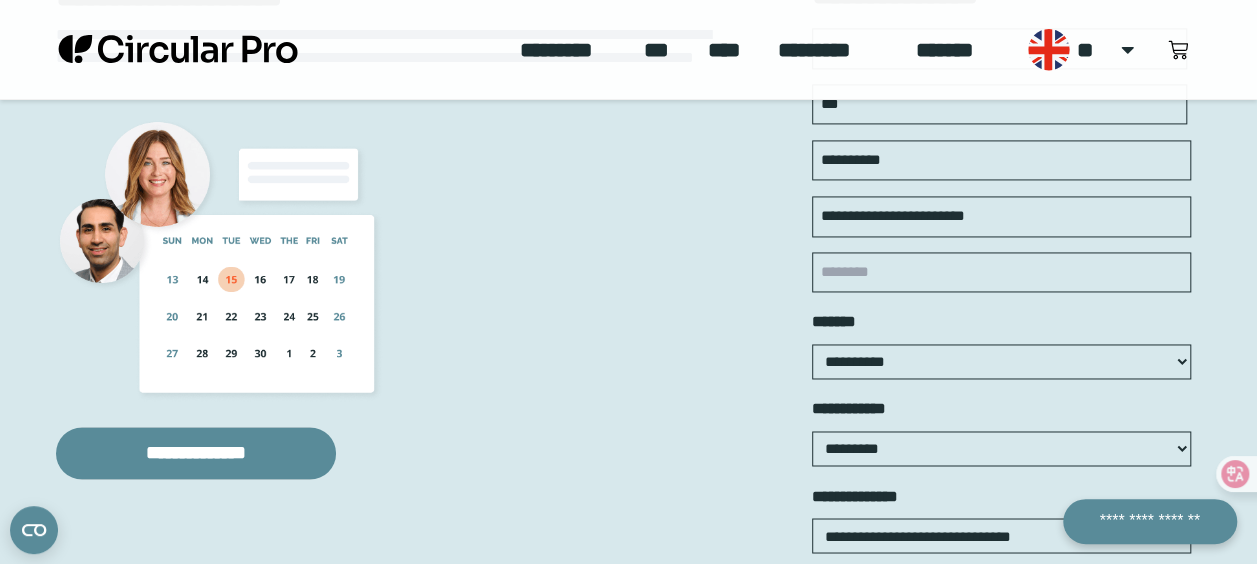 click on "*******" at bounding box center (1001, 272) 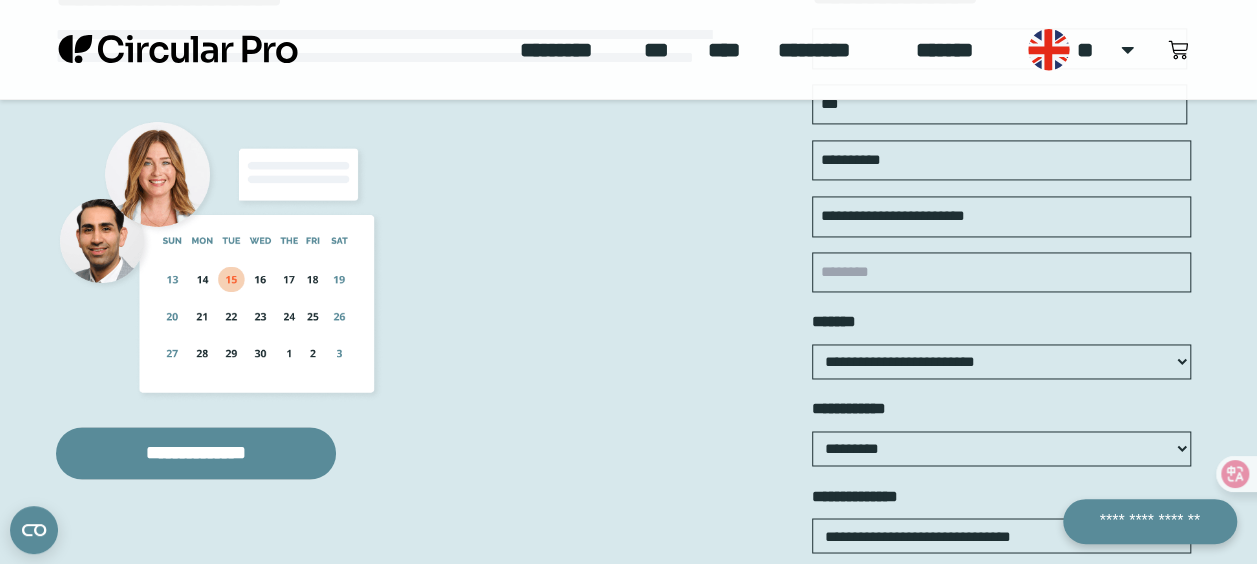 click on "**********" at bounding box center (1001, 361) 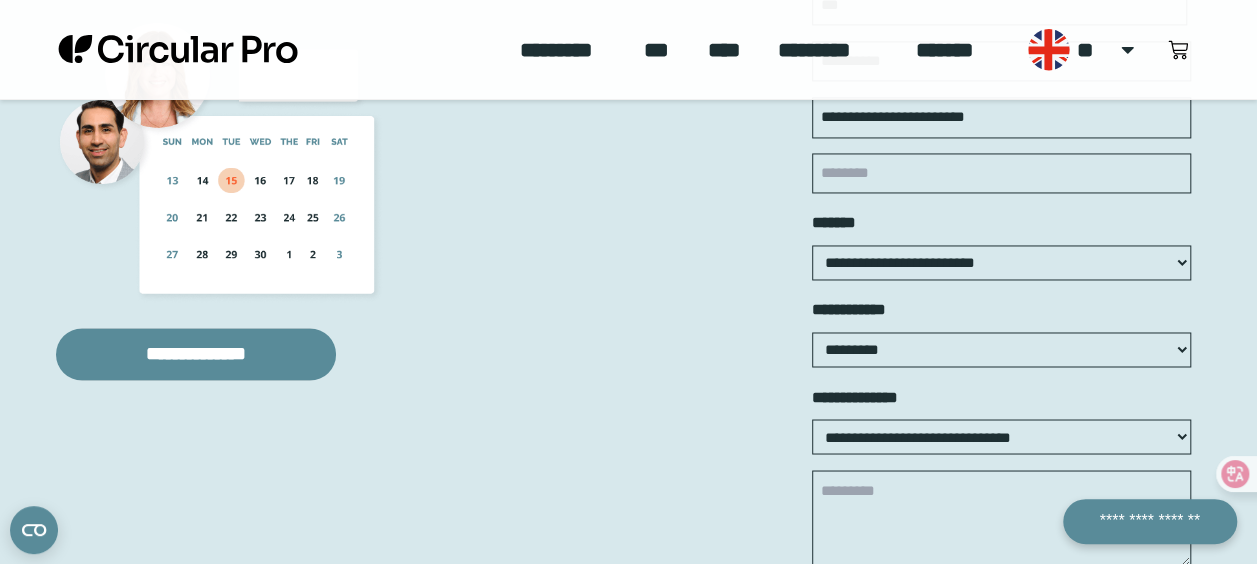 scroll, scrollTop: 1519, scrollLeft: 0, axis: vertical 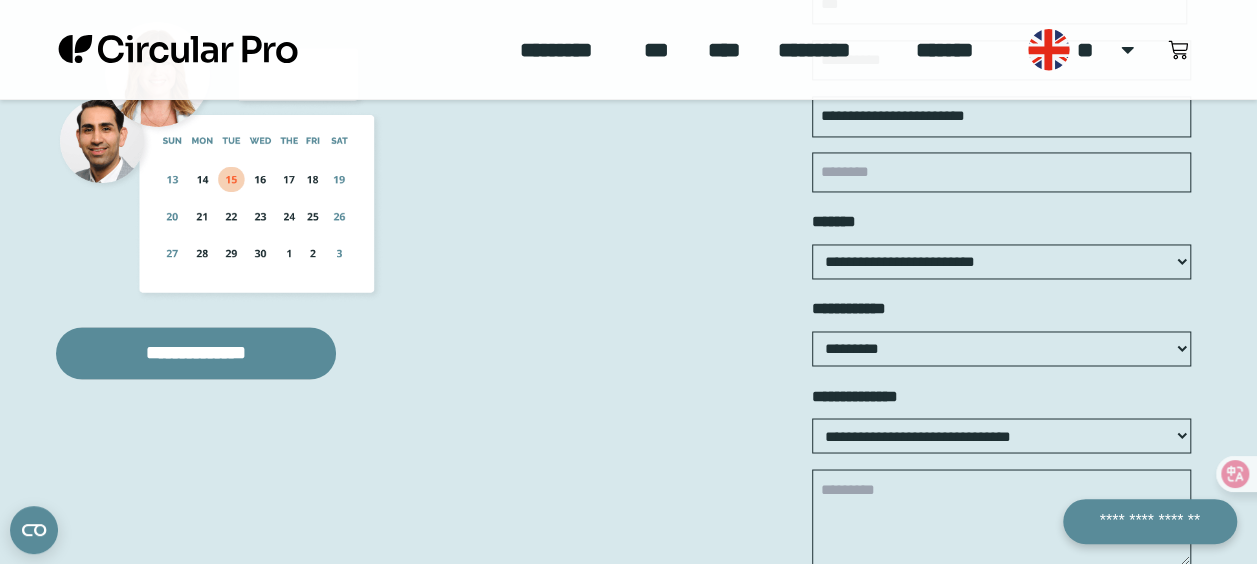 click on "********* **** ********* ********" at bounding box center [1001, 348] 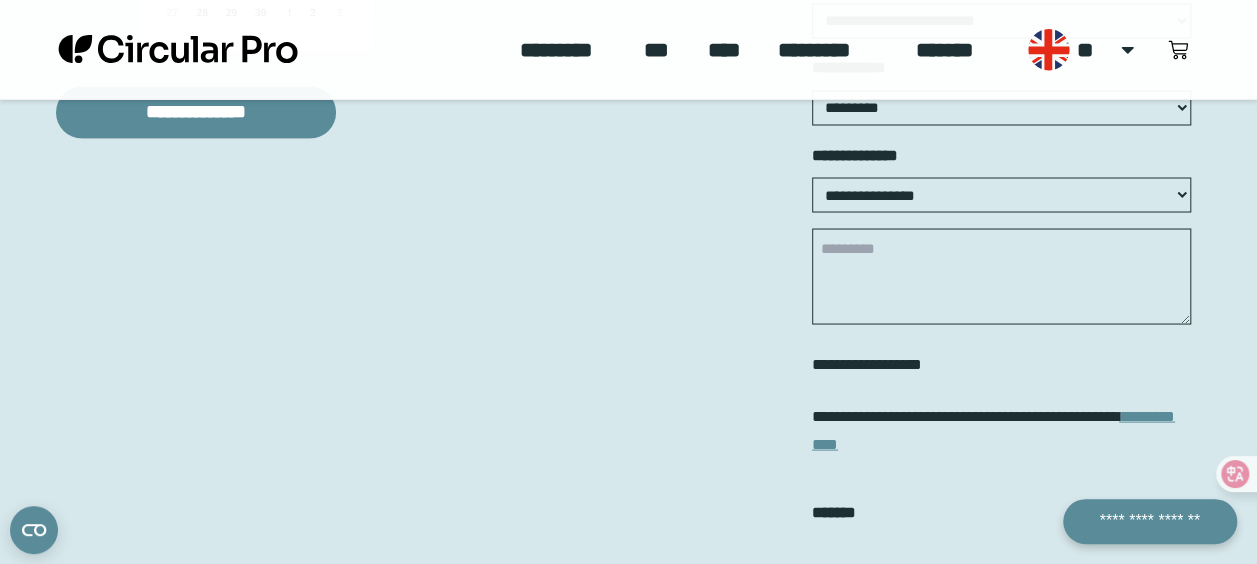 scroll, scrollTop: 1819, scrollLeft: 0, axis: vertical 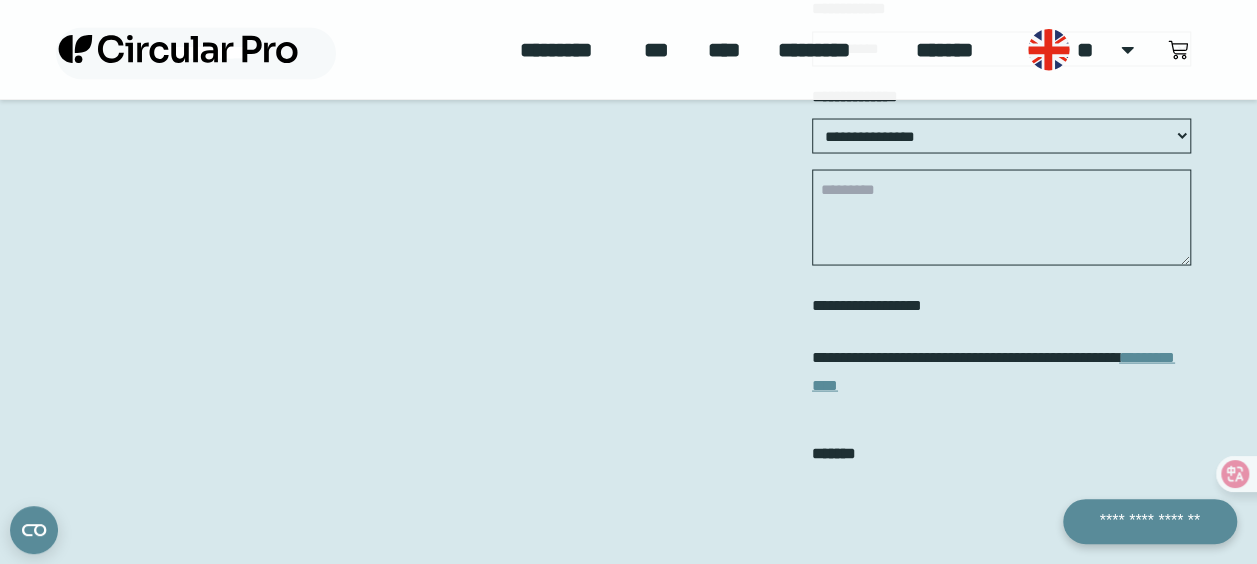 click on "**********" at bounding box center (1001, 217) 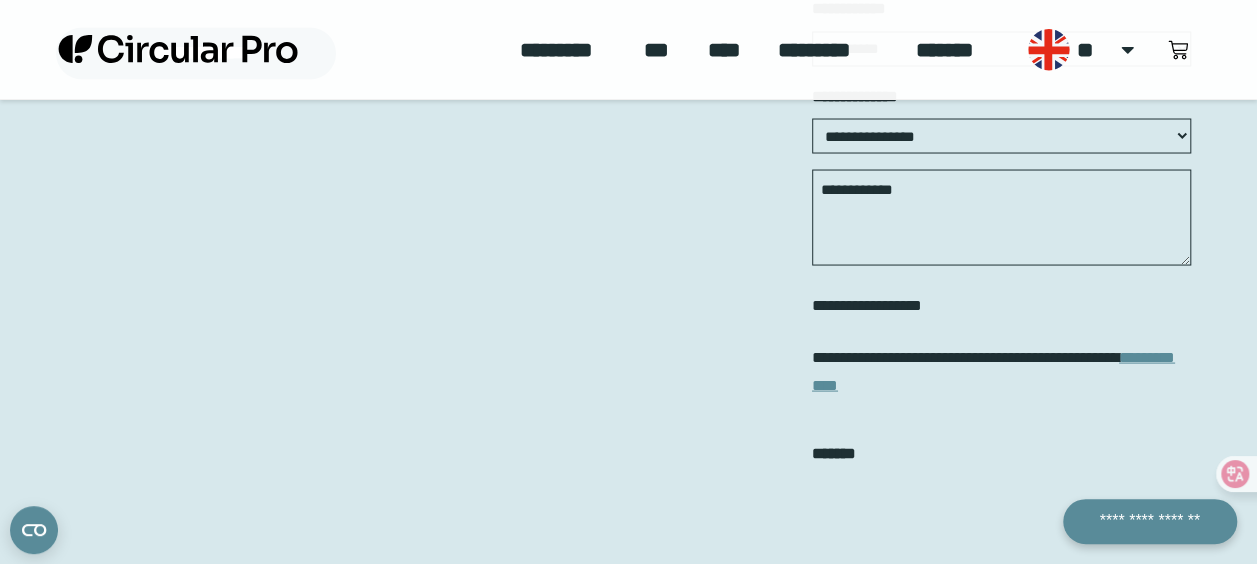 paste on "**********" 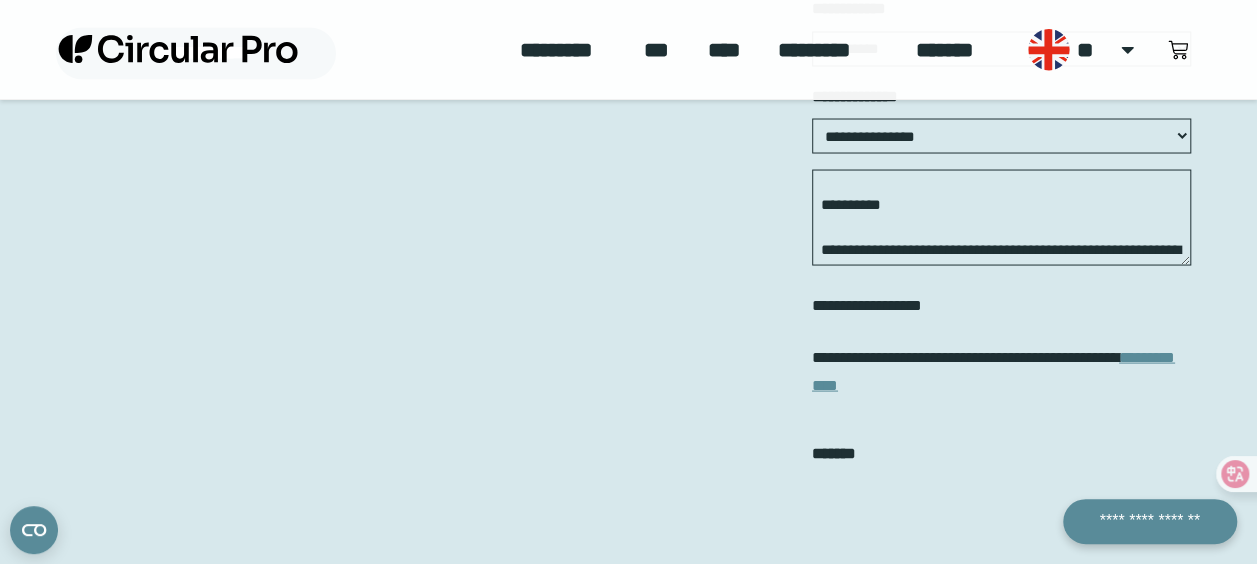 scroll, scrollTop: 0, scrollLeft: 0, axis: both 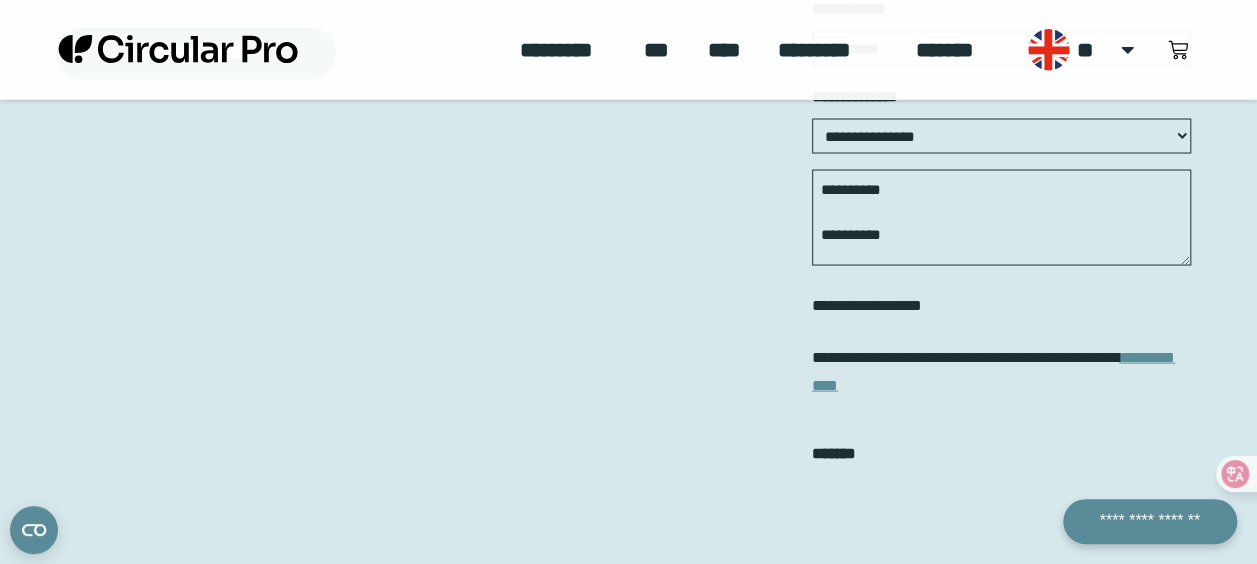 click on "**********" at bounding box center (1001, 217) 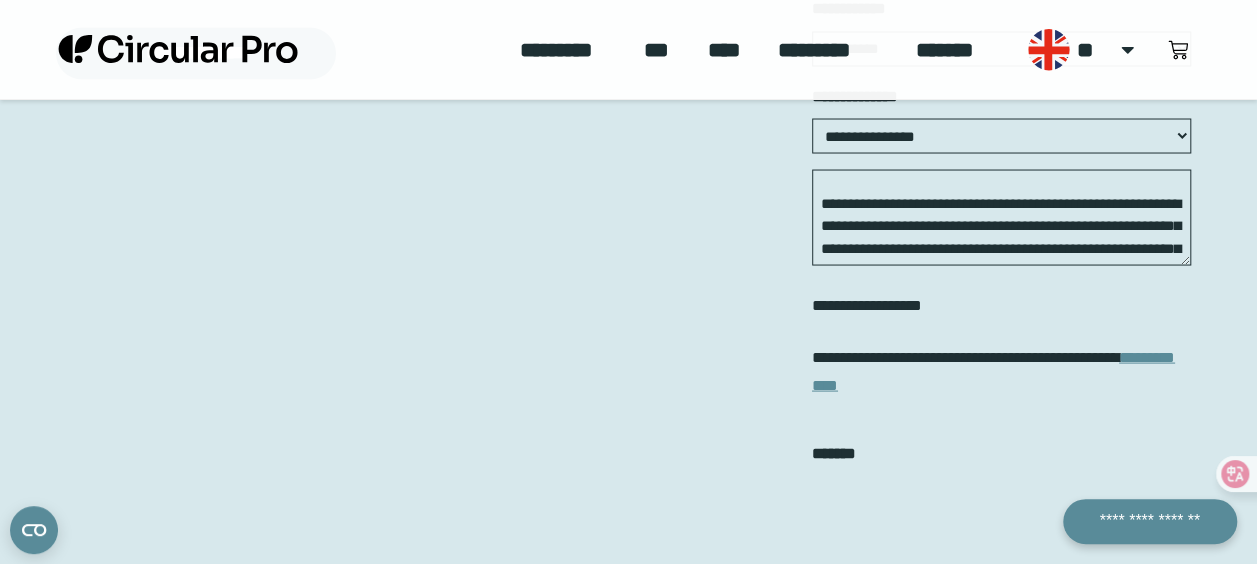 scroll, scrollTop: 56, scrollLeft: 0, axis: vertical 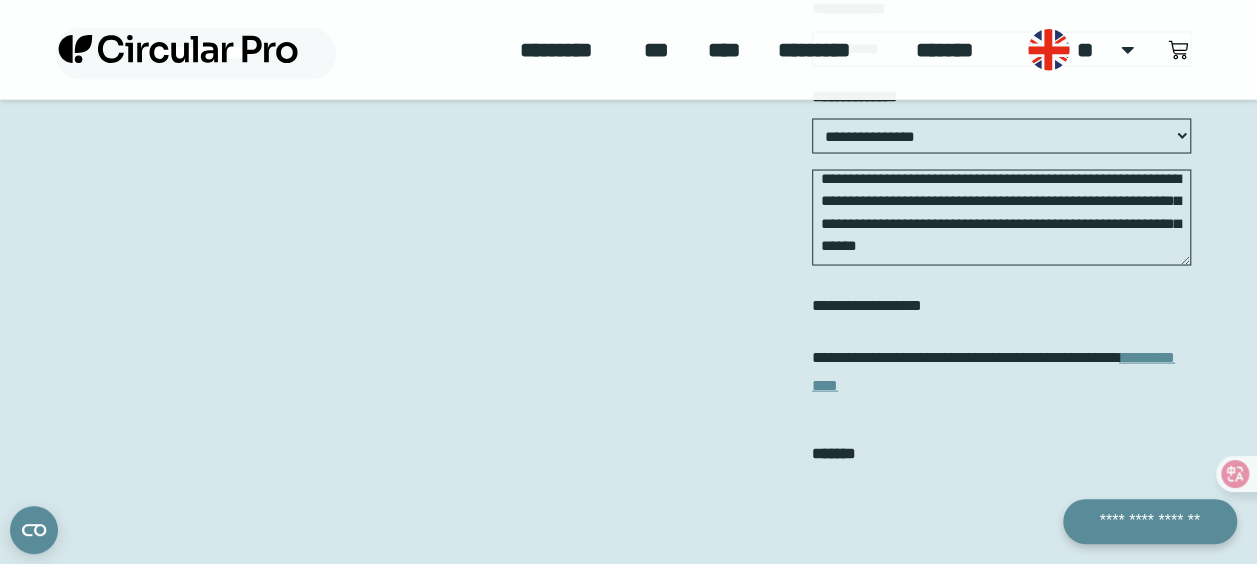 drag, startPoint x: 1104, startPoint y: 250, endPoint x: 806, endPoint y: 197, distance: 302.6764 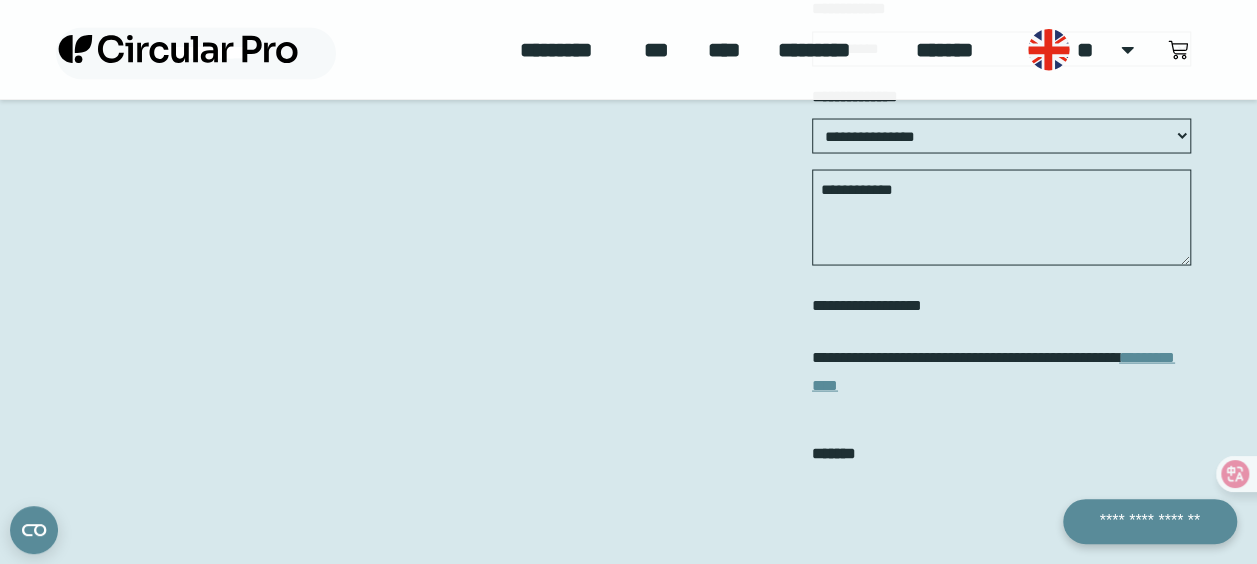 scroll, scrollTop: 0, scrollLeft: 0, axis: both 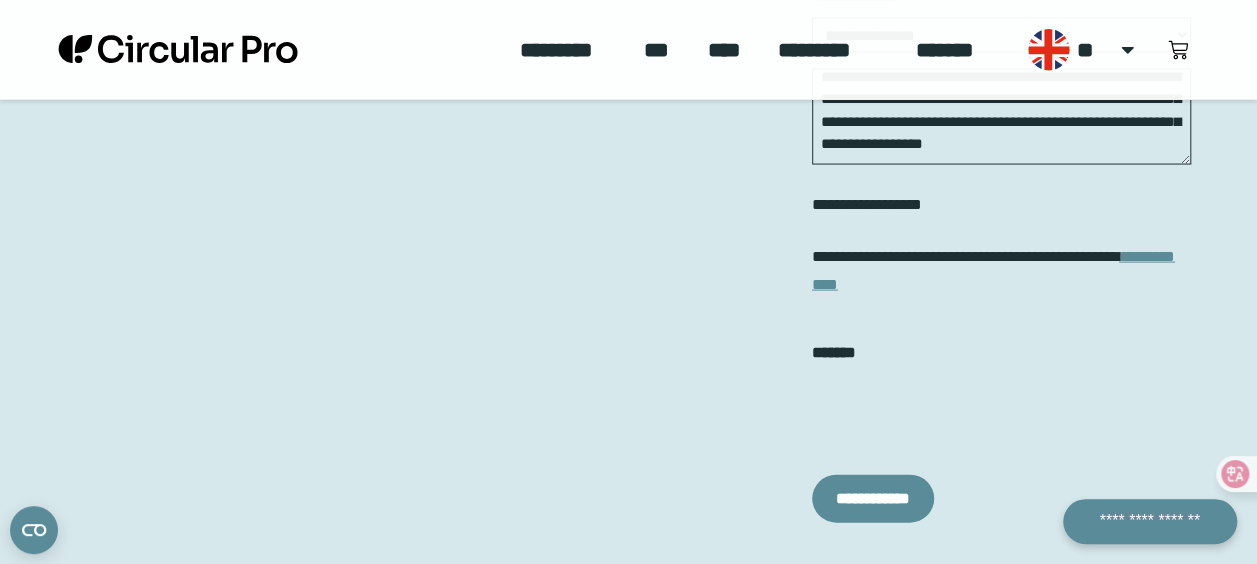 click on "**********" at bounding box center (1001, 117) 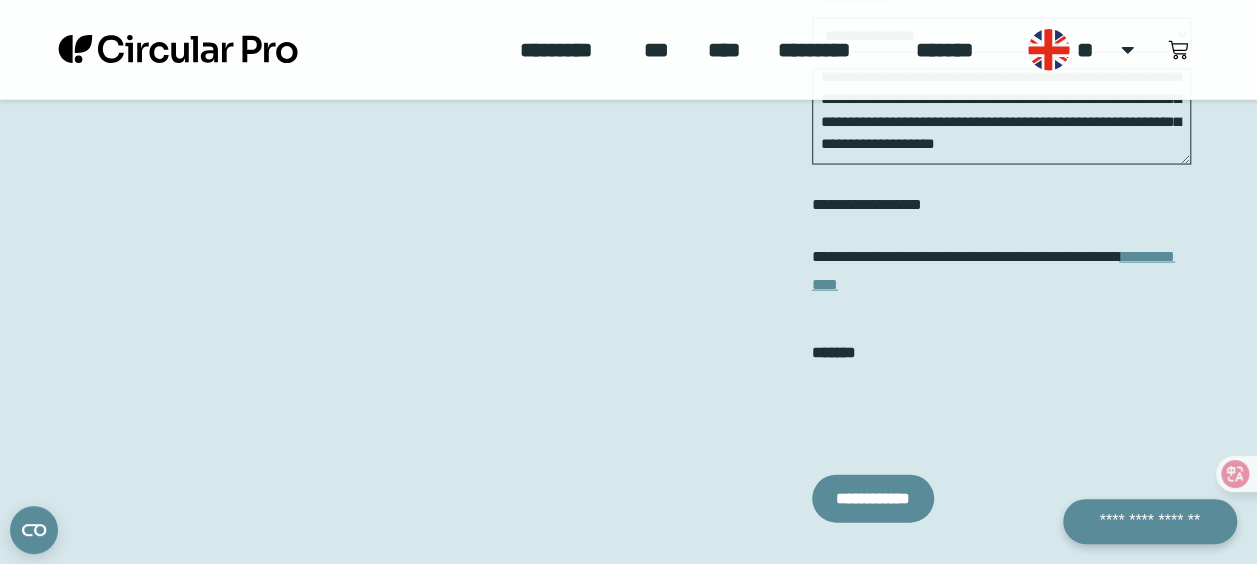 scroll, scrollTop: 115, scrollLeft: 0, axis: vertical 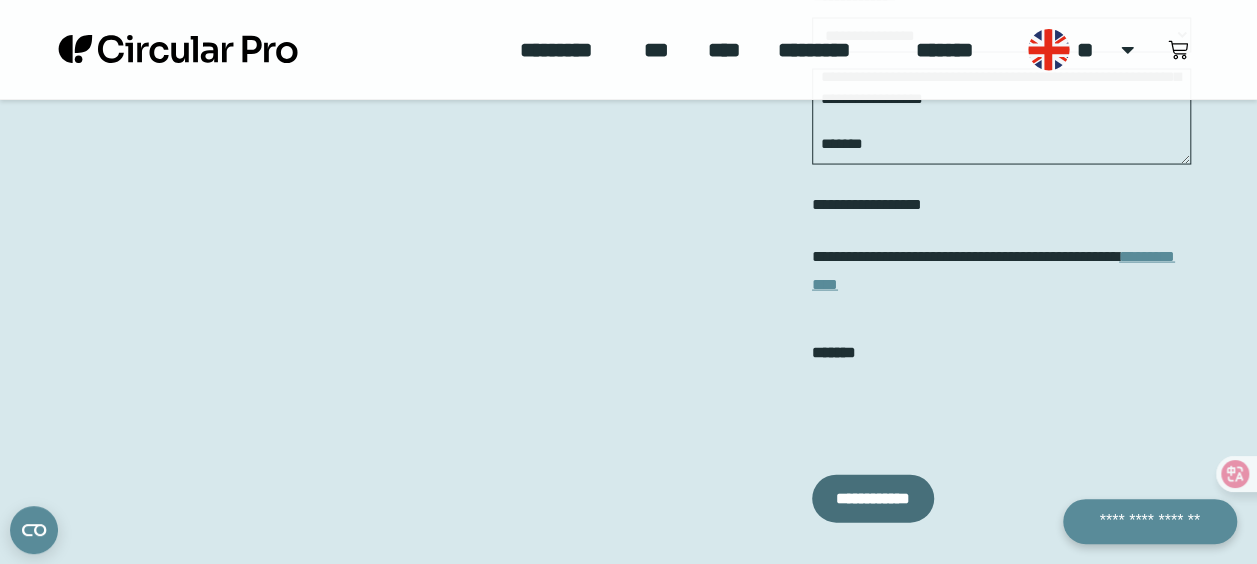 type on "**********" 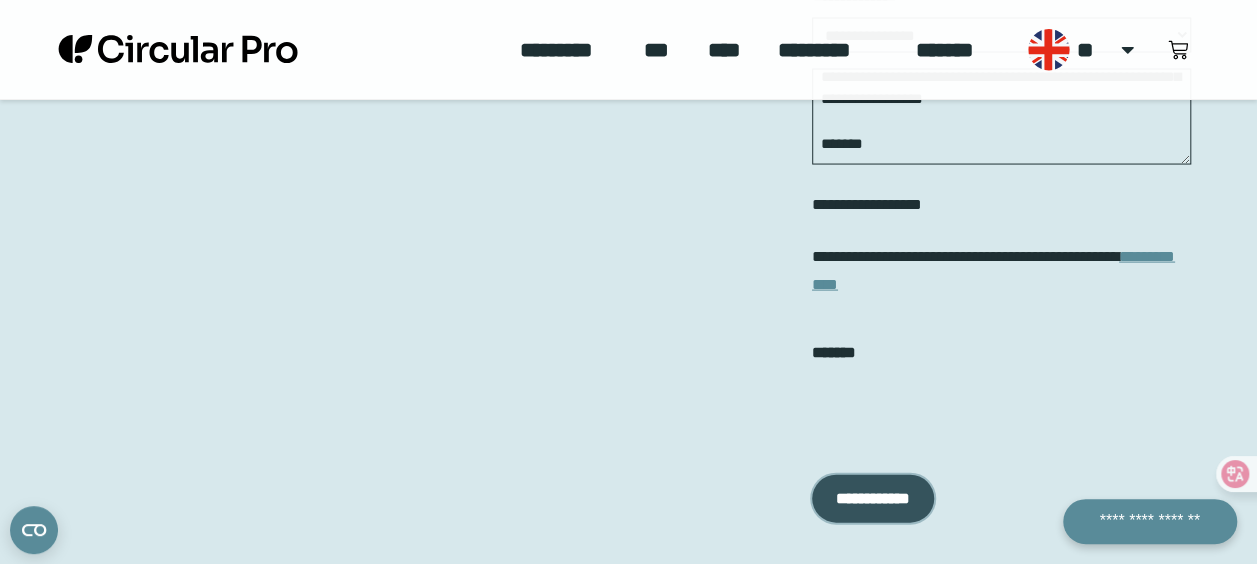 click on "**********" at bounding box center (873, 499) 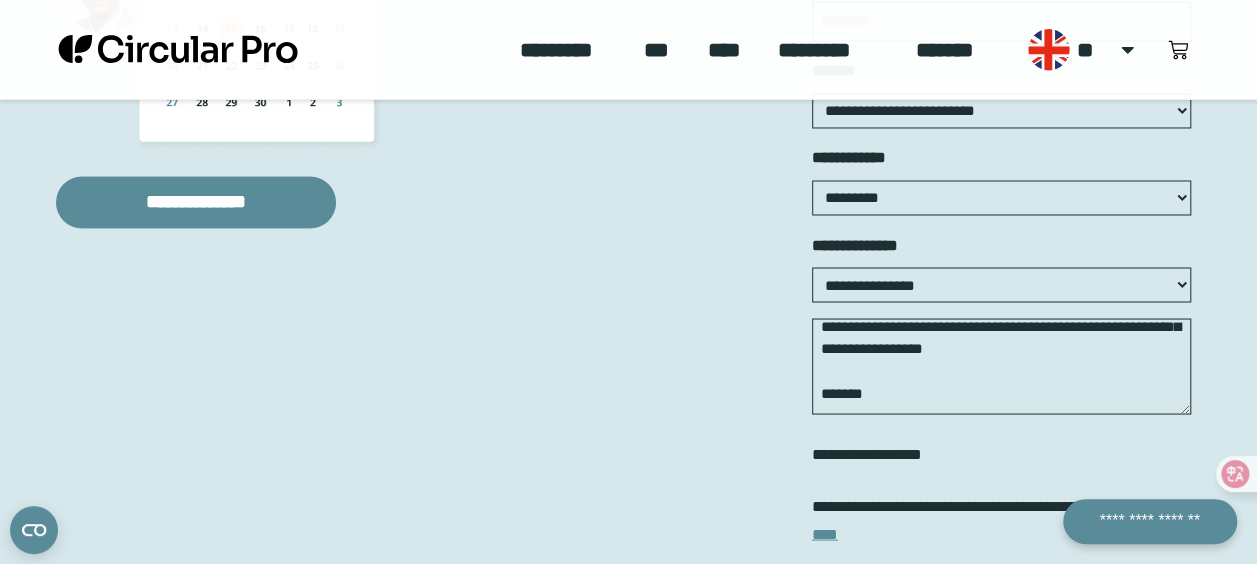 scroll, scrollTop: 1619, scrollLeft: 0, axis: vertical 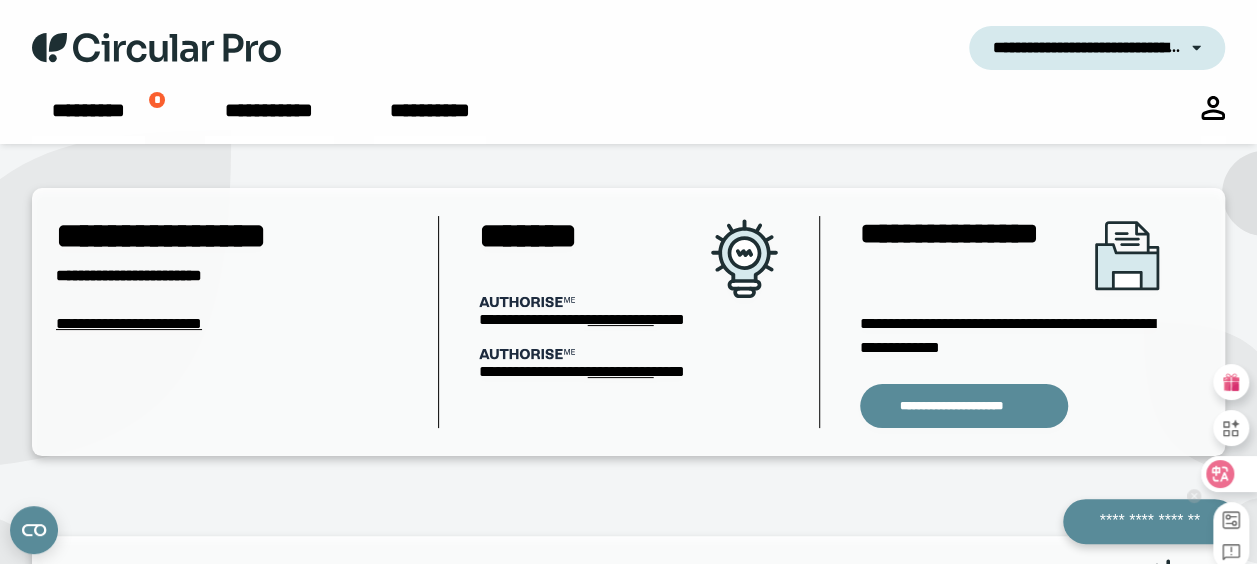 click 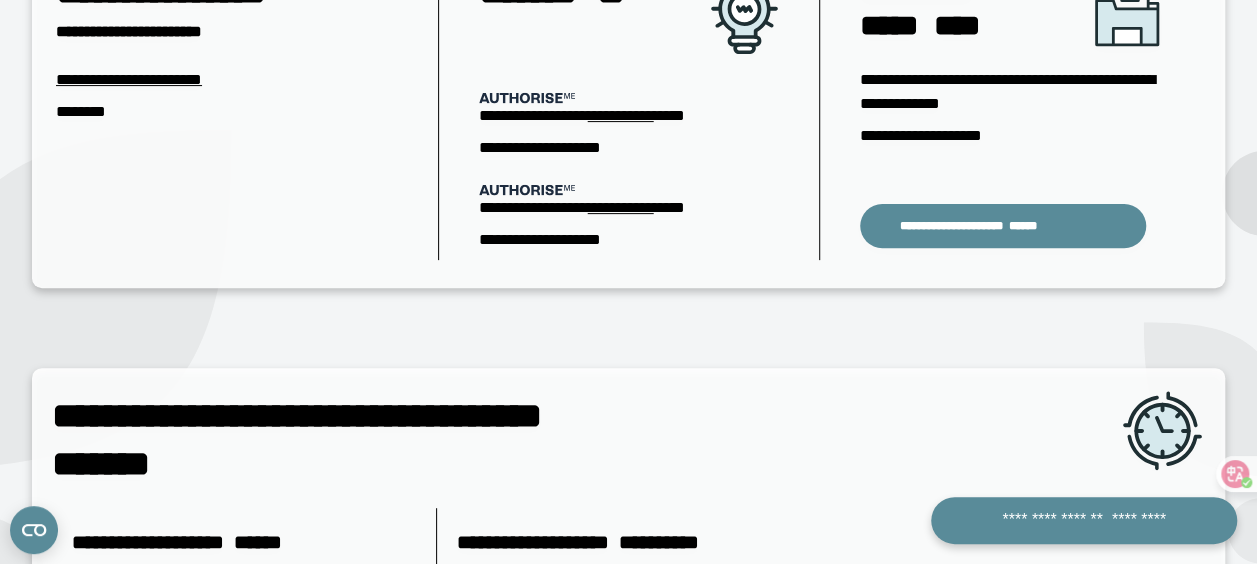 scroll, scrollTop: 24, scrollLeft: 0, axis: vertical 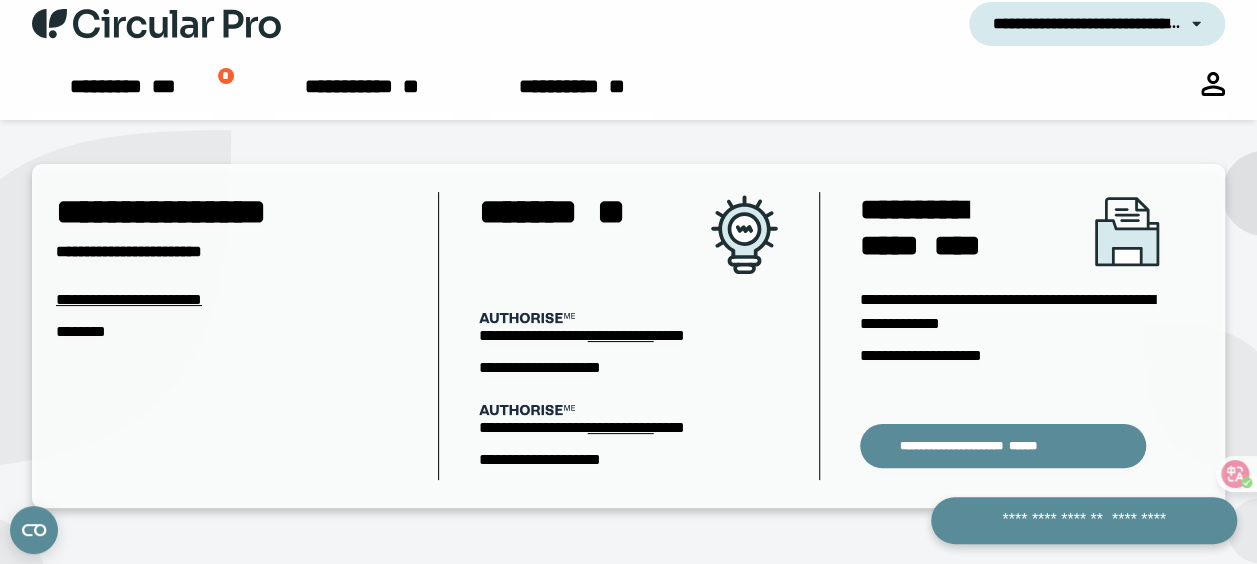 click on "**********" at bounding box center (621, 427) 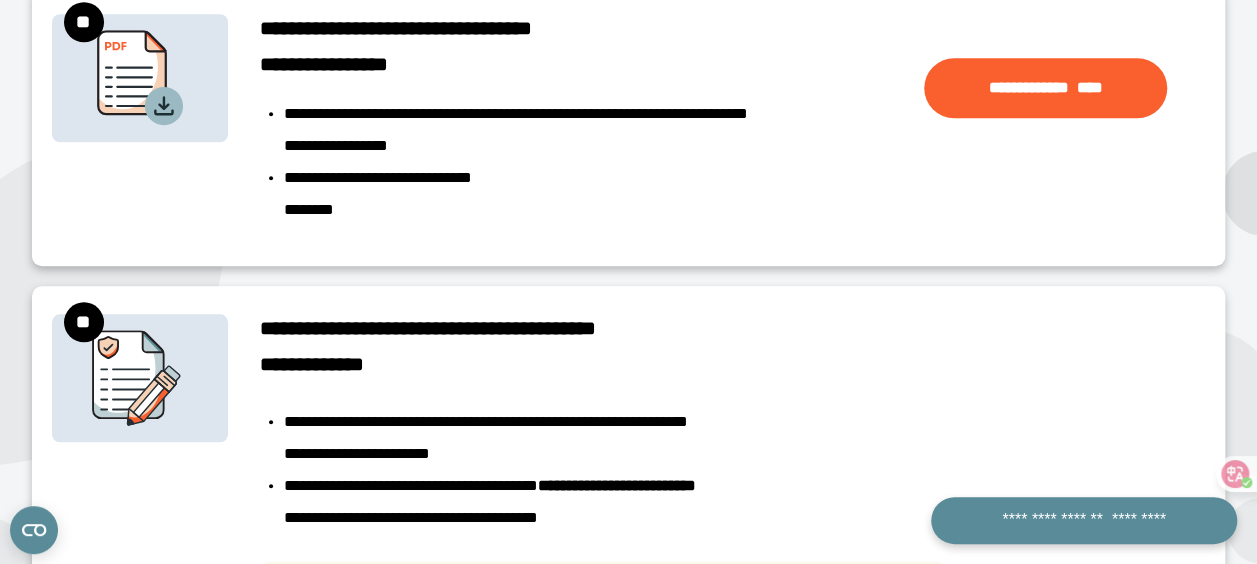 scroll, scrollTop: 1268, scrollLeft: 0, axis: vertical 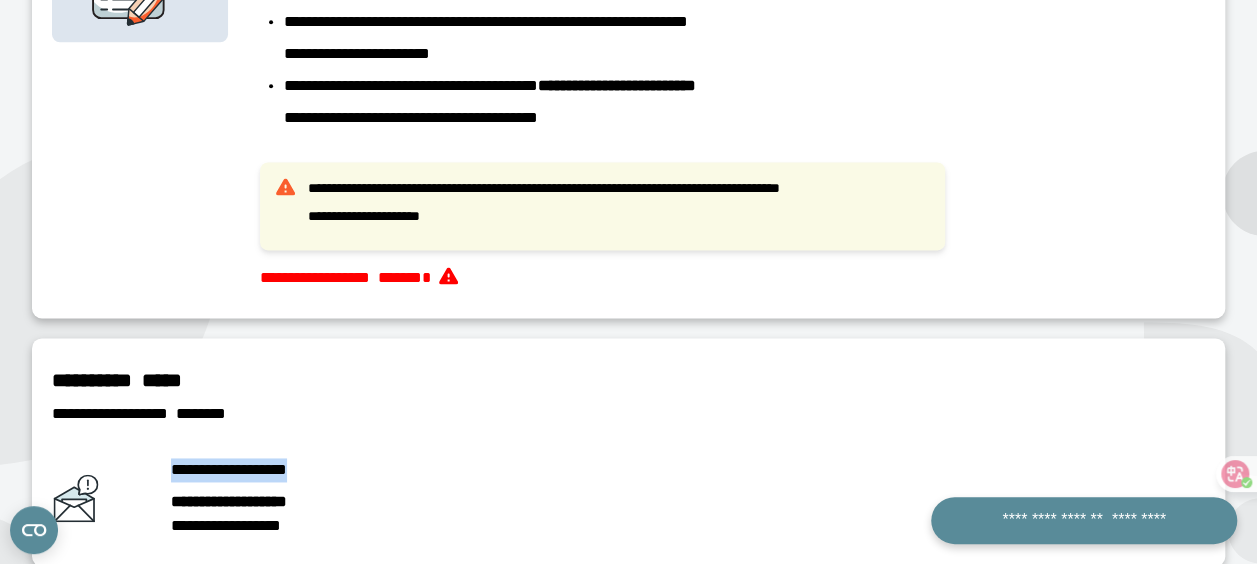 drag, startPoint x: 371, startPoint y: 469, endPoint x: 167, endPoint y: 467, distance: 204.0098 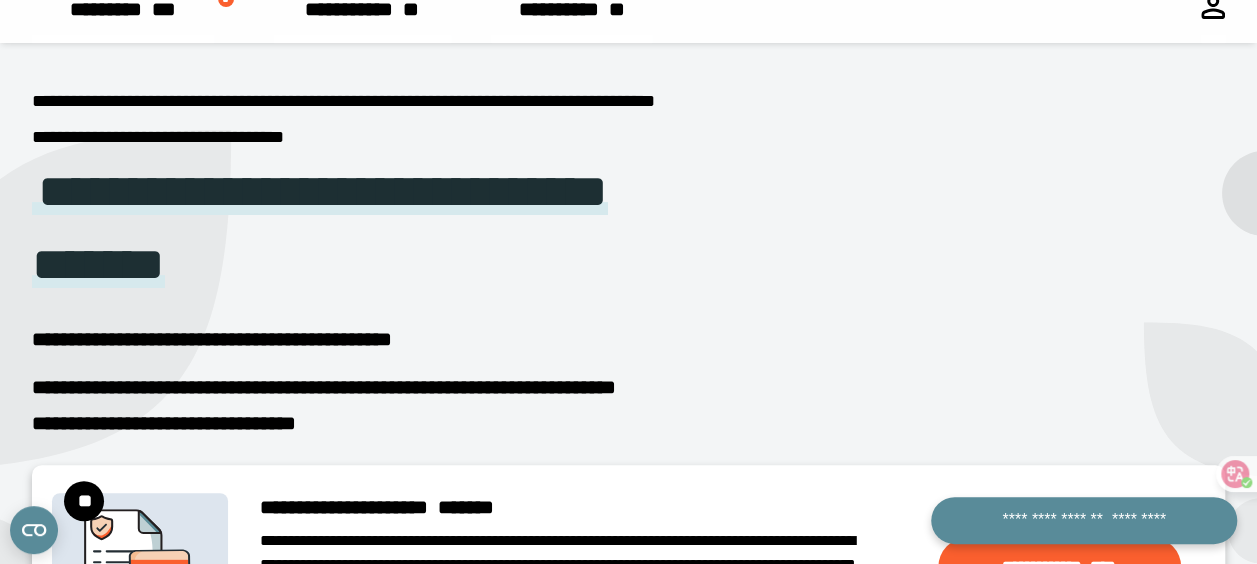 scroll, scrollTop: 0, scrollLeft: 0, axis: both 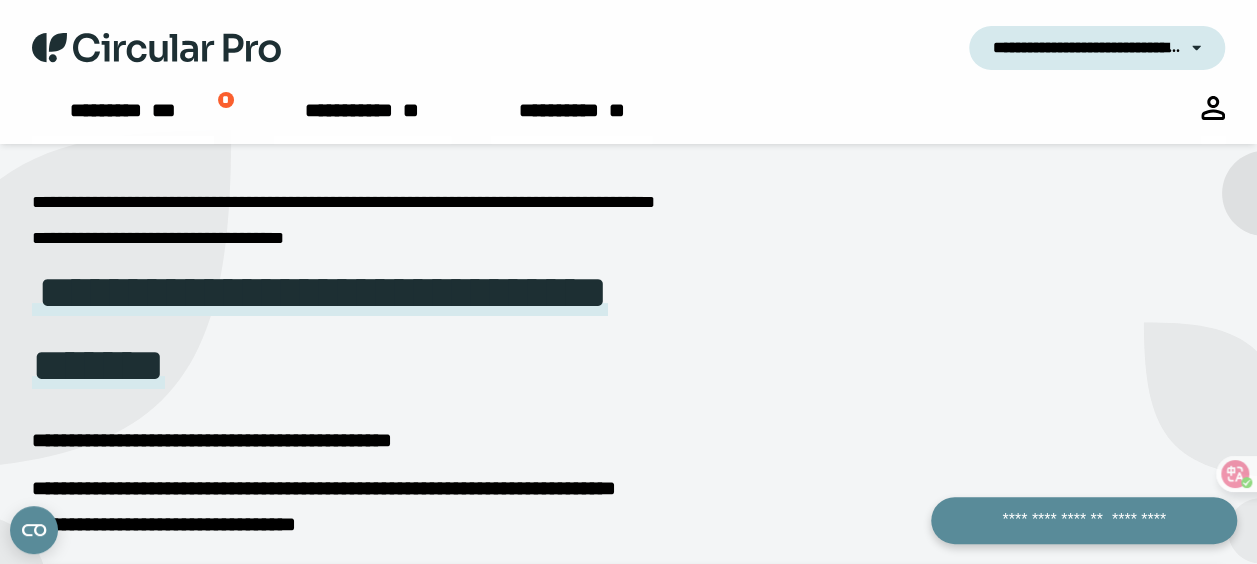 click on "**********" at bounding box center (628, 440) 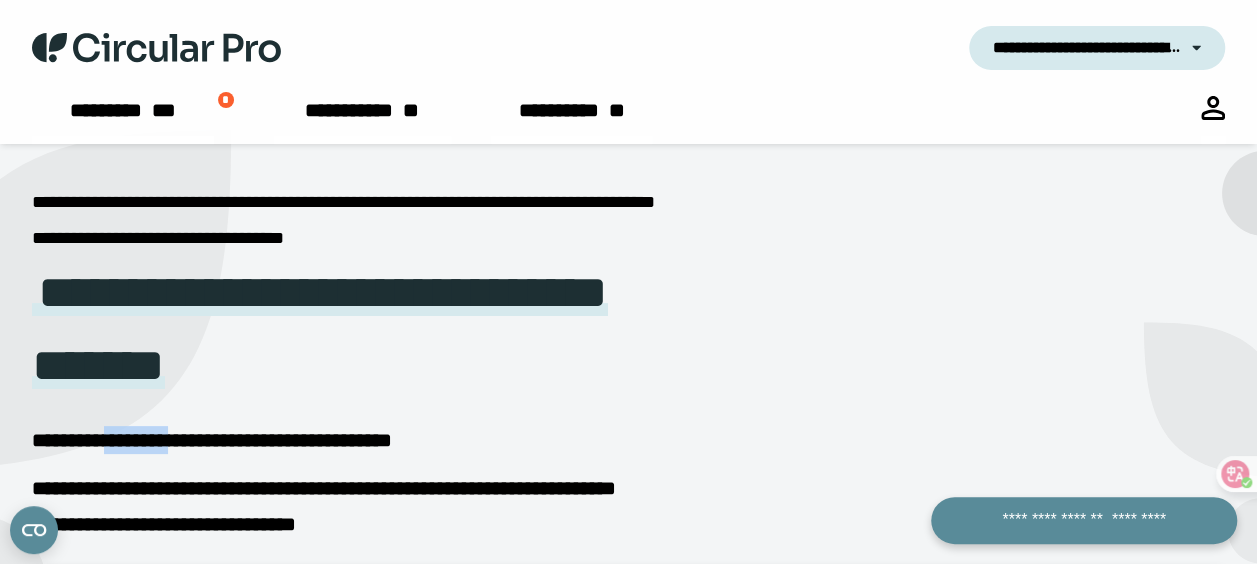 click on "**********" at bounding box center [628, 440] 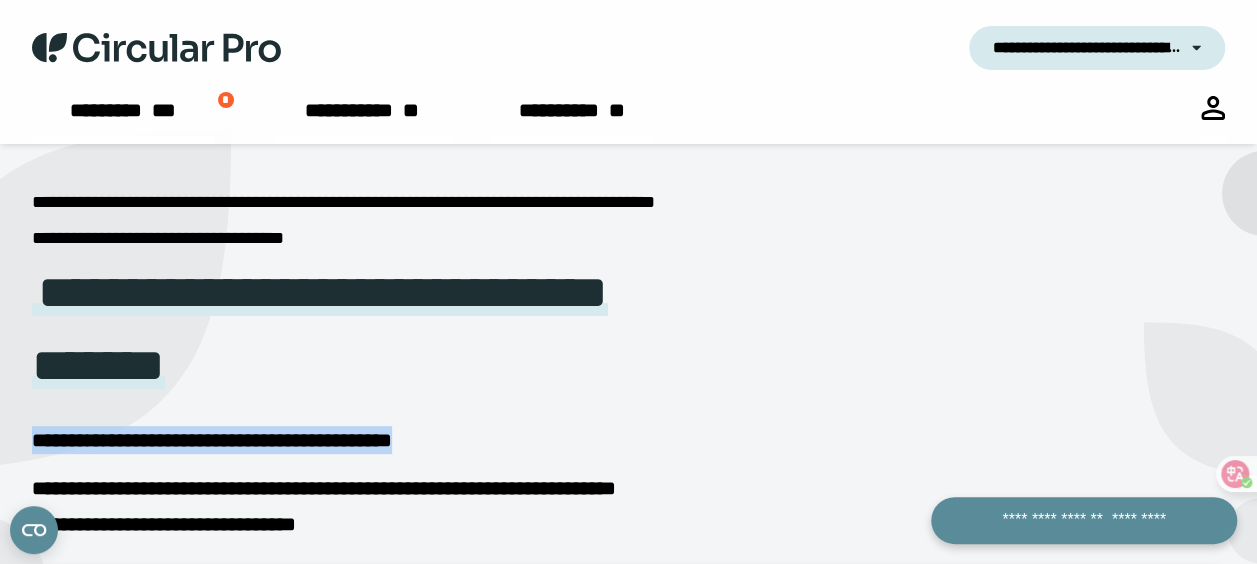 drag, startPoint x: 34, startPoint y: 441, endPoint x: 569, endPoint y: 450, distance: 535.0757 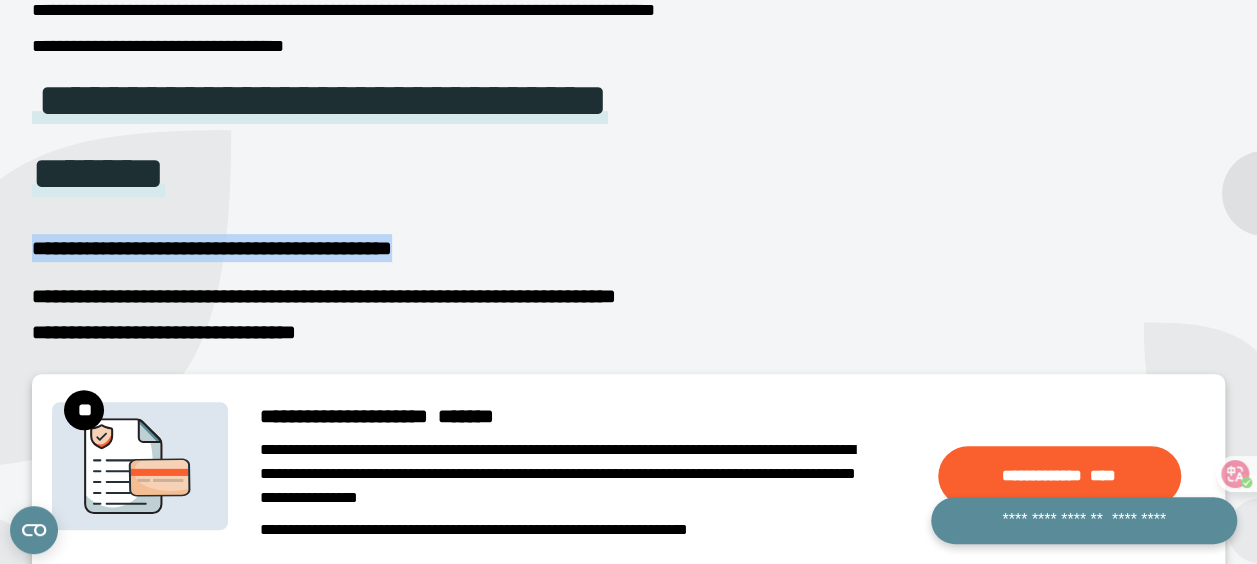 scroll, scrollTop: 200, scrollLeft: 0, axis: vertical 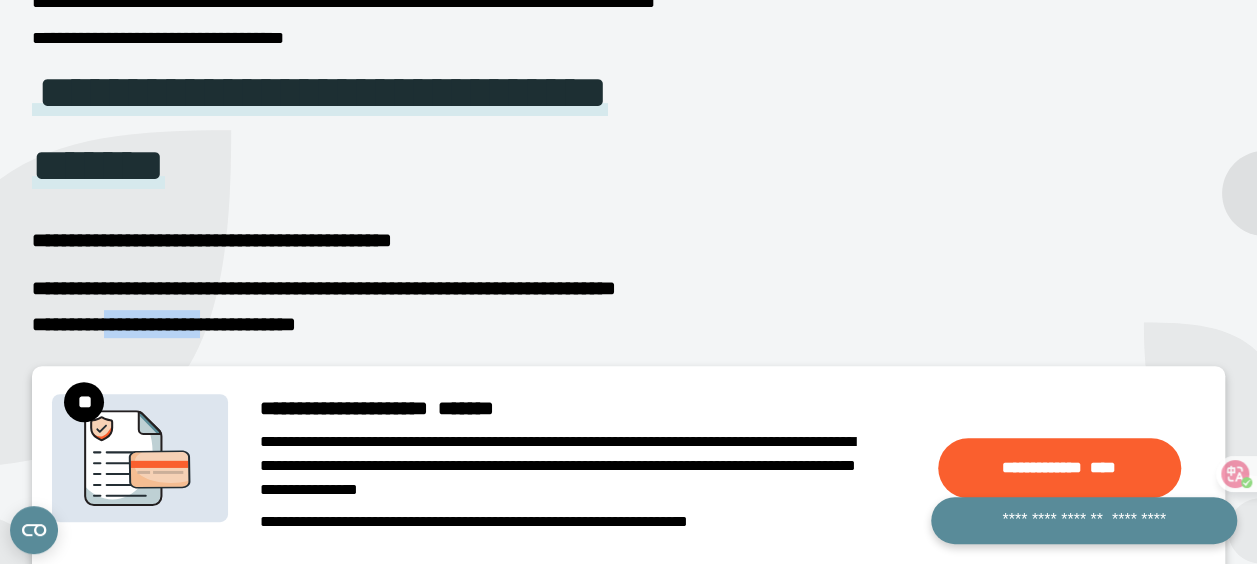 drag, startPoint x: 272, startPoint y: 322, endPoint x: 310, endPoint y: 322, distance: 38 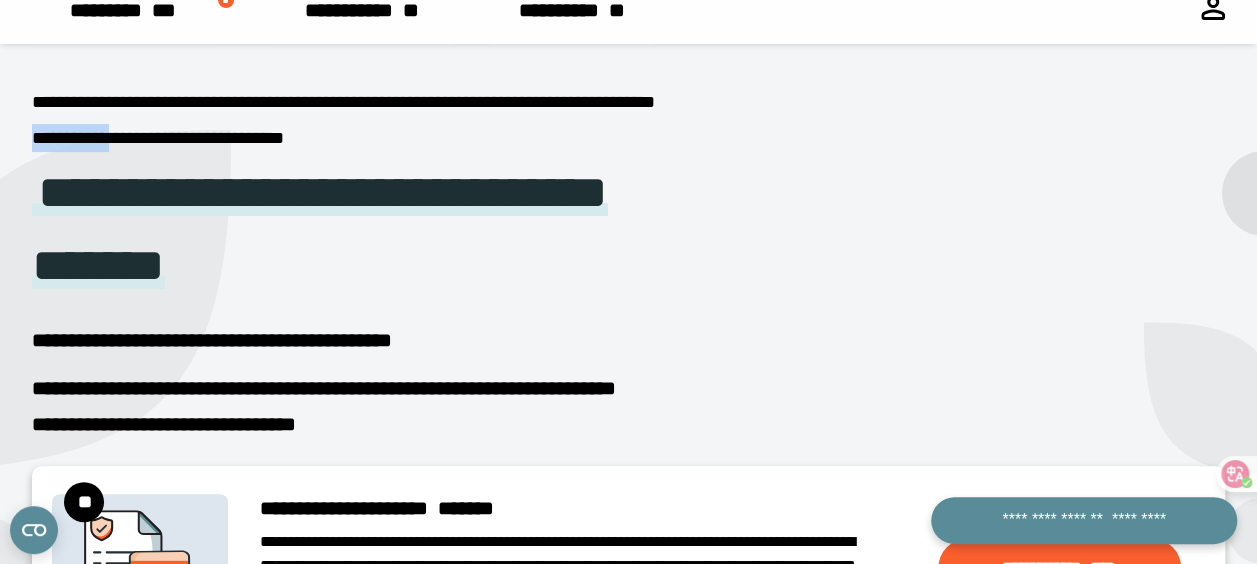 drag, startPoint x: 35, startPoint y: 136, endPoint x: 138, endPoint y: 139, distance: 103.04368 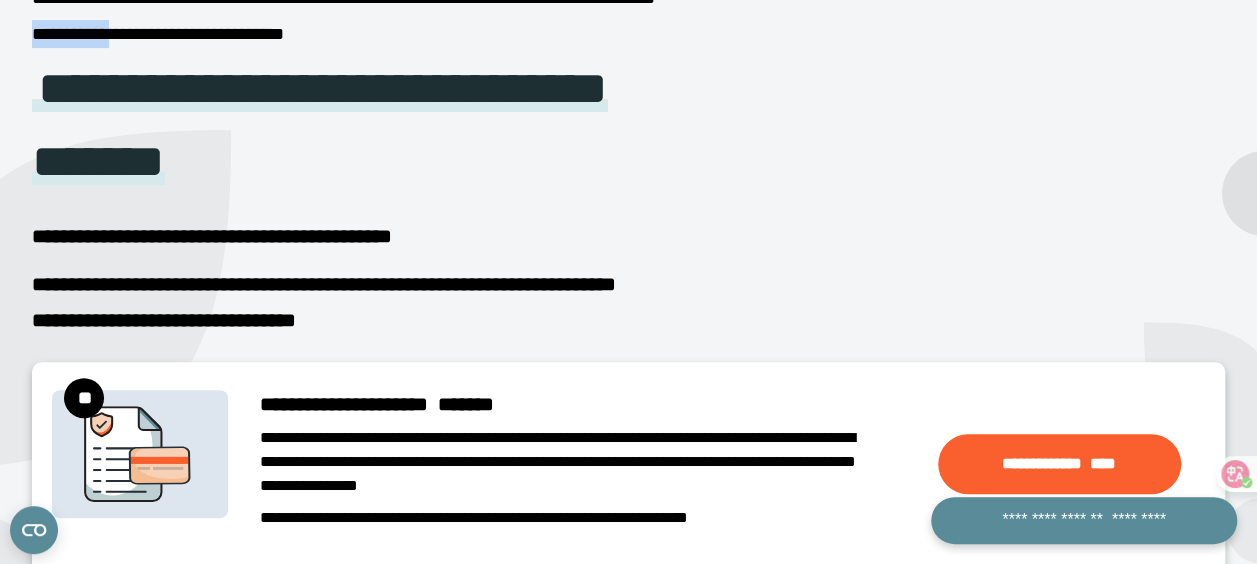scroll, scrollTop: 500, scrollLeft: 0, axis: vertical 